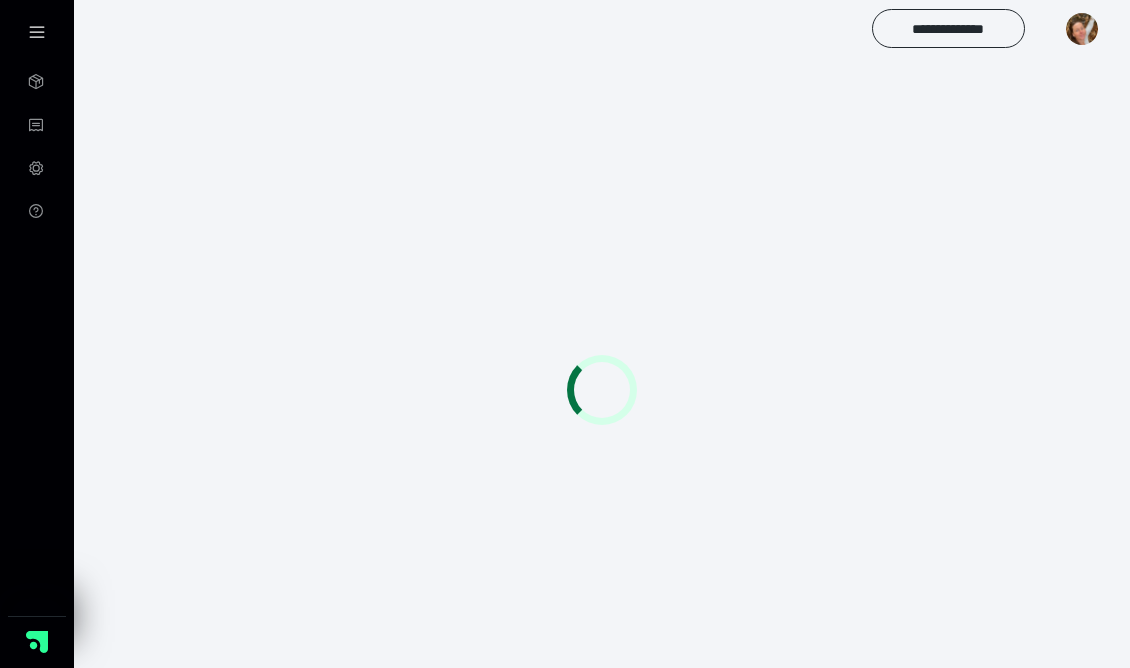 scroll, scrollTop: 0, scrollLeft: 0, axis: both 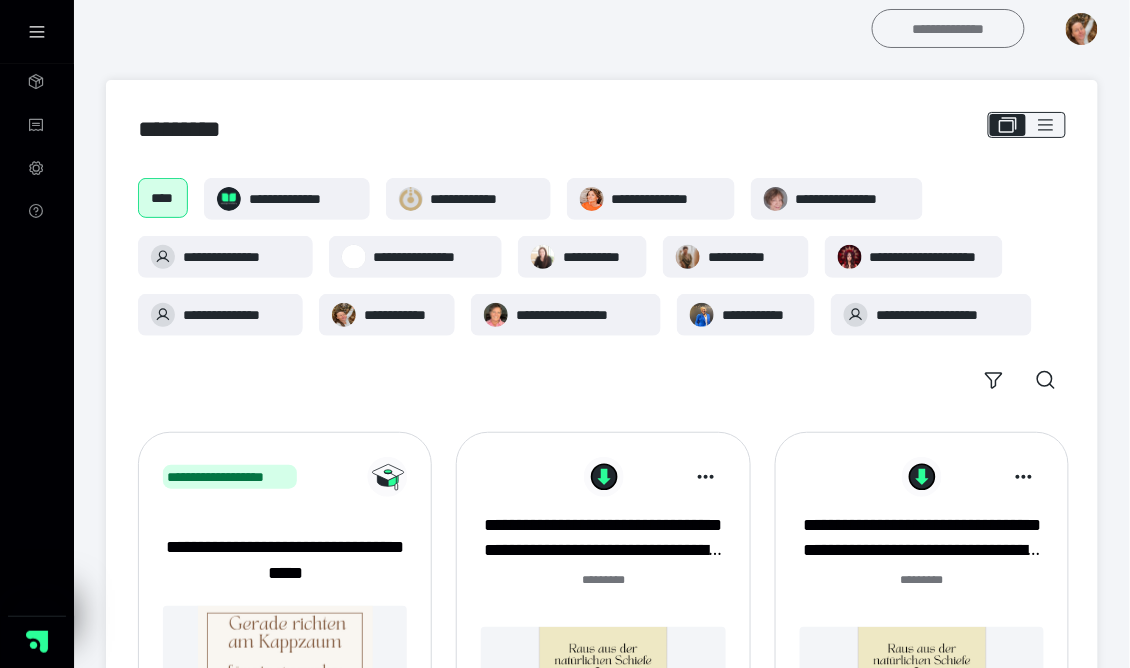 click on "**********" at bounding box center [948, 28] 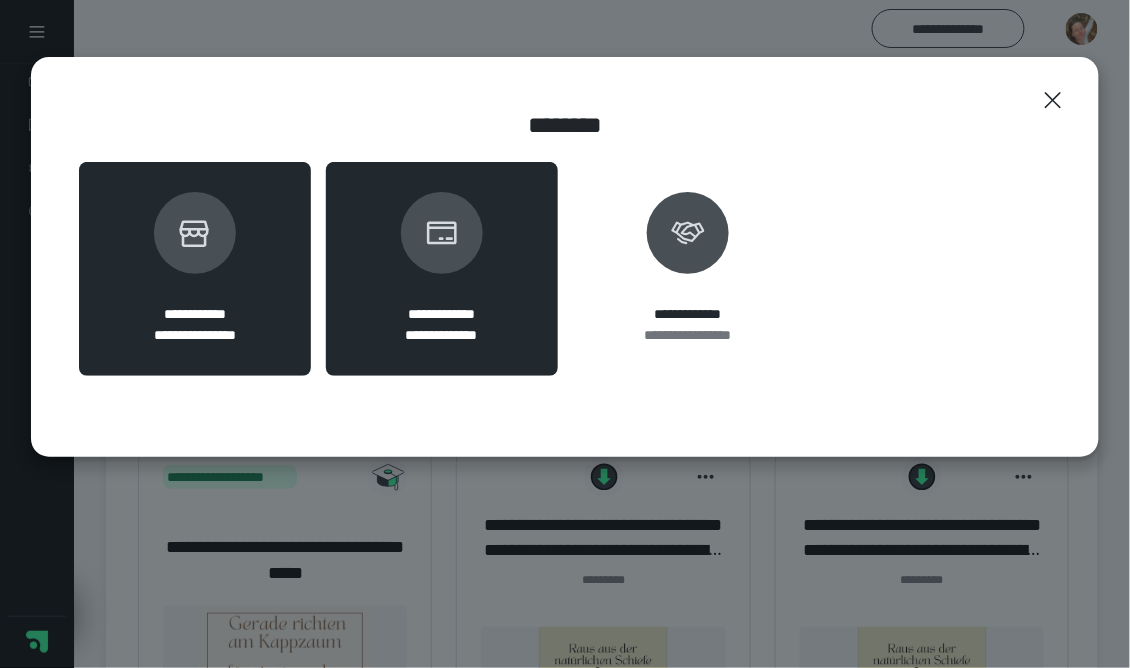 click at bounding box center [195, 233] 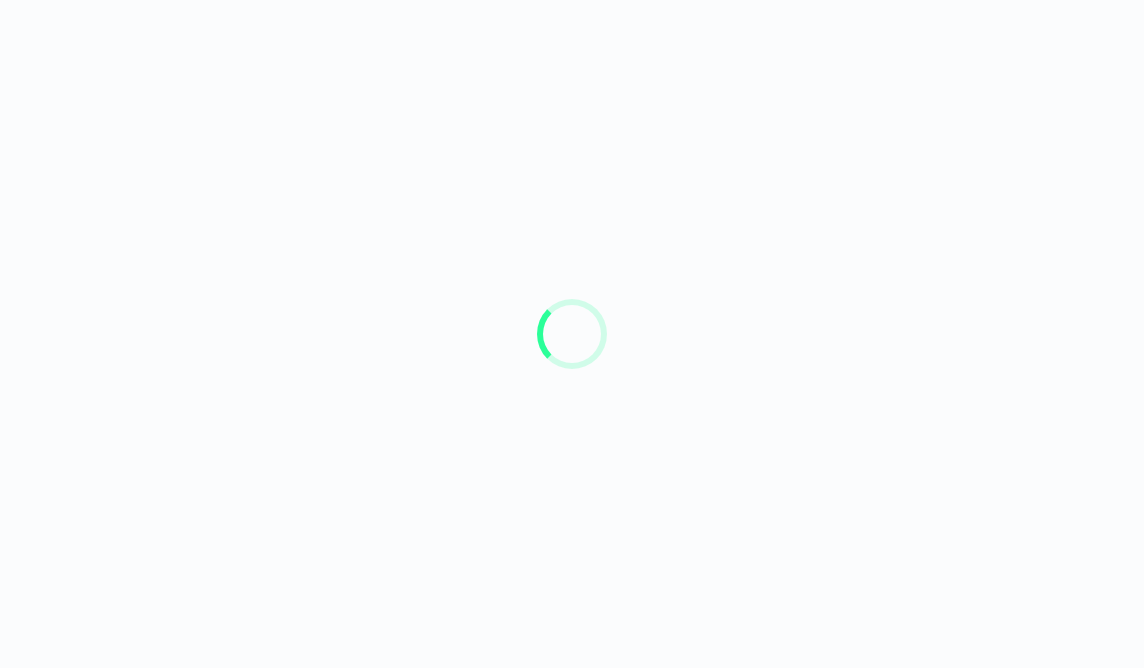 scroll, scrollTop: 0, scrollLeft: 0, axis: both 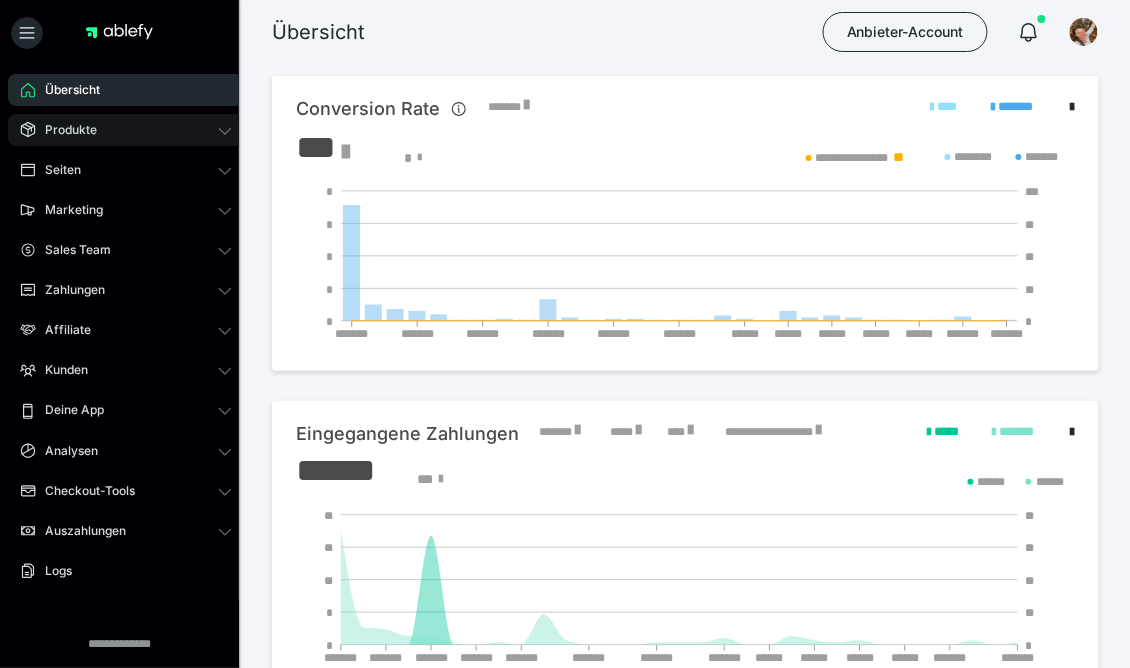 click 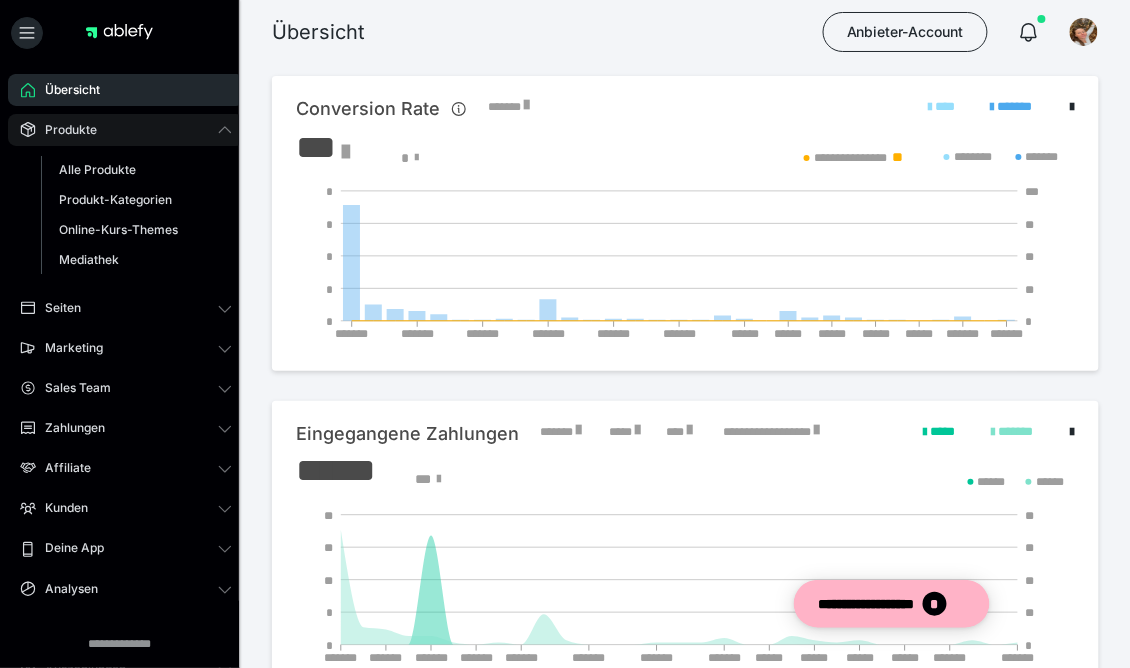 scroll, scrollTop: 0, scrollLeft: 0, axis: both 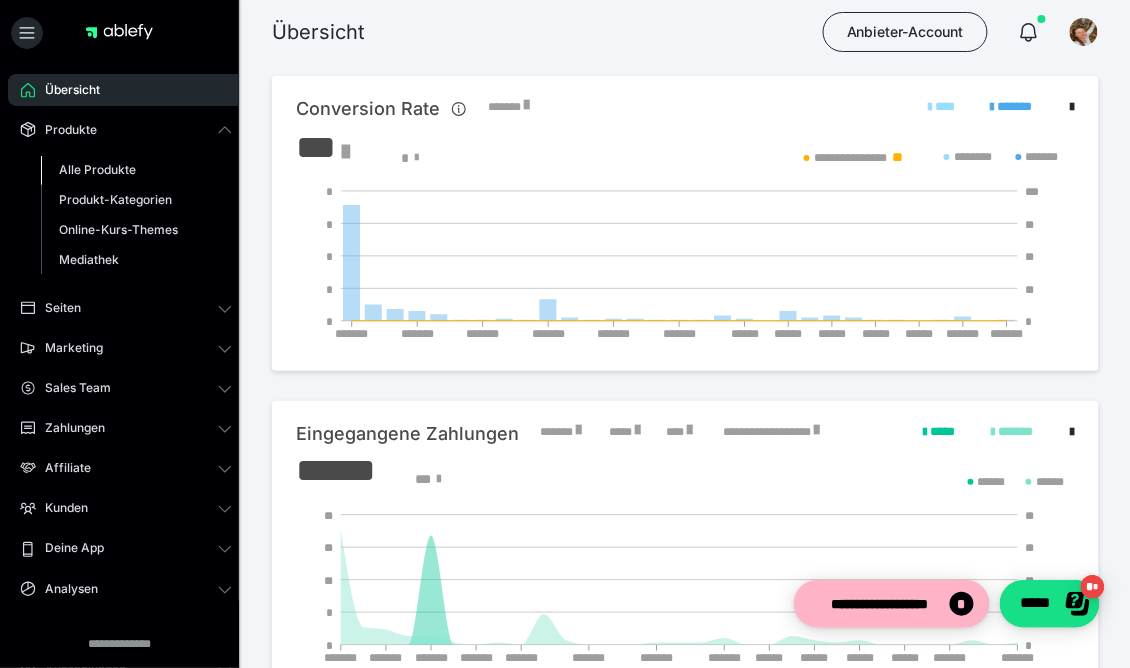 click on "Alle Produkte" at bounding box center (97, 169) 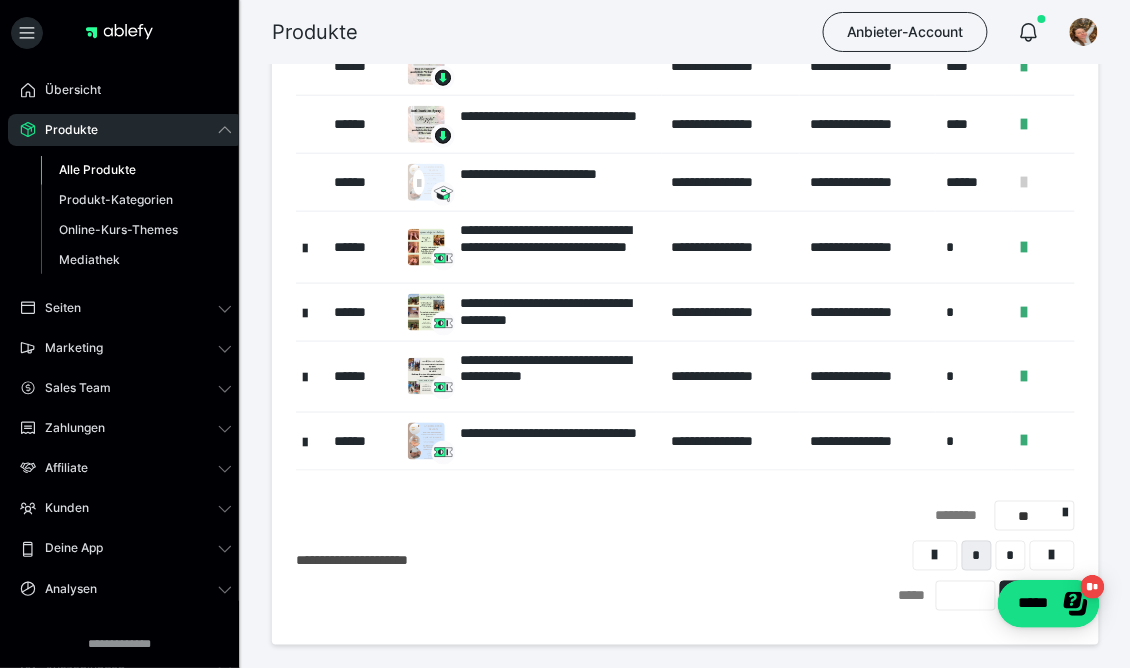 scroll, scrollTop: 414, scrollLeft: 0, axis: vertical 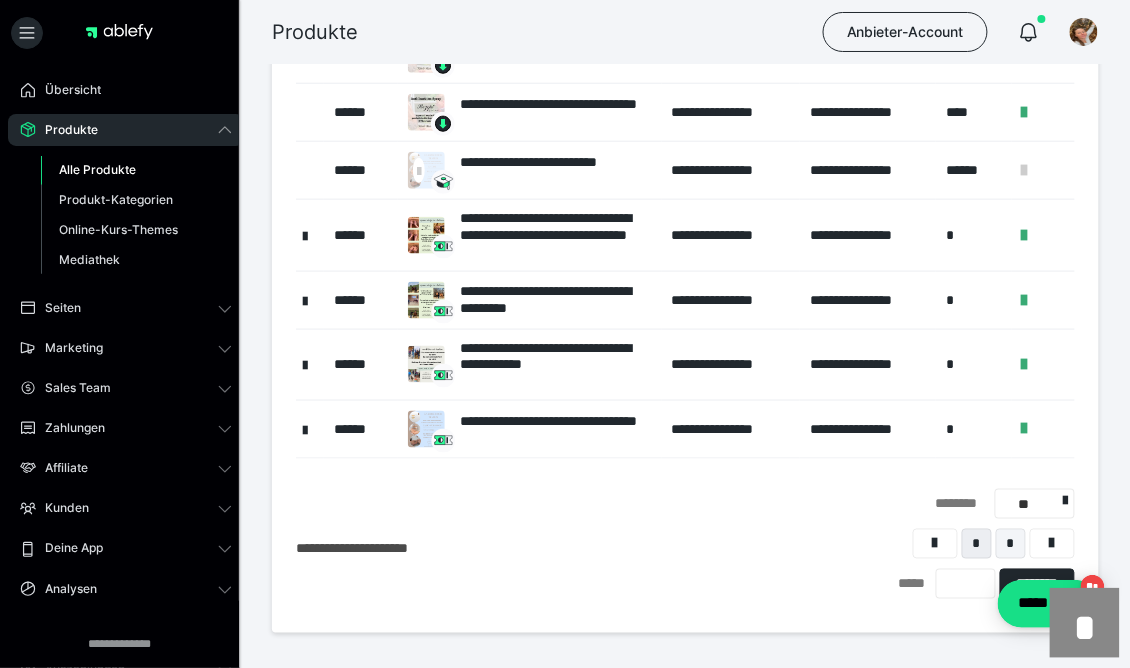 click on "*" at bounding box center (1011, 544) 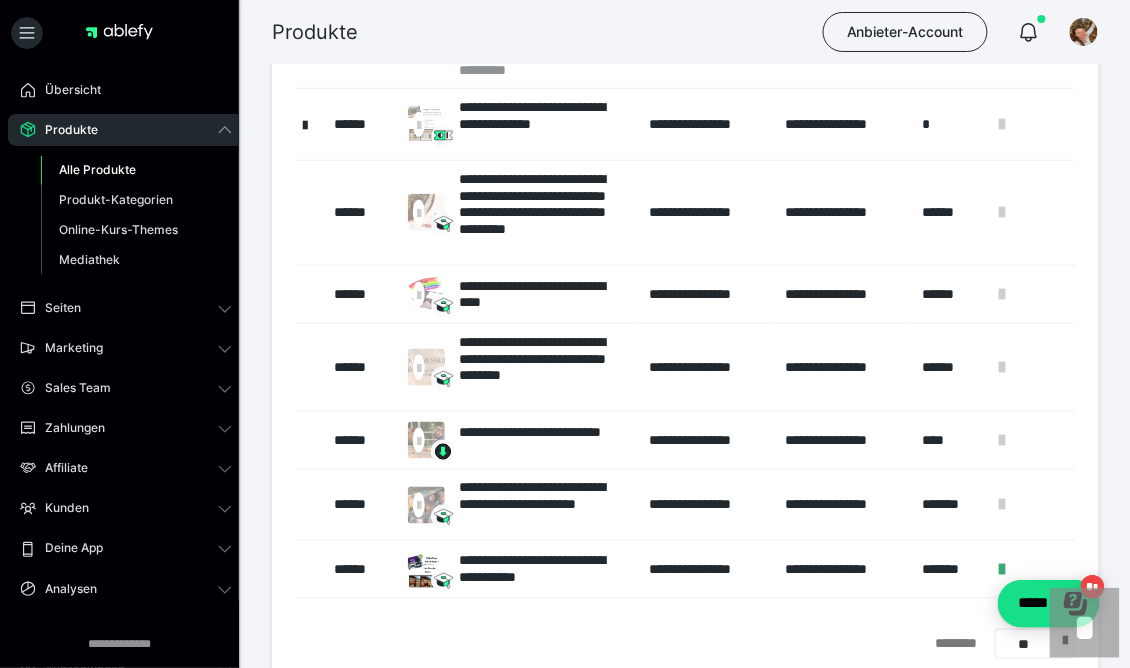 scroll, scrollTop: 384, scrollLeft: 0, axis: vertical 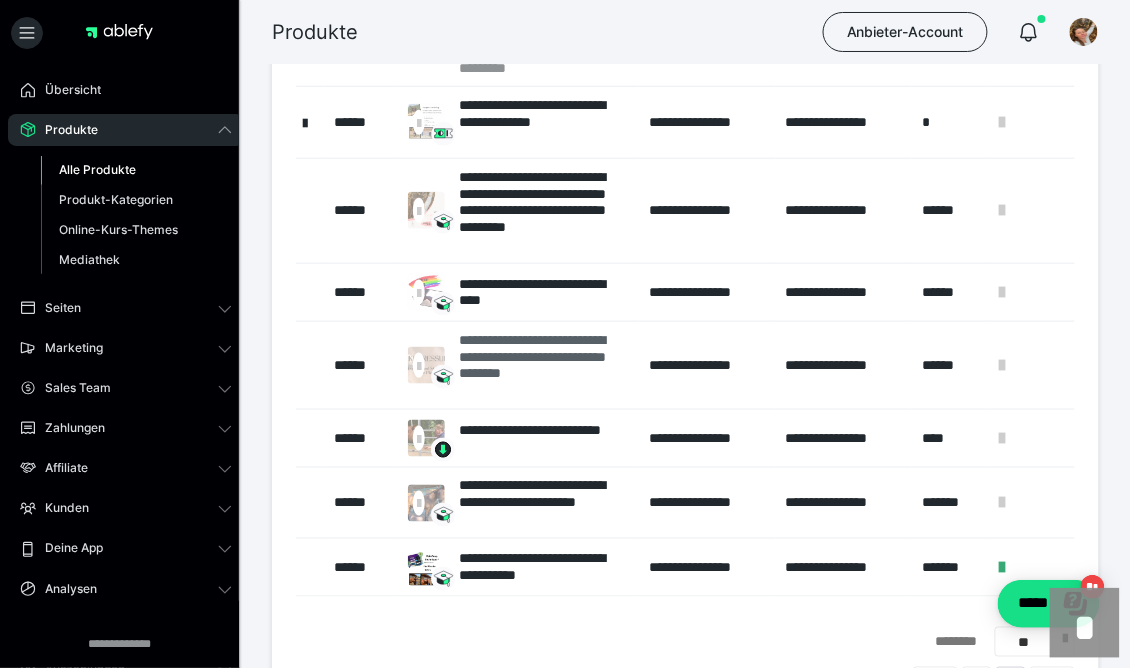click on "**********" at bounding box center (545, 365) 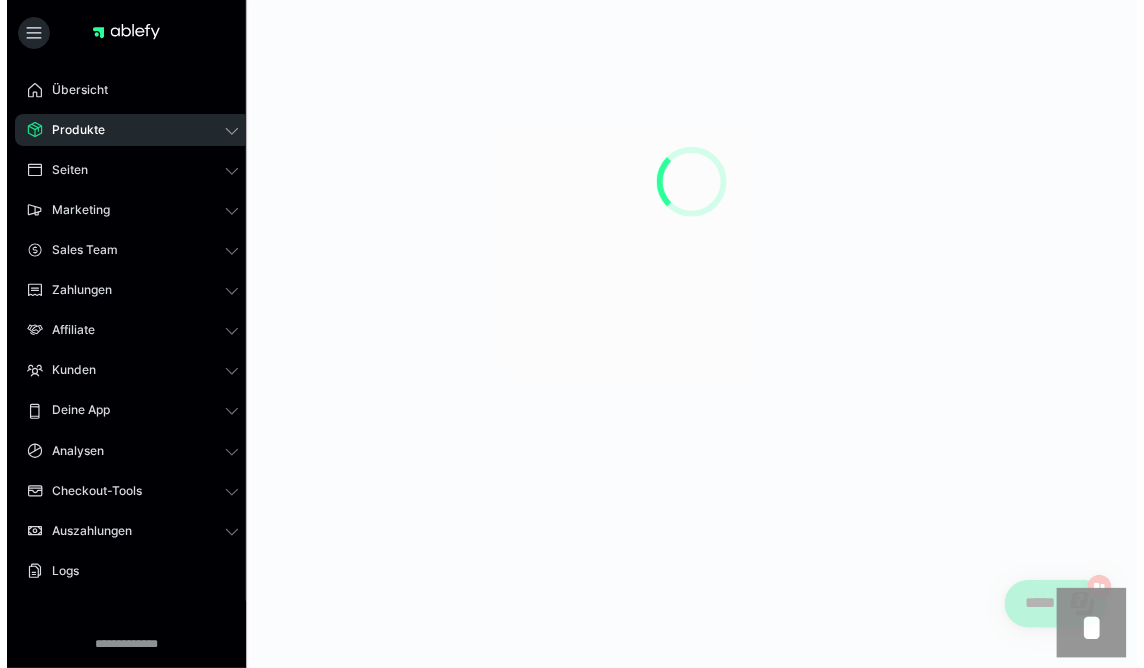 scroll, scrollTop: 0, scrollLeft: 0, axis: both 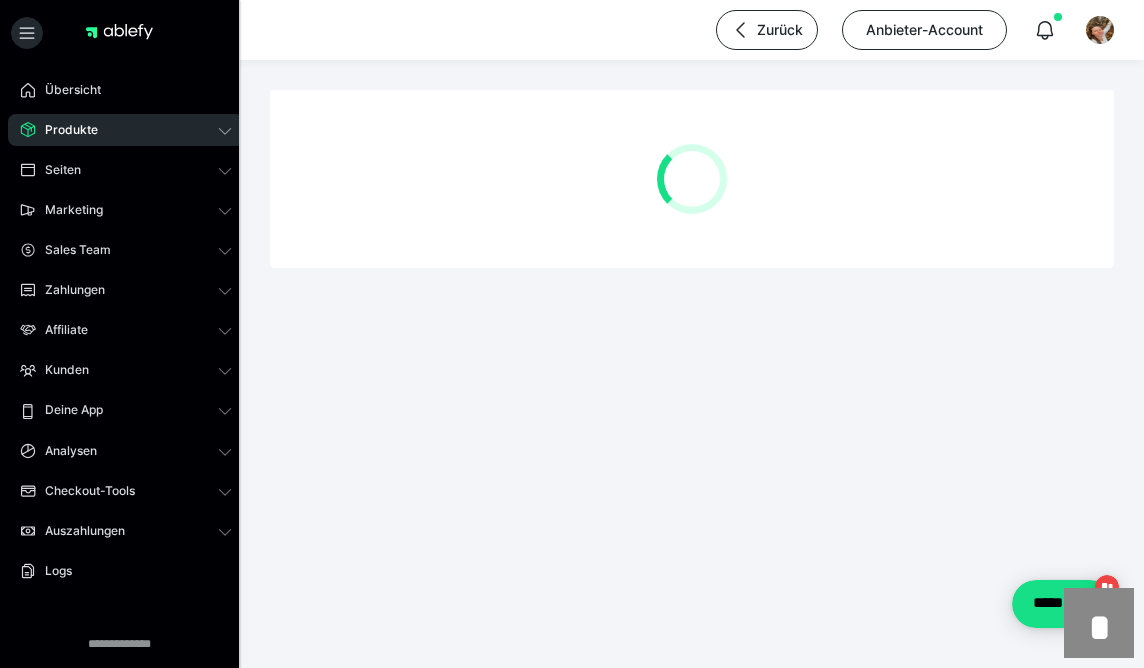 click at bounding box center (692, 226) 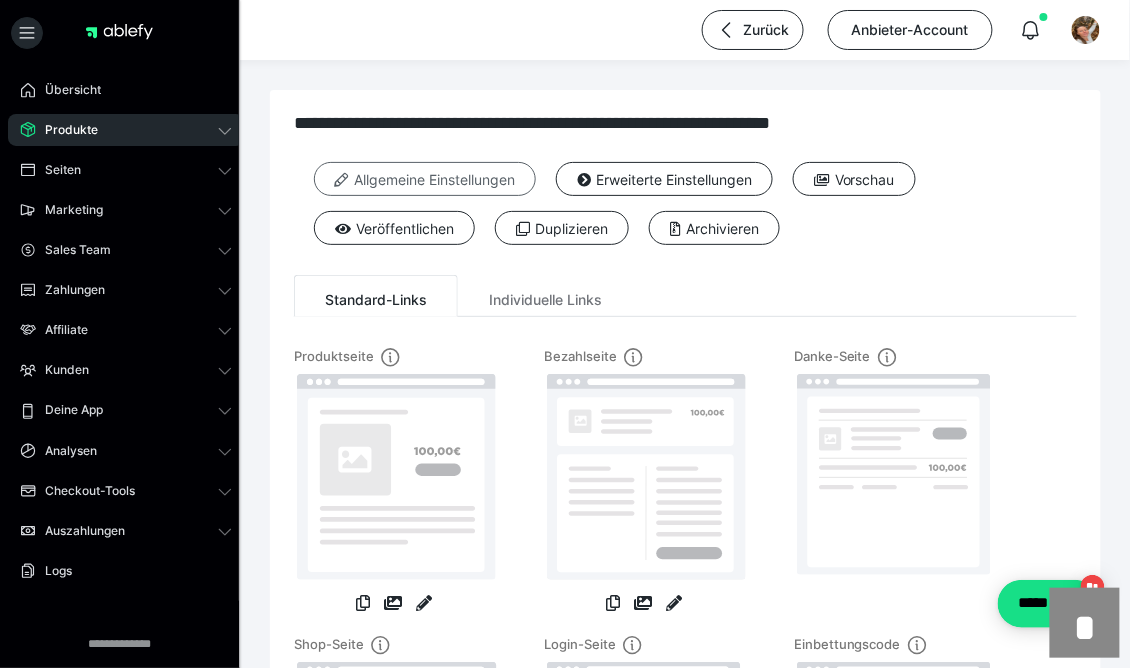 click on "Allgemeine Einstellungen" at bounding box center (425, 179) 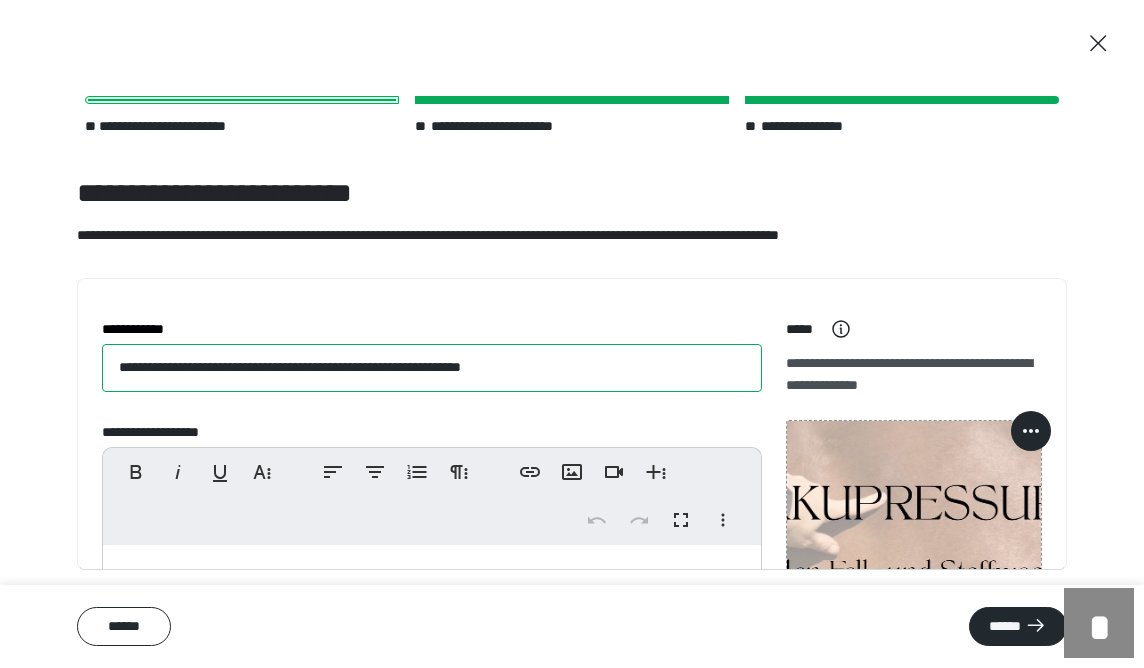 click on "**********" at bounding box center (432, 368) 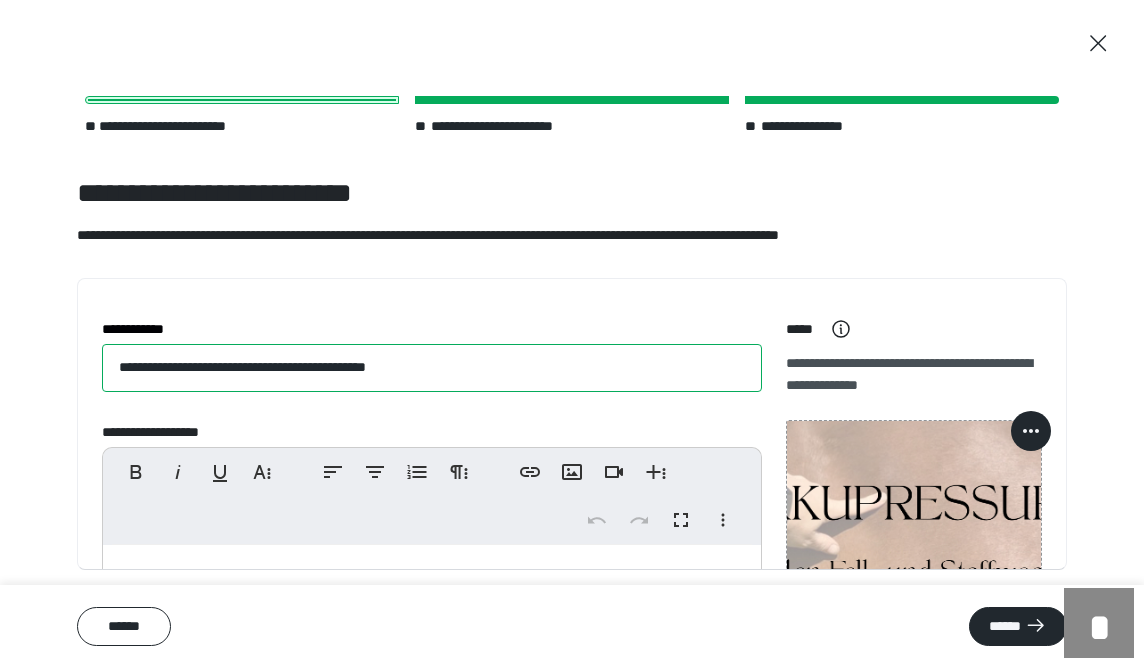type on "**********" 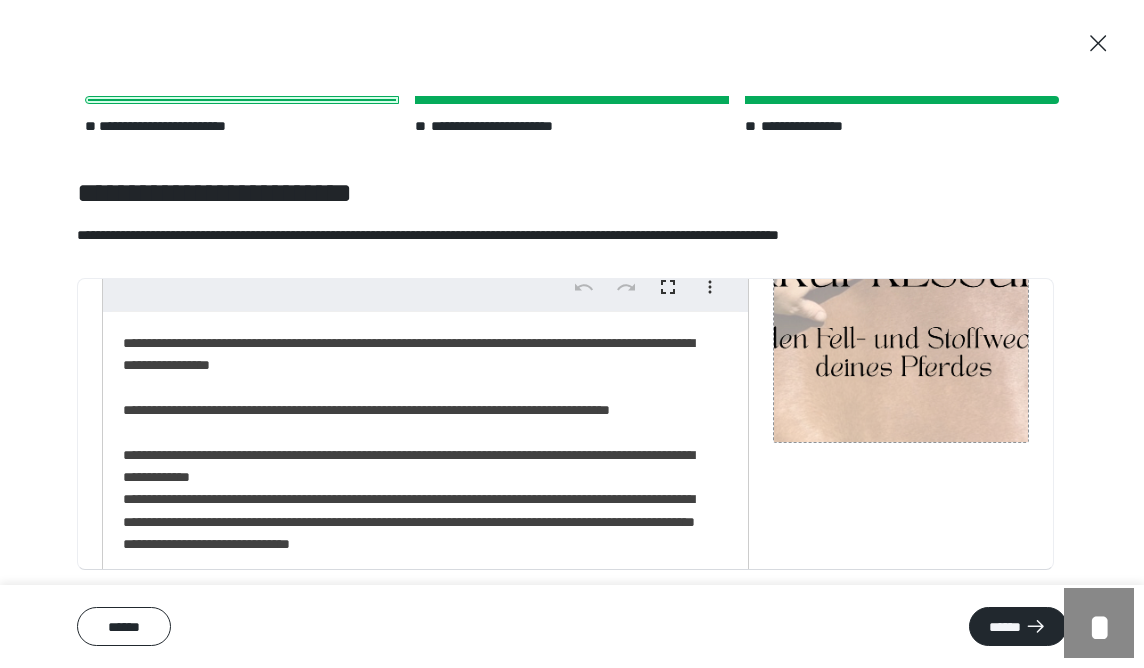 scroll, scrollTop: 235, scrollLeft: 0, axis: vertical 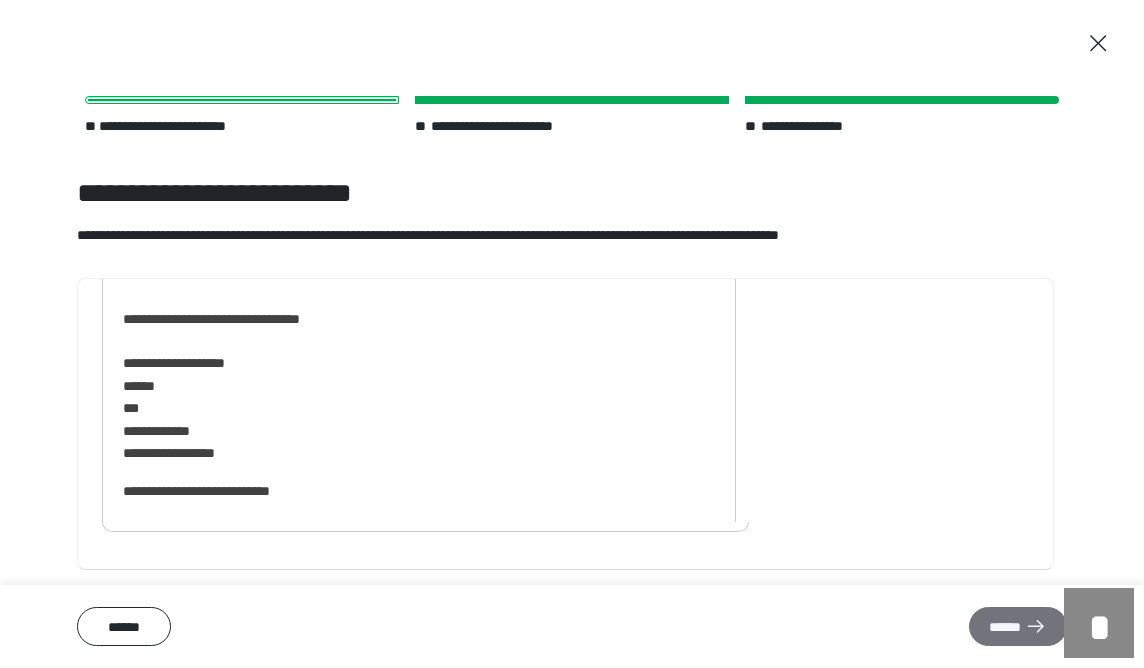 click on "******" at bounding box center (1018, 626) 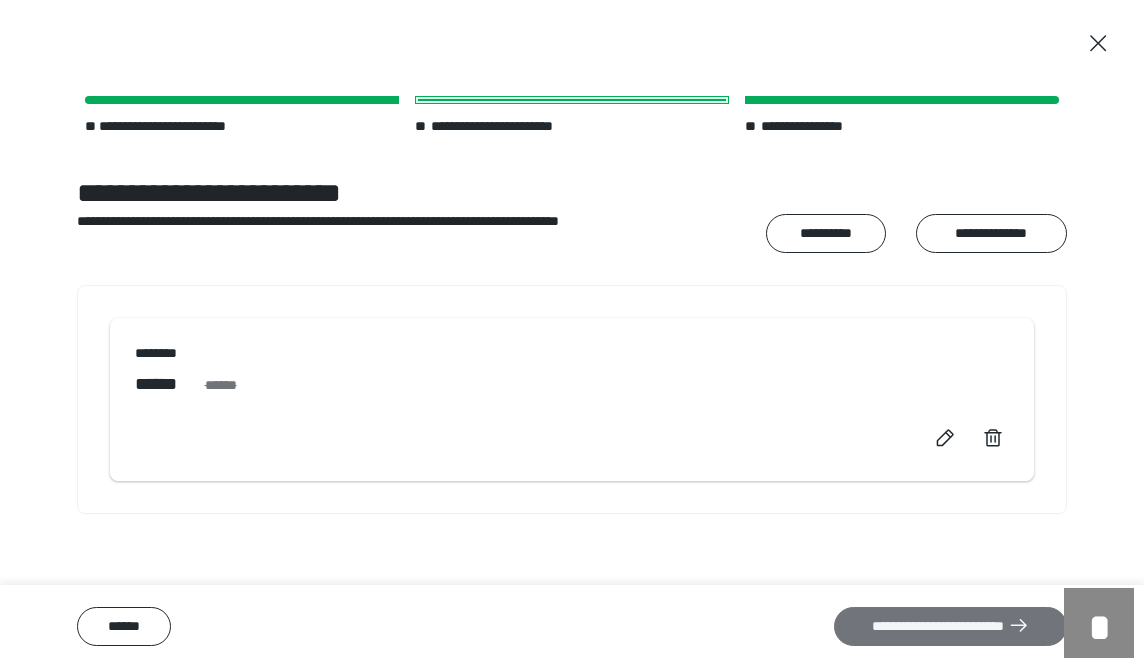 click on "**********" at bounding box center [950, 626] 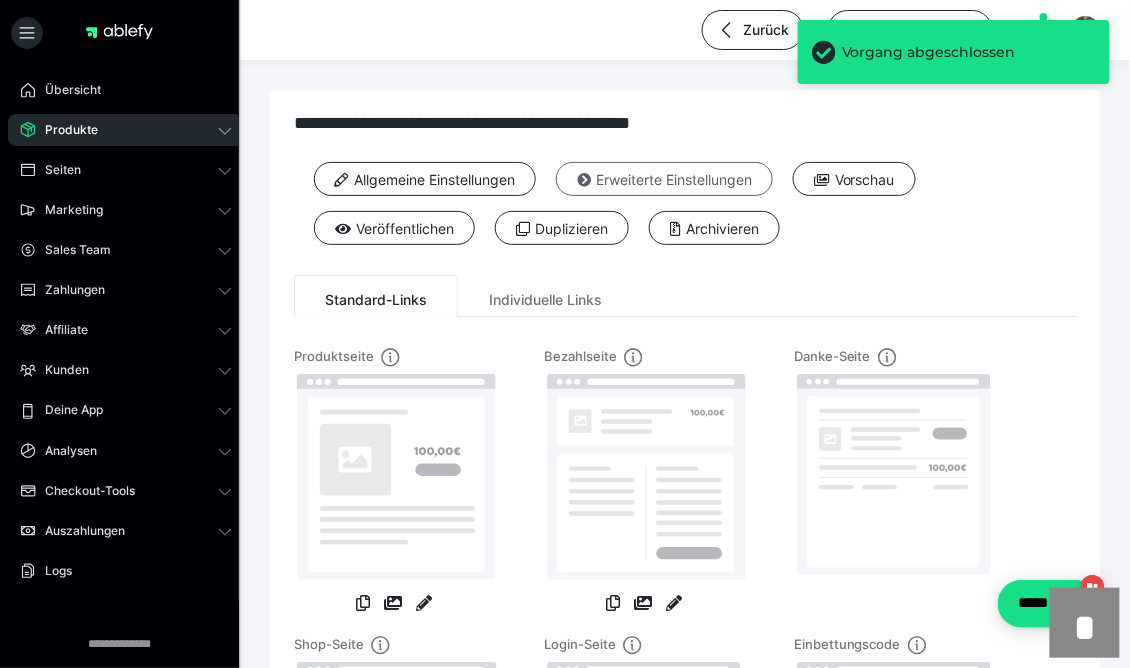 click on "Erweiterte Einstellungen" at bounding box center [664, 179] 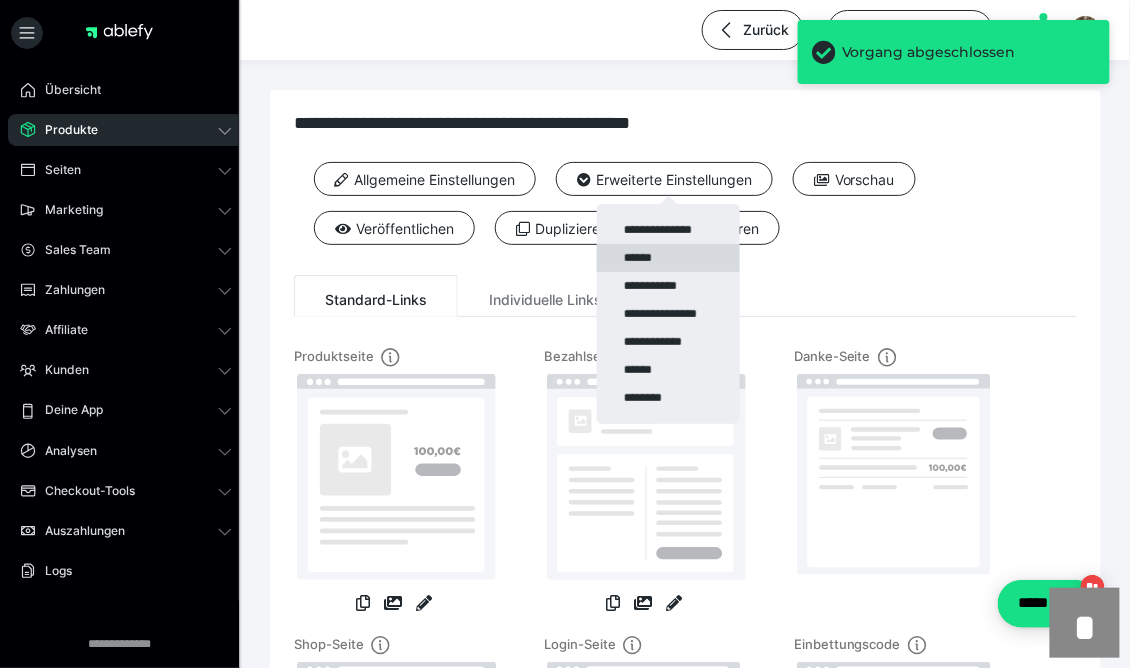 click on "******" at bounding box center [668, 258] 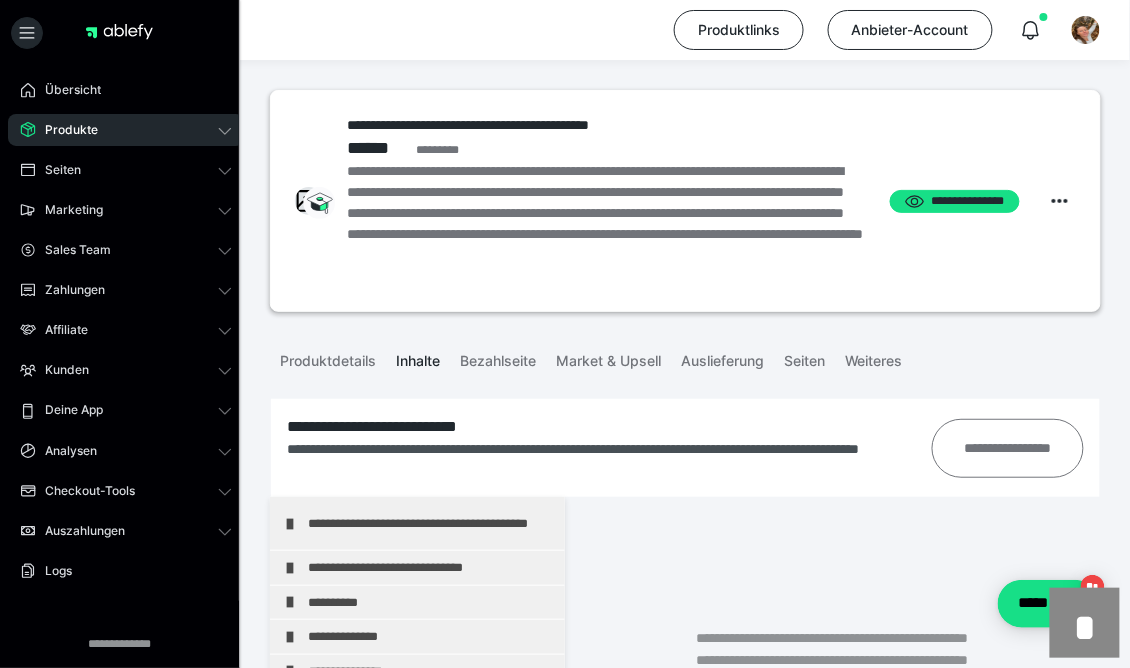 click on "**********" at bounding box center (1007, 448) 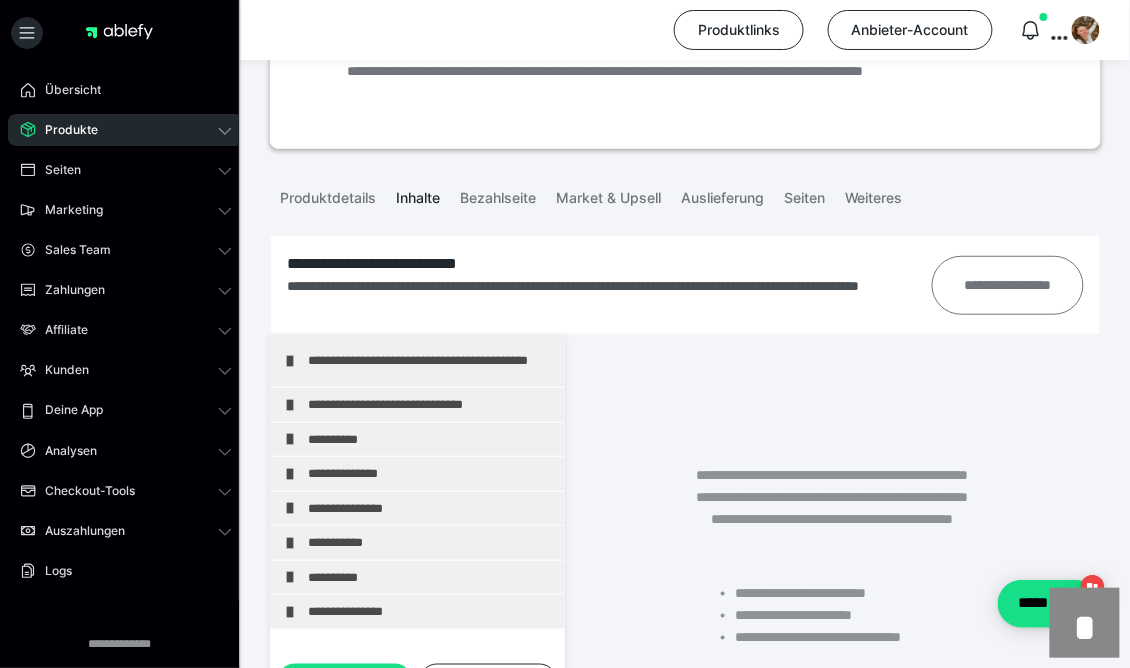 scroll, scrollTop: 205, scrollLeft: 0, axis: vertical 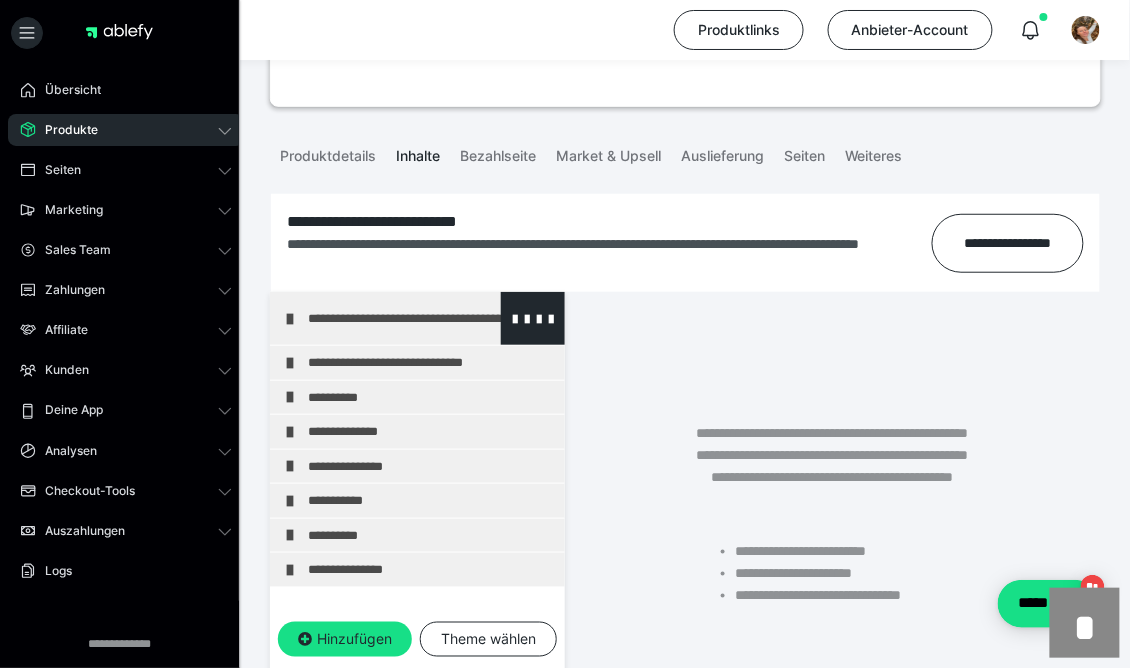 click on "**********" at bounding box center (417, 318) 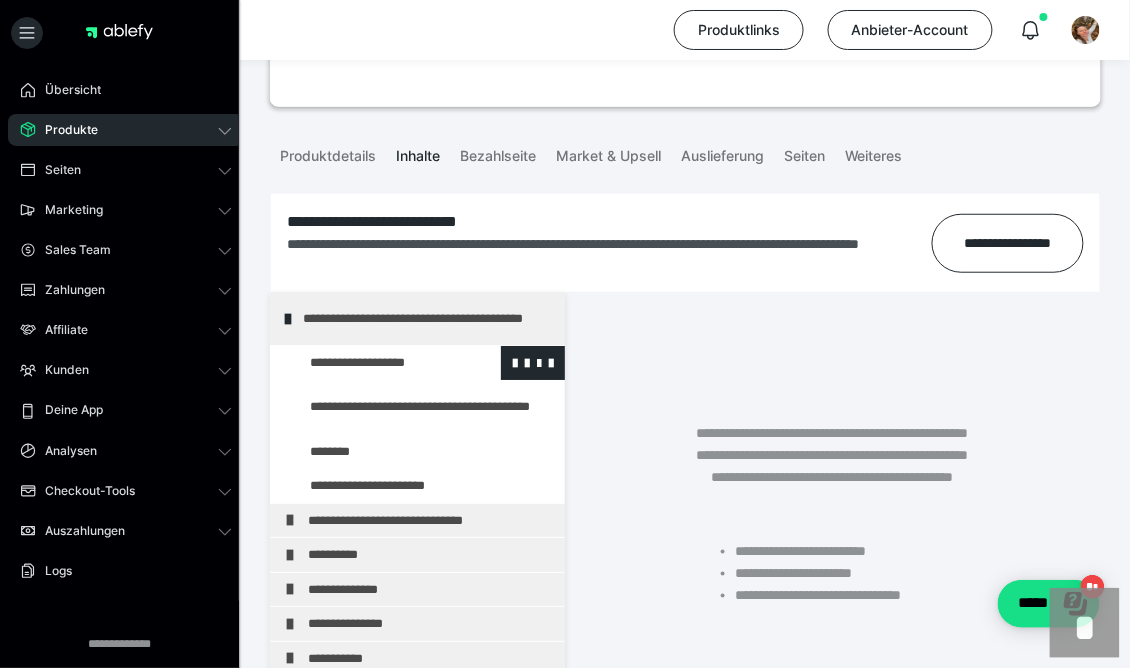 click at bounding box center [375, 363] 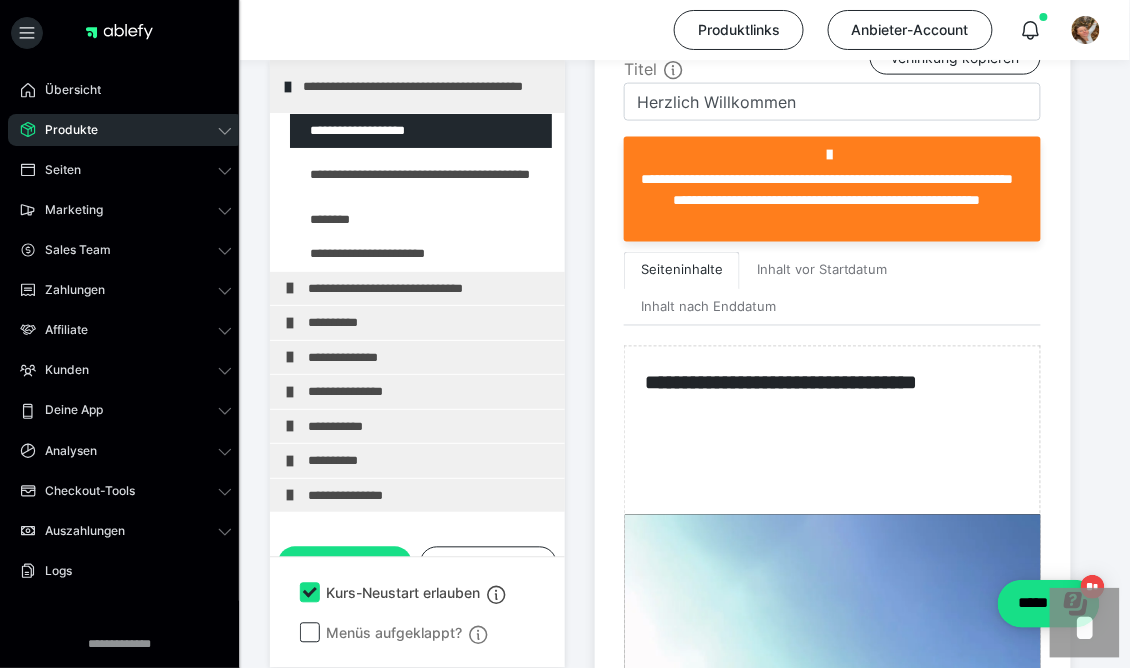 scroll, scrollTop: 584, scrollLeft: 0, axis: vertical 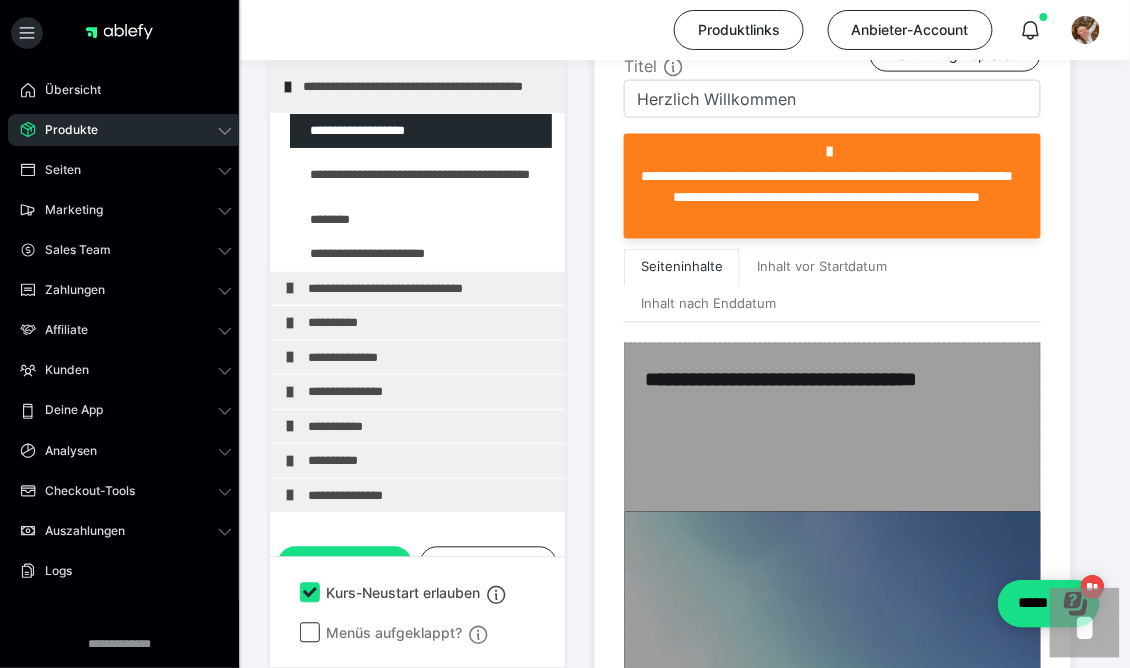 click at bounding box center (832, 796) 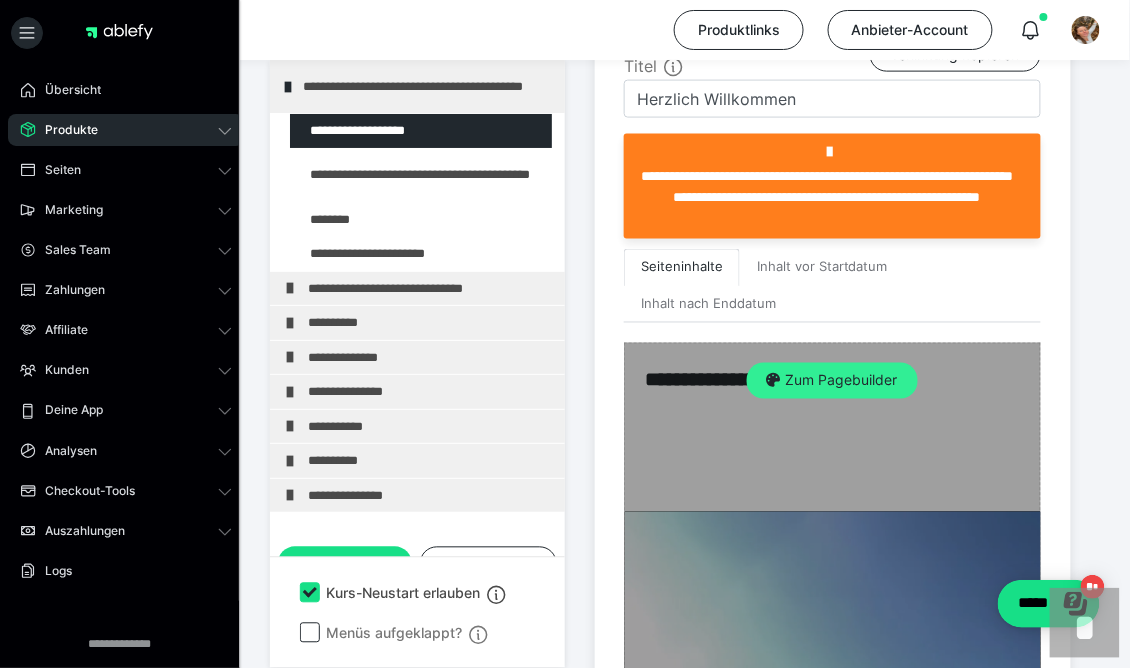 click on "Zum Pagebuilder" at bounding box center [832, 381] 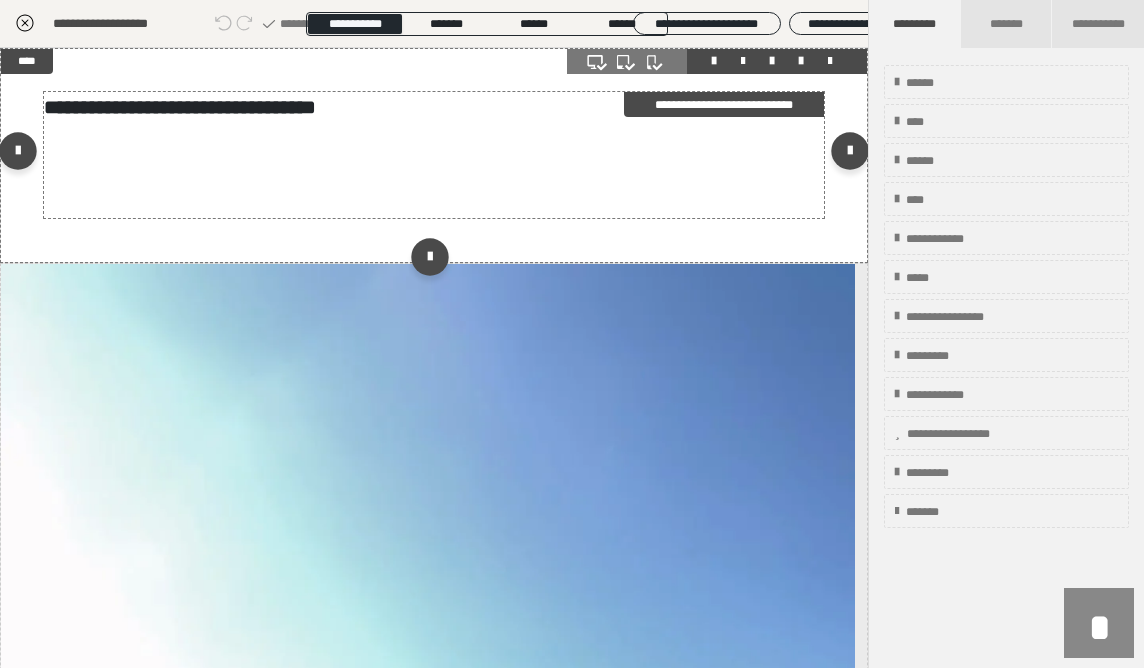 click on "**********" at bounding box center [180, 107] 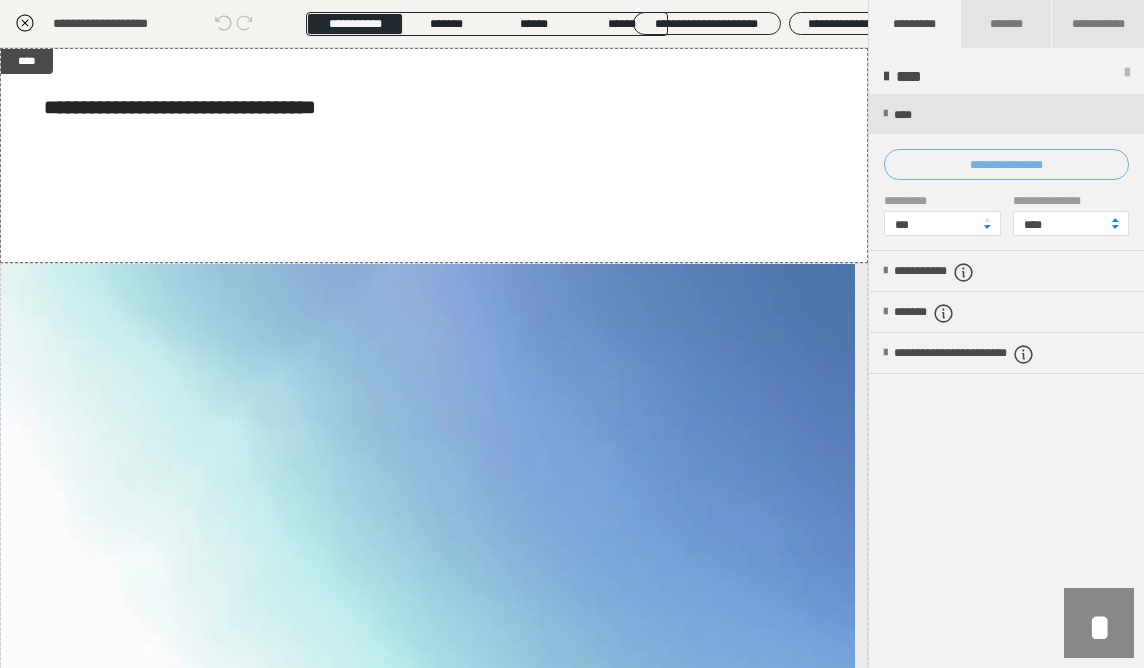 click on "**********" at bounding box center (1006, 164) 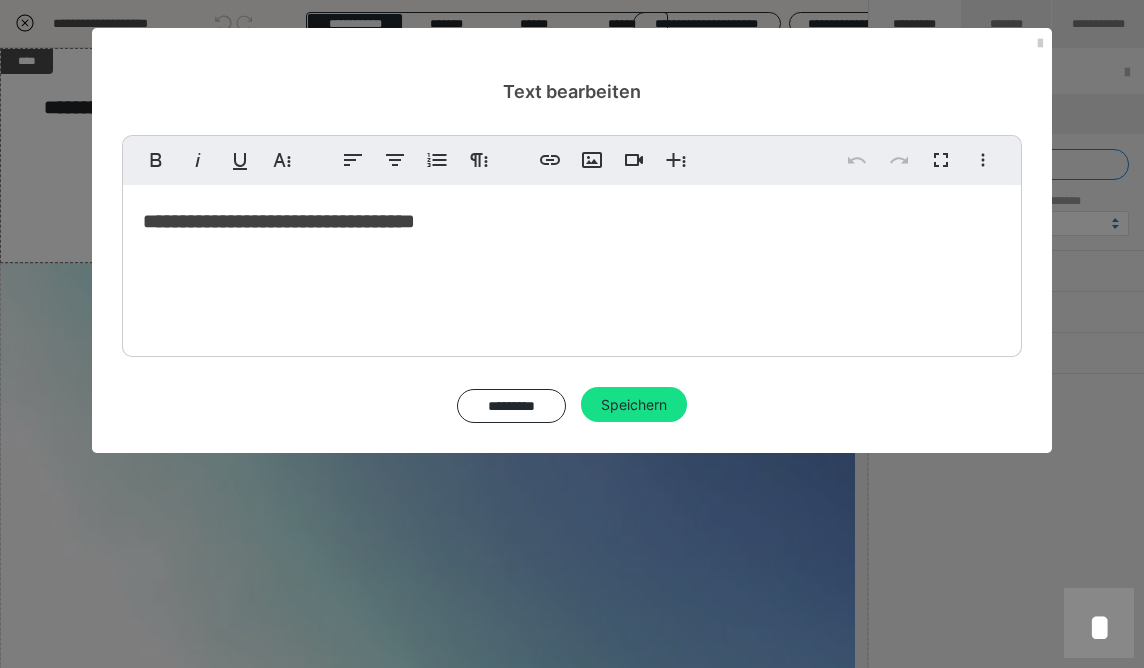 click on "**********" at bounding box center (279, 221) 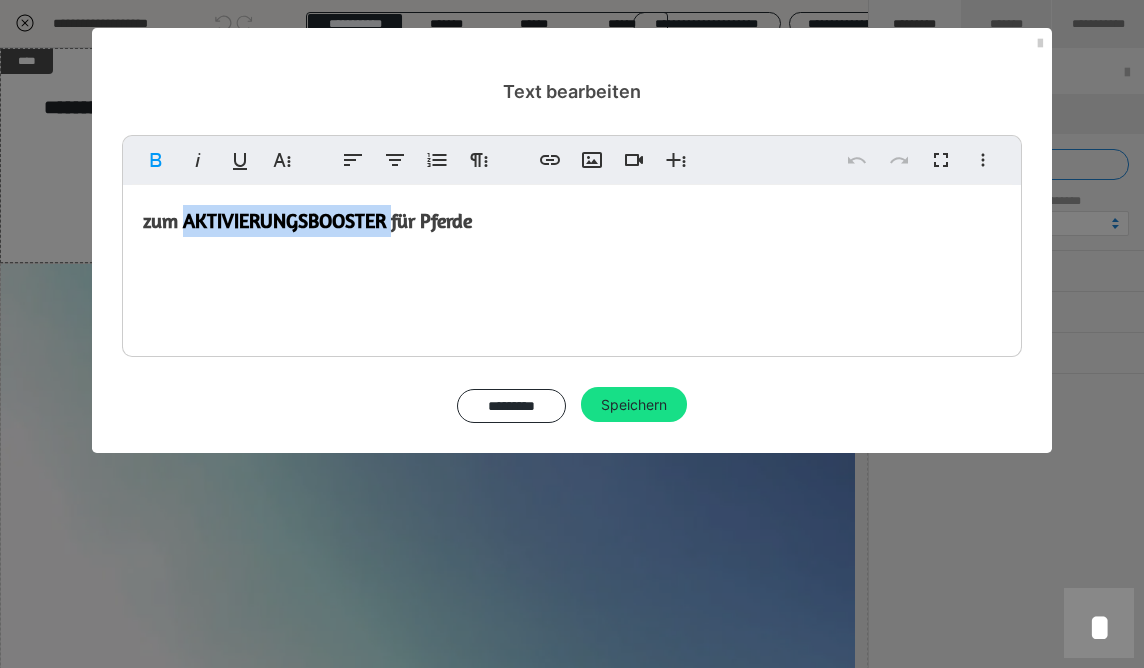 type 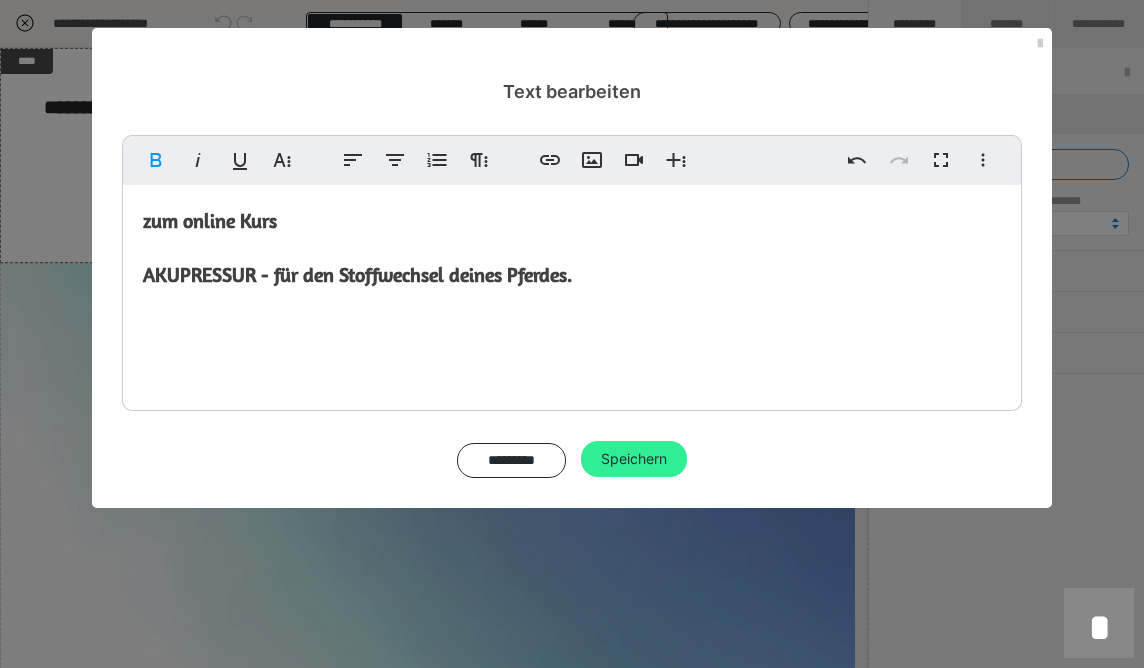 click on "Speichern" at bounding box center (634, 459) 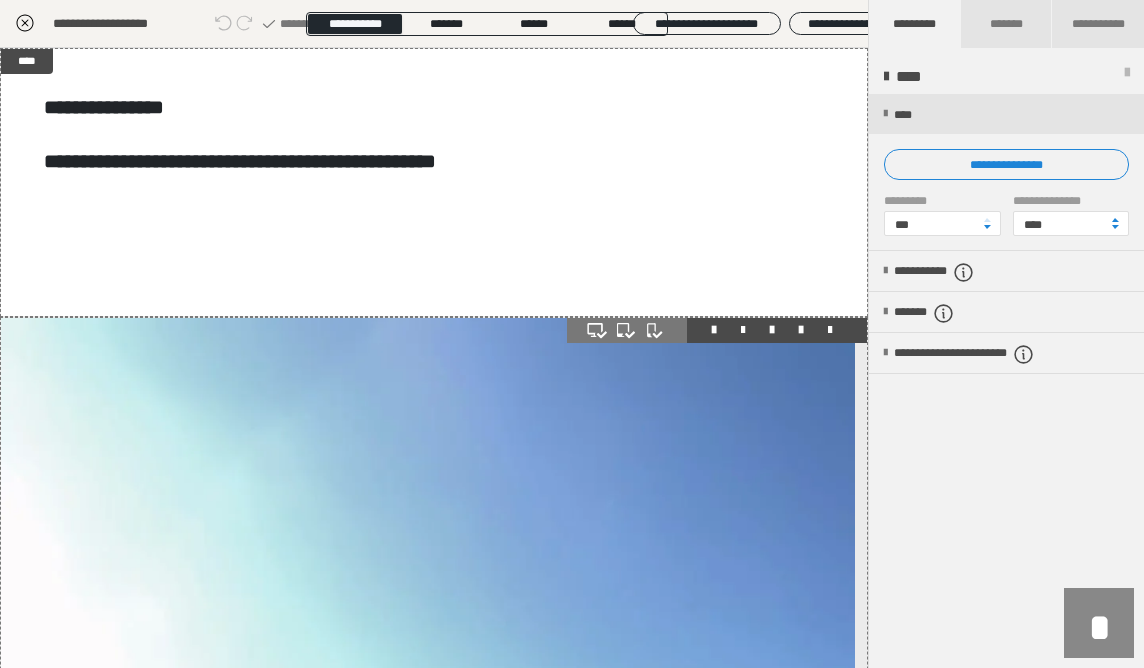 click at bounding box center (428, 1077) 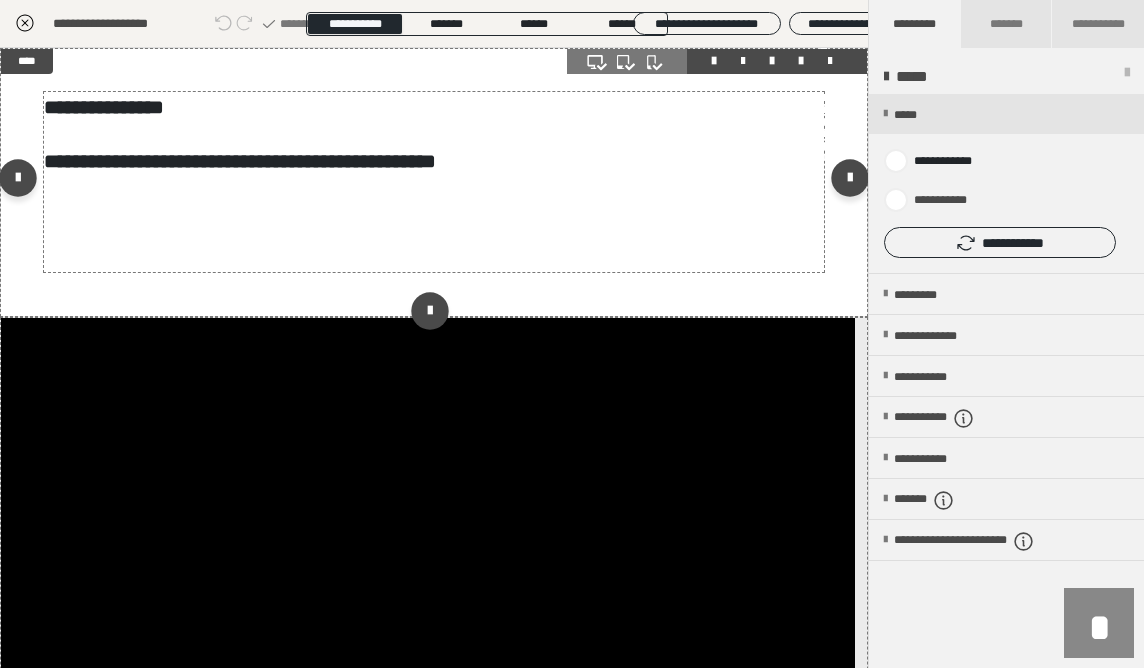 click on "**********" at bounding box center (433, 182) 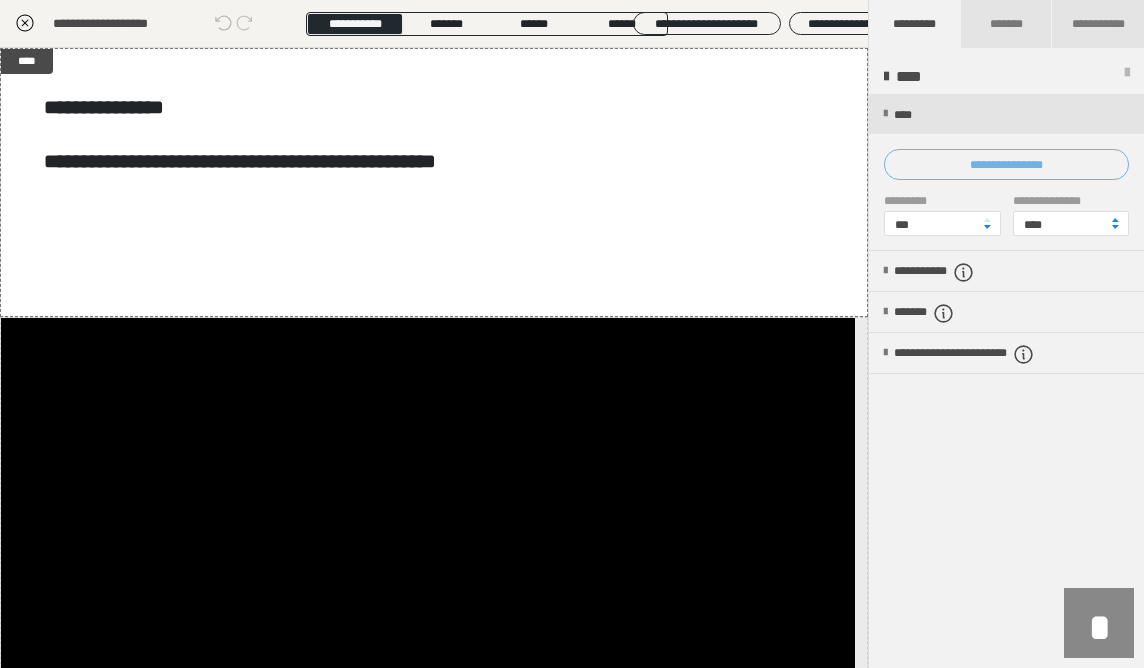 click on "**********" at bounding box center [1006, 164] 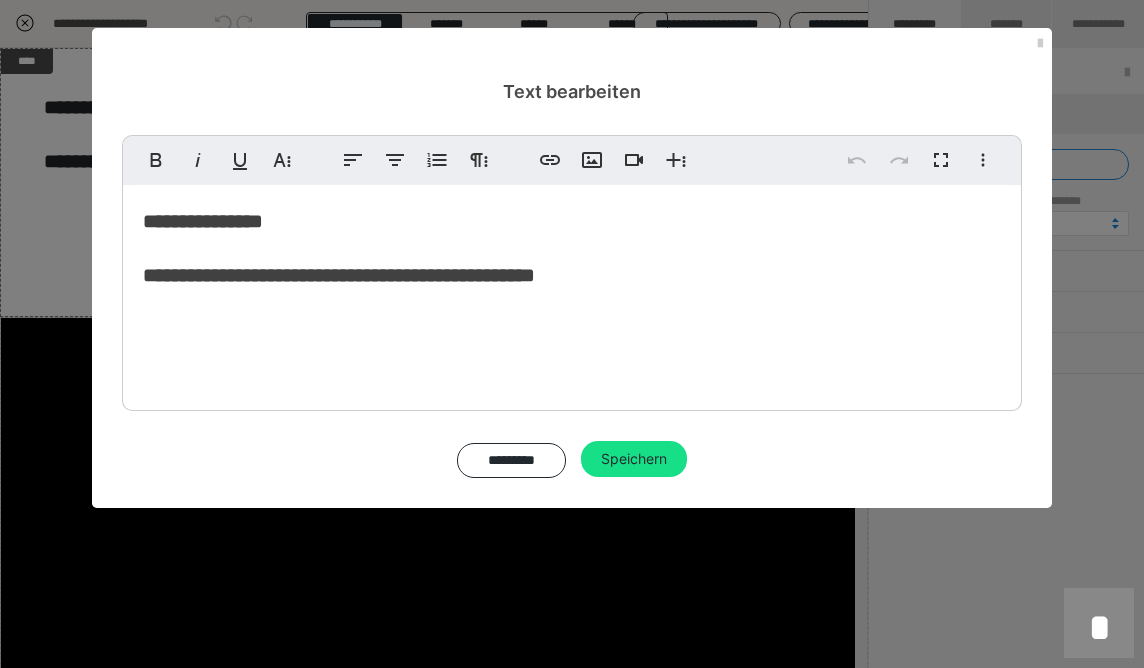click on "**********" at bounding box center (572, 293) 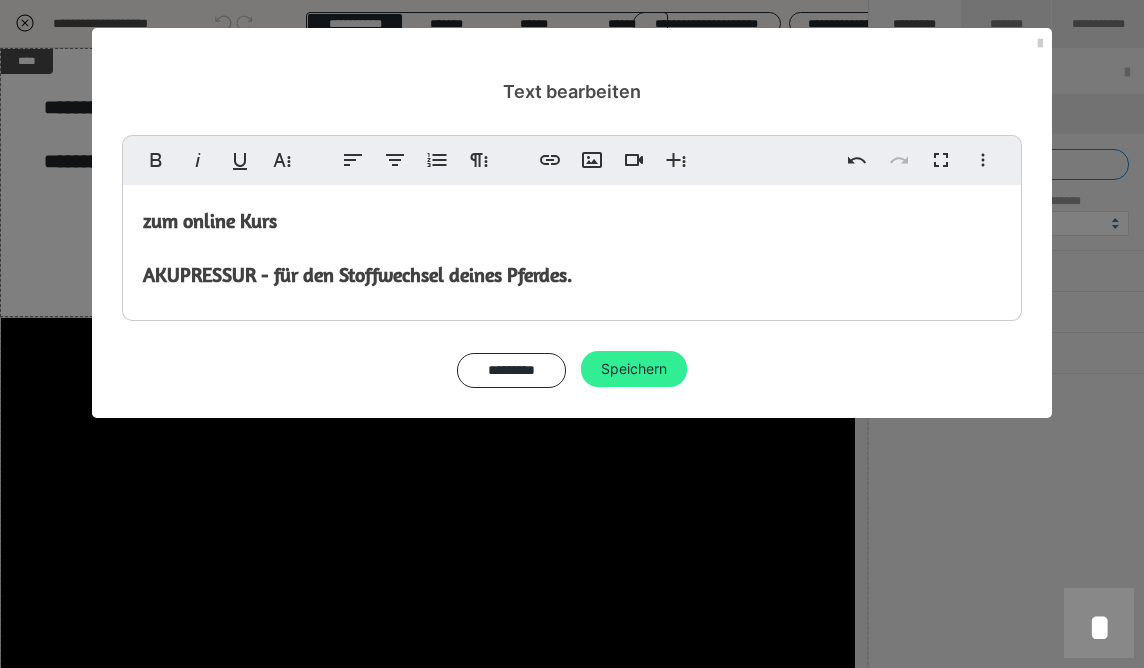 click on "Speichern" at bounding box center [634, 369] 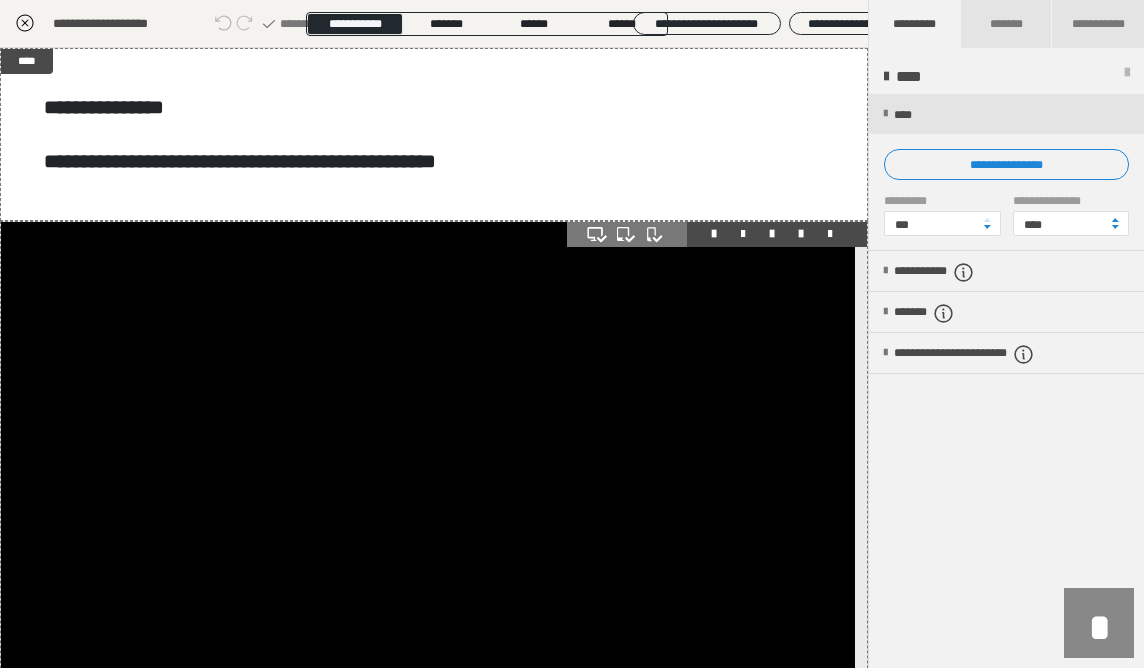 click at bounding box center (428, 981) 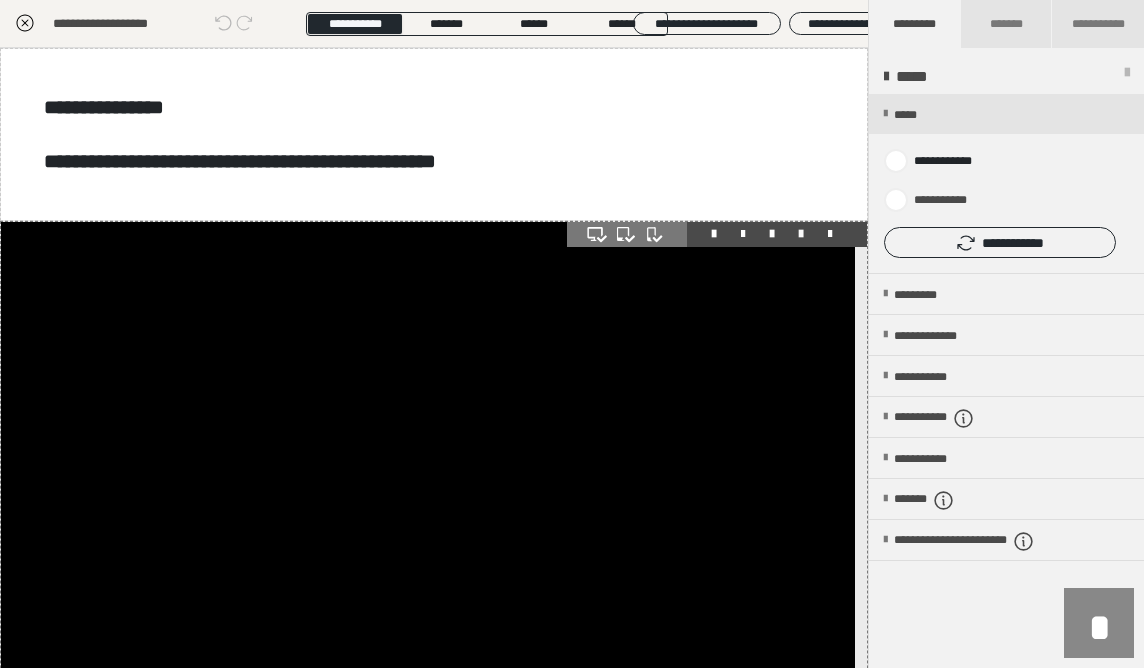 click at bounding box center [801, 234] 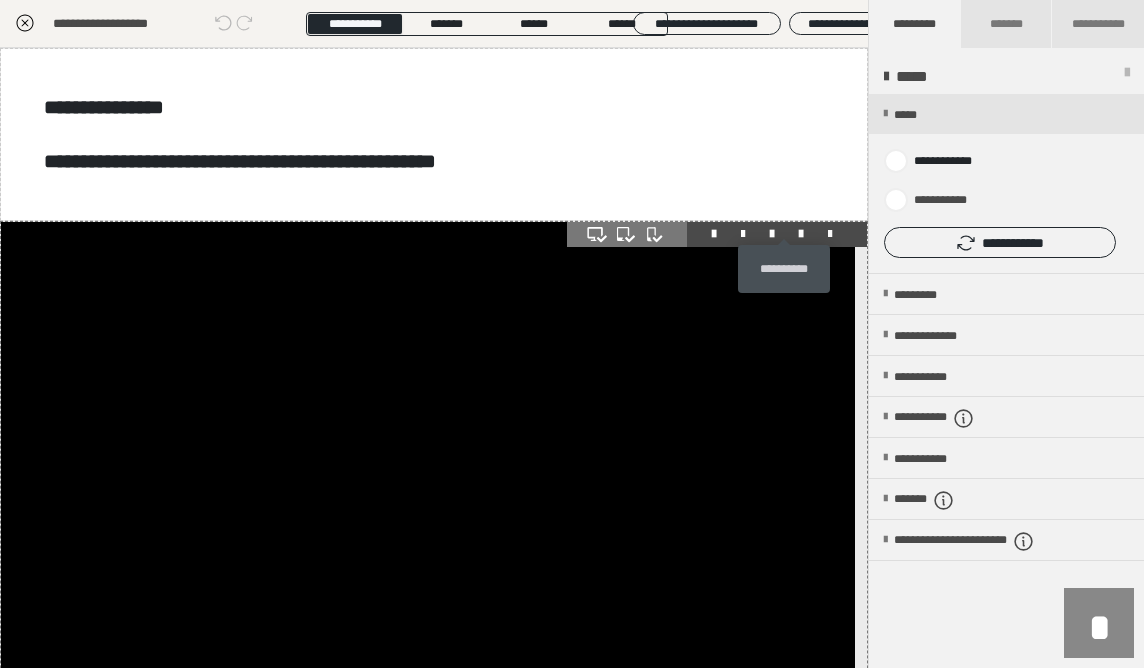 click at bounding box center (830, 234) 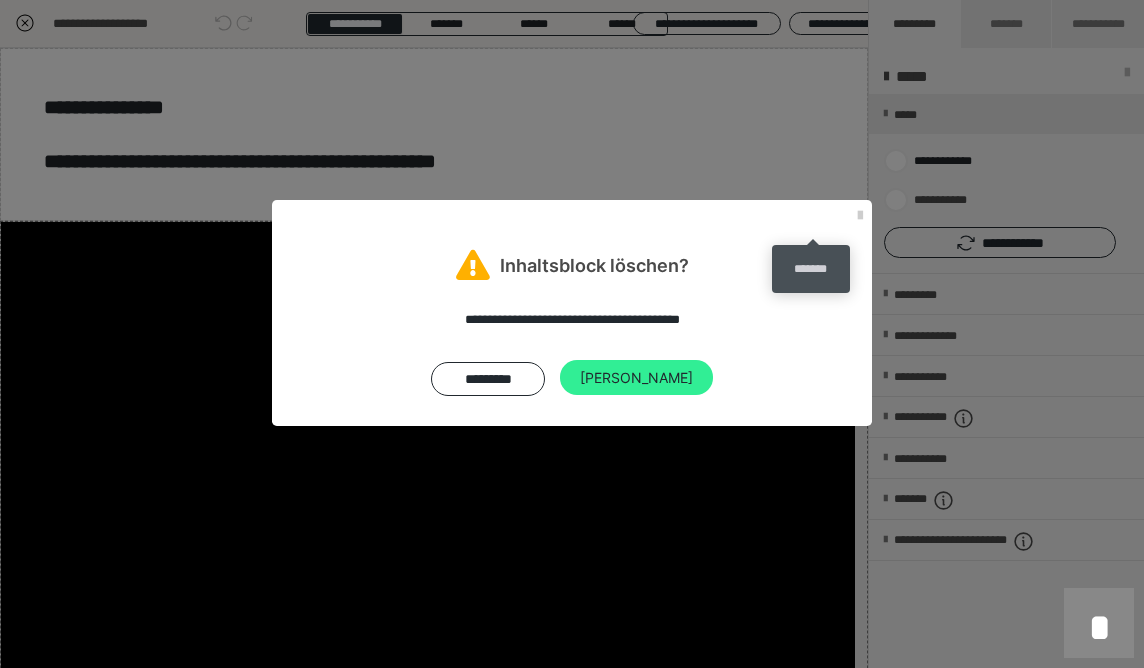 click on "Ja" at bounding box center (636, 378) 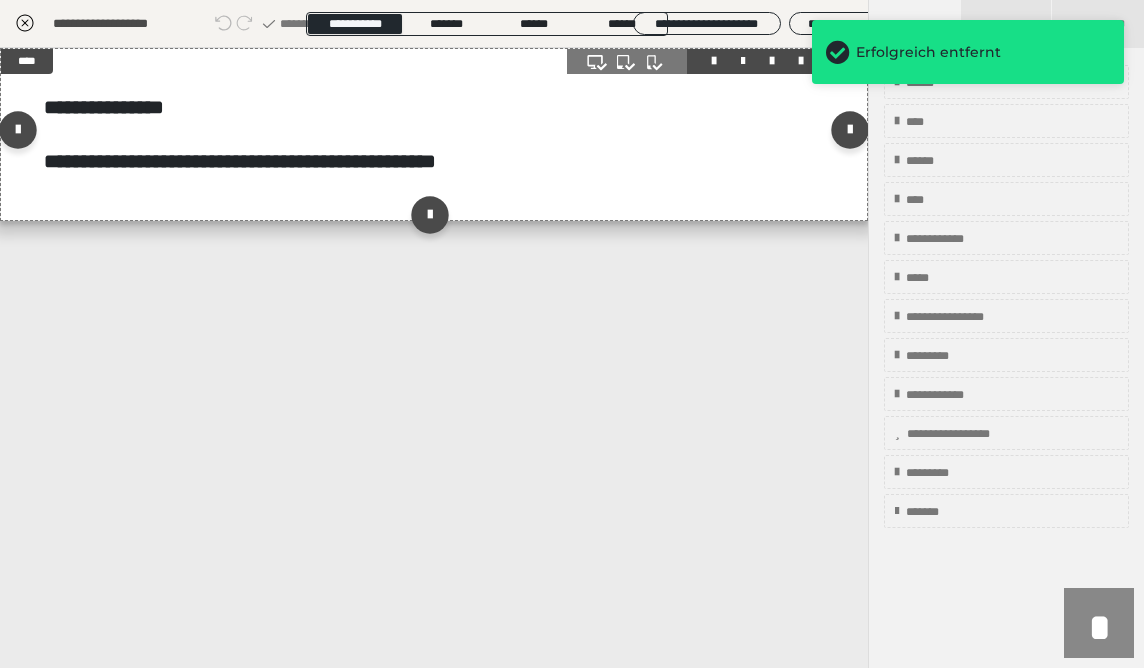 click on "**********" at bounding box center [434, 134] 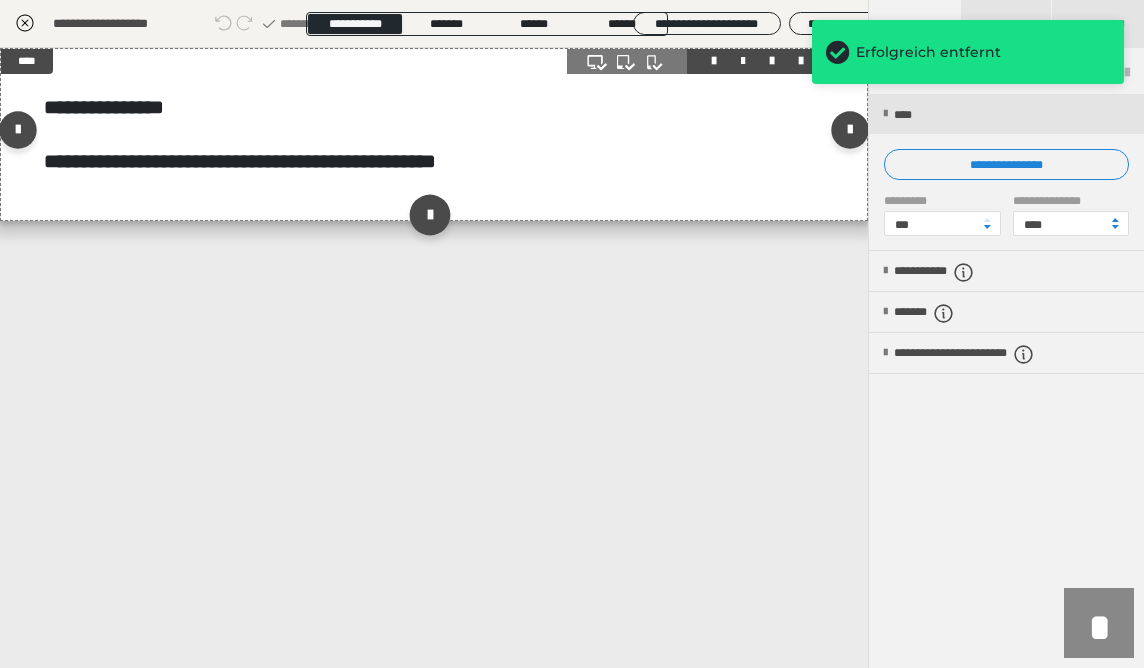 click at bounding box center [429, 215] 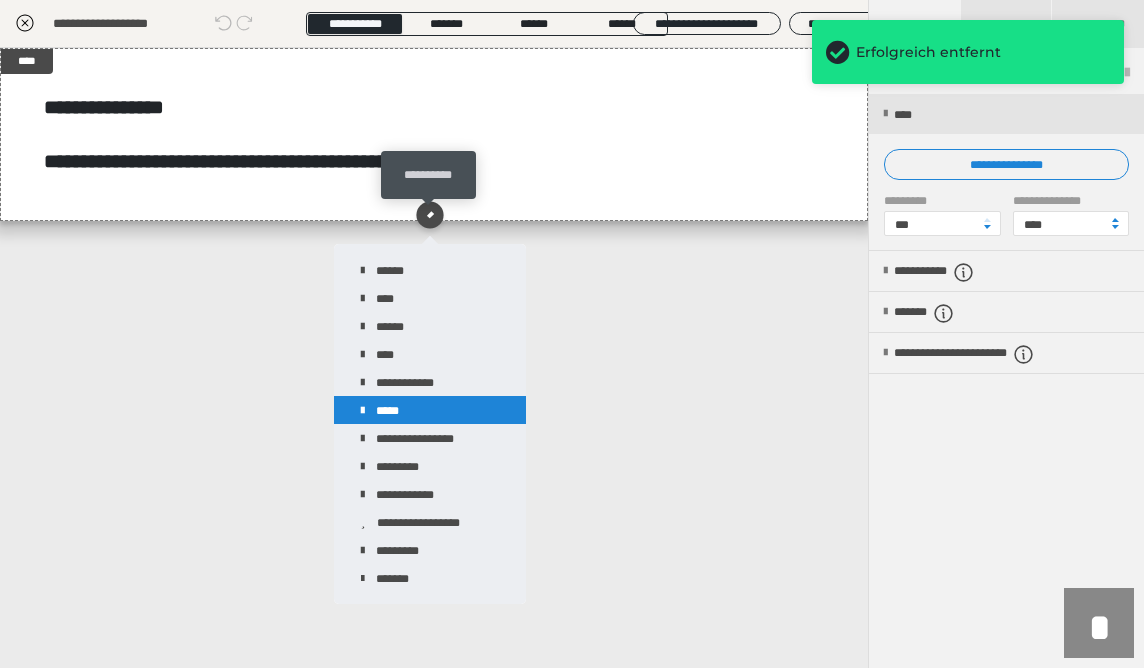 click on "*****" at bounding box center [430, 410] 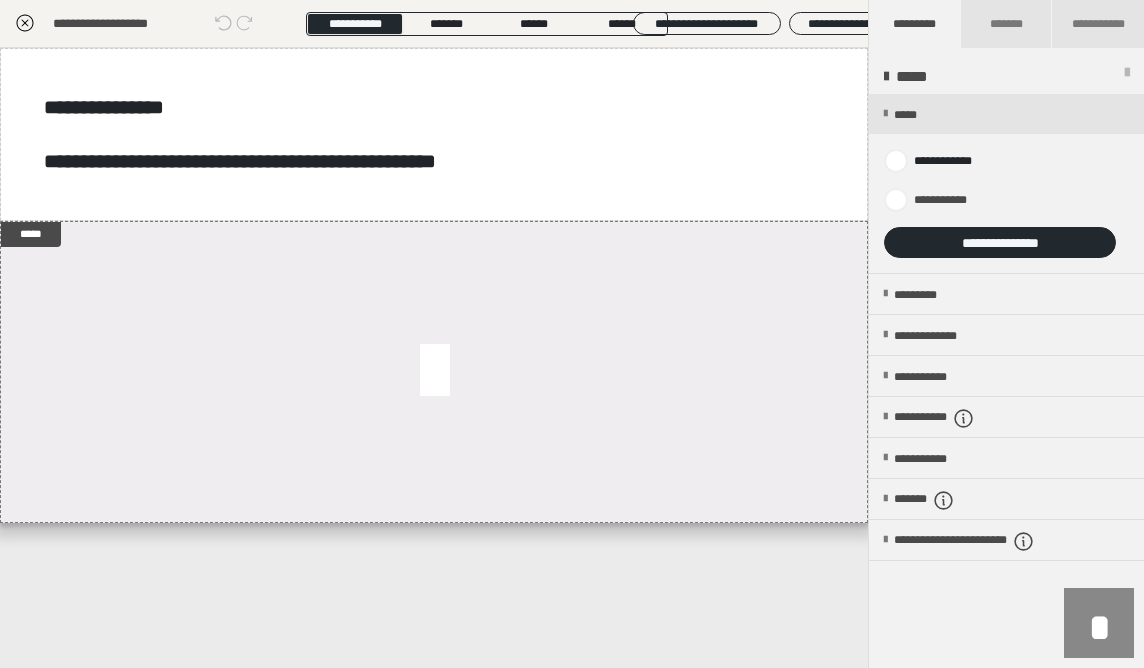 click 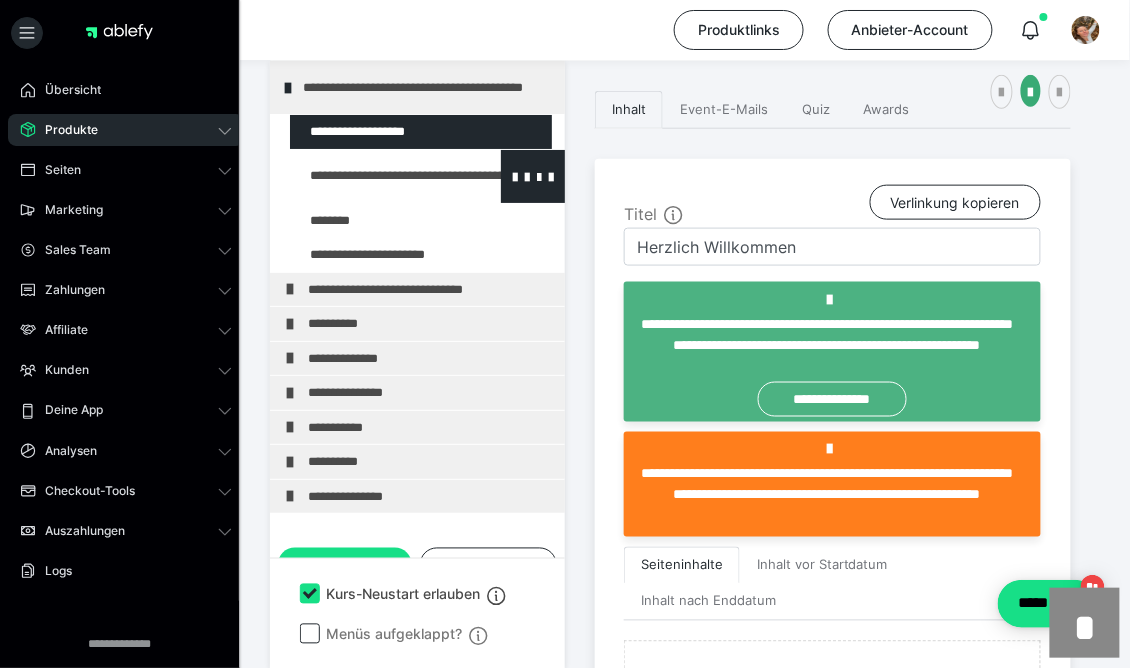 click at bounding box center (375, 176) 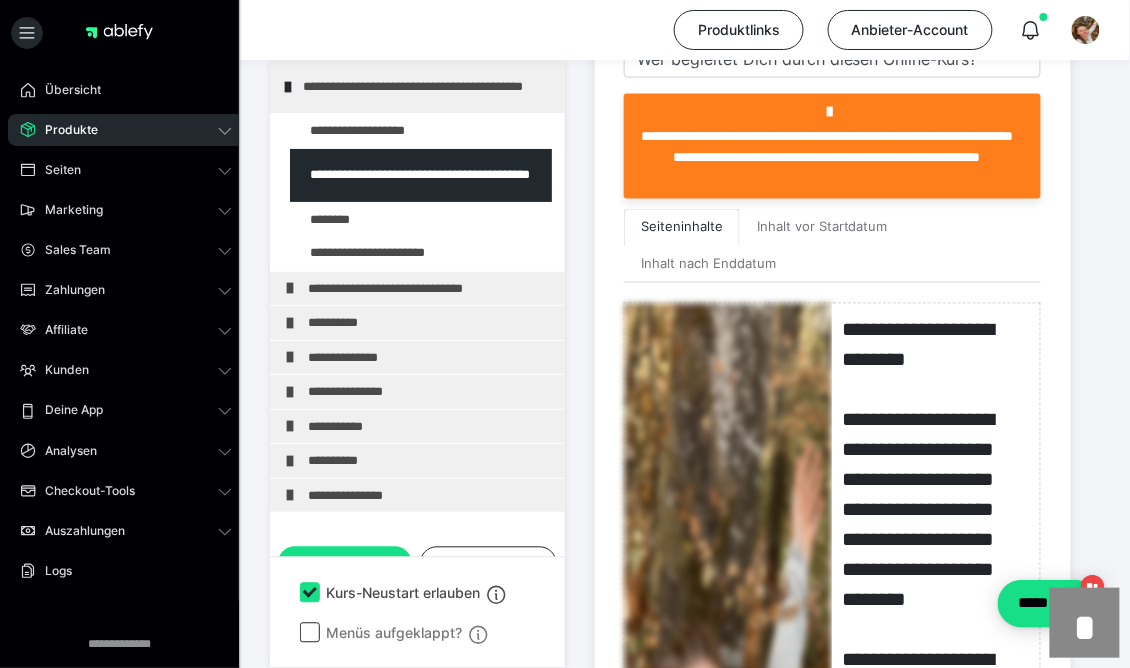scroll, scrollTop: 626, scrollLeft: 0, axis: vertical 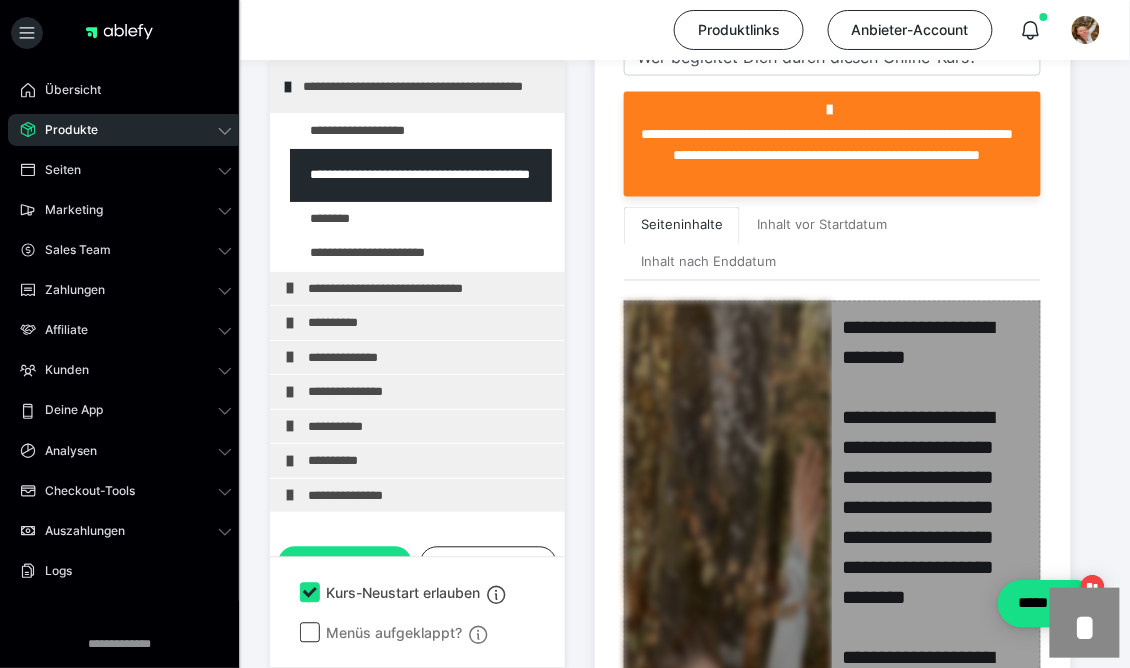 click at bounding box center [832, 1706] 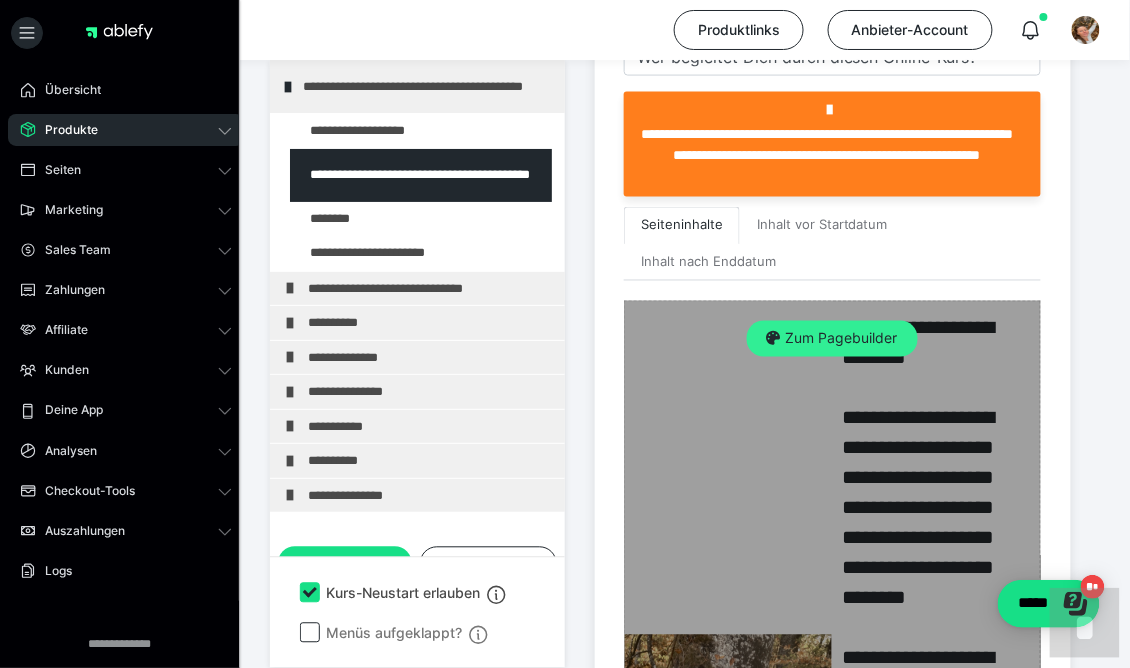 click on "Zum Pagebuilder" at bounding box center (832, 339) 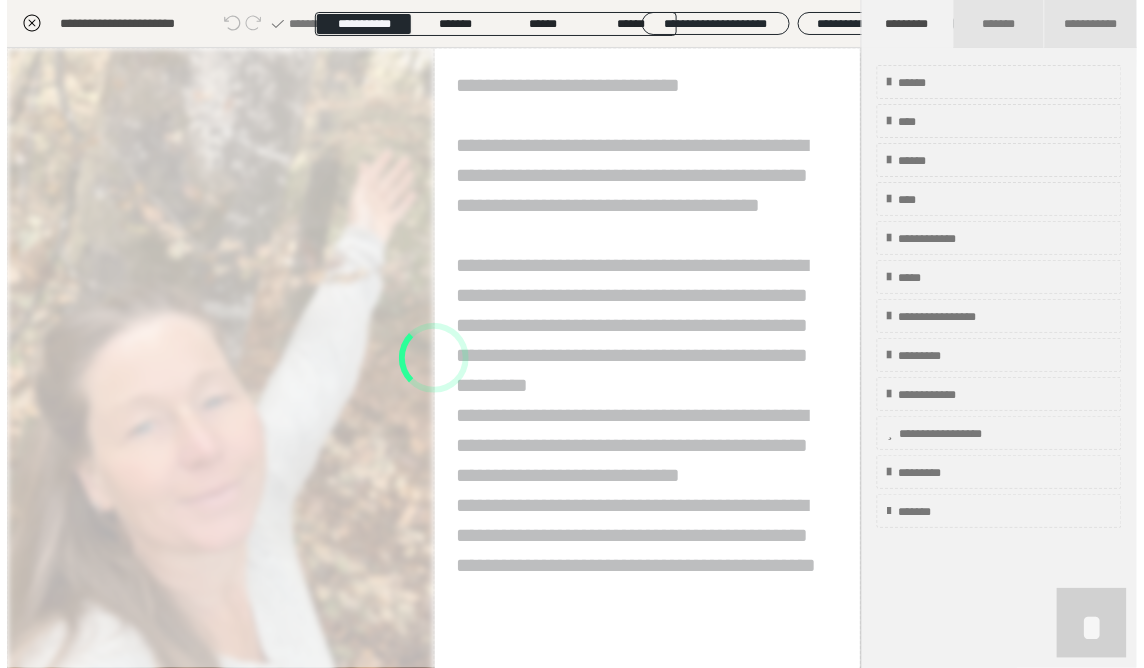 scroll, scrollTop: 436, scrollLeft: 0, axis: vertical 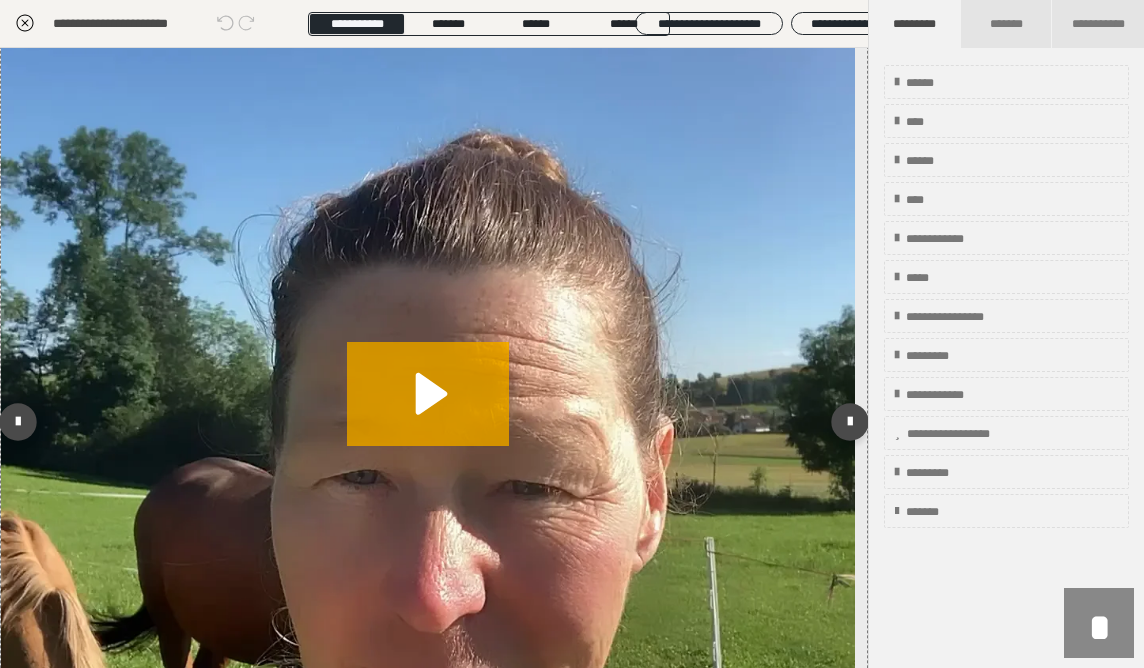 click 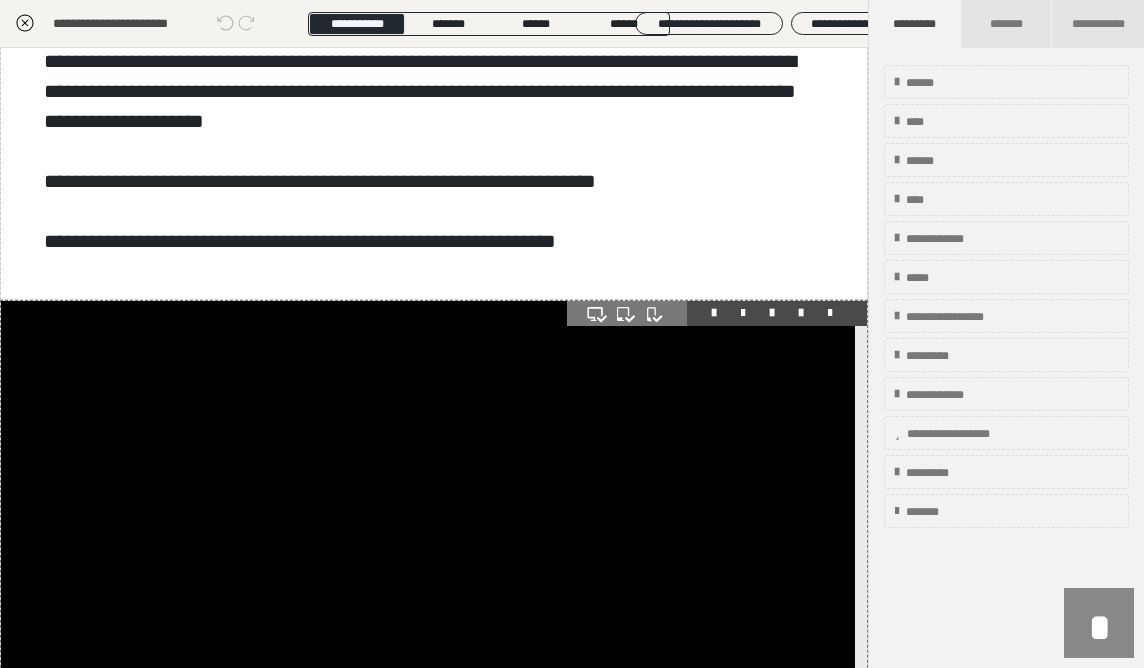 scroll, scrollTop: 1209, scrollLeft: 0, axis: vertical 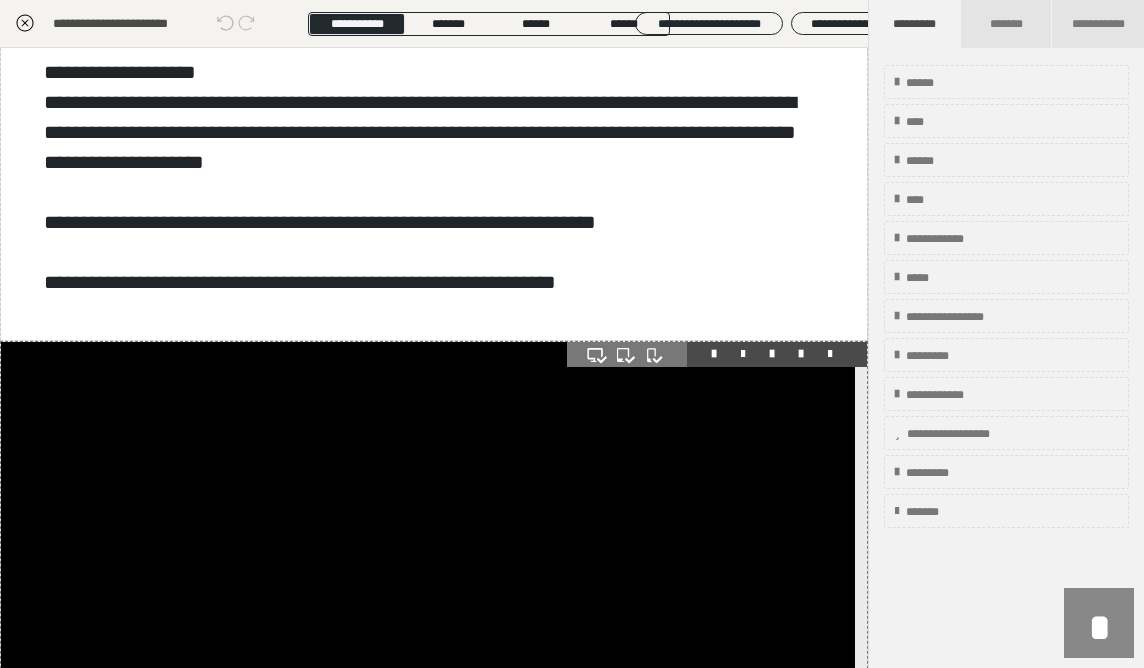 click at bounding box center (717, 354) 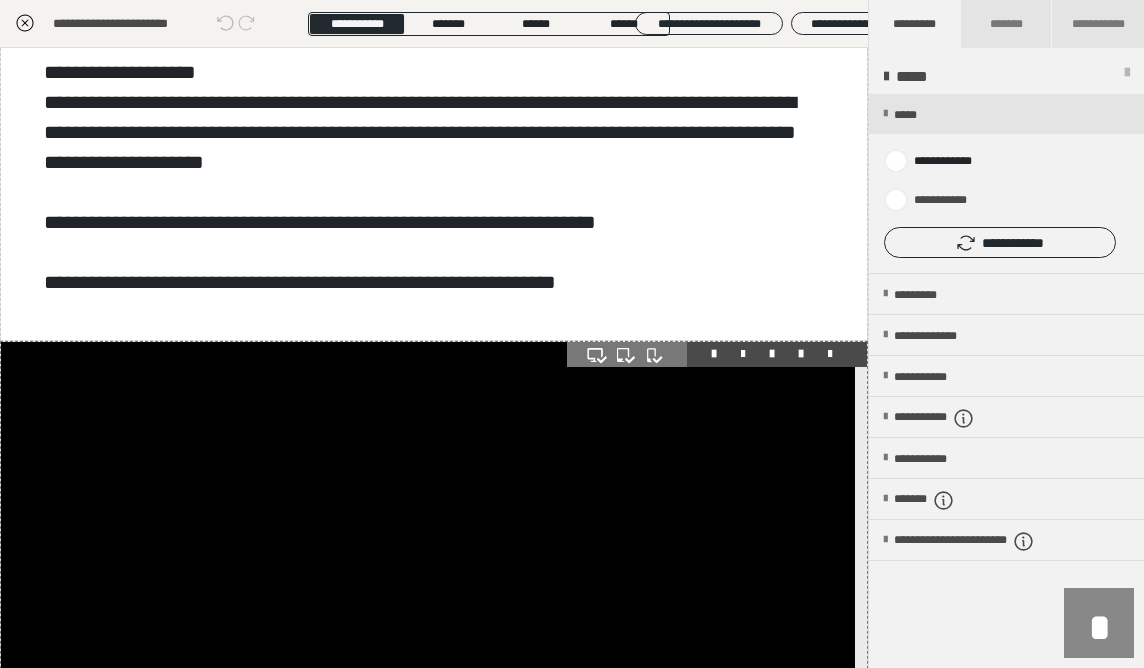 click at bounding box center [830, 354] 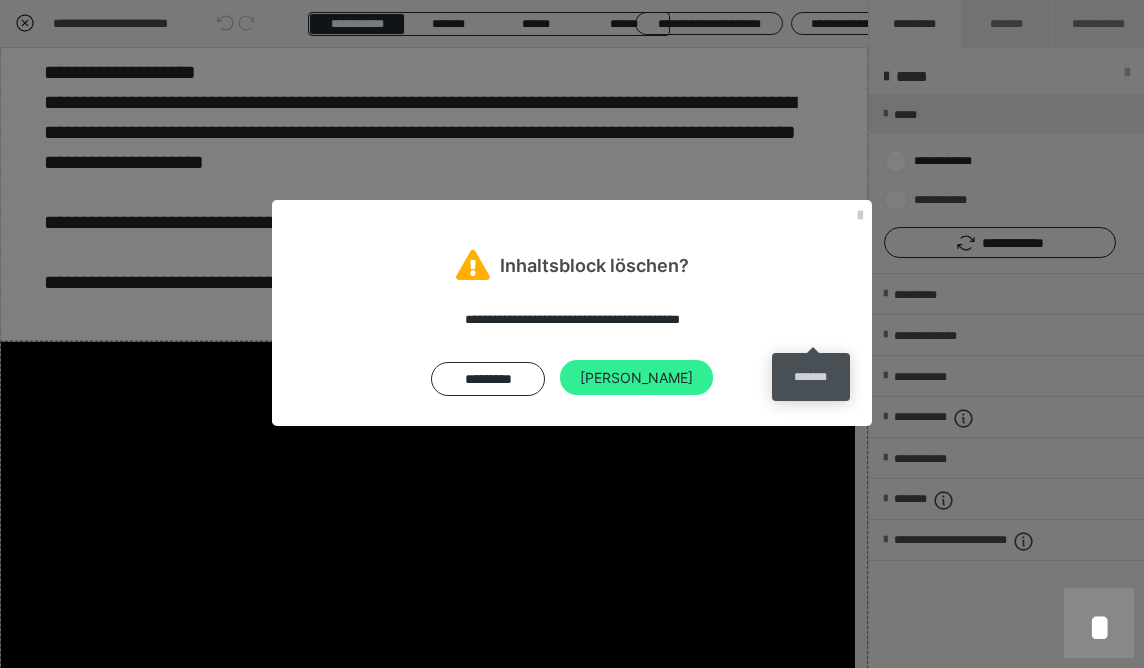 click on "Ja" at bounding box center [636, 378] 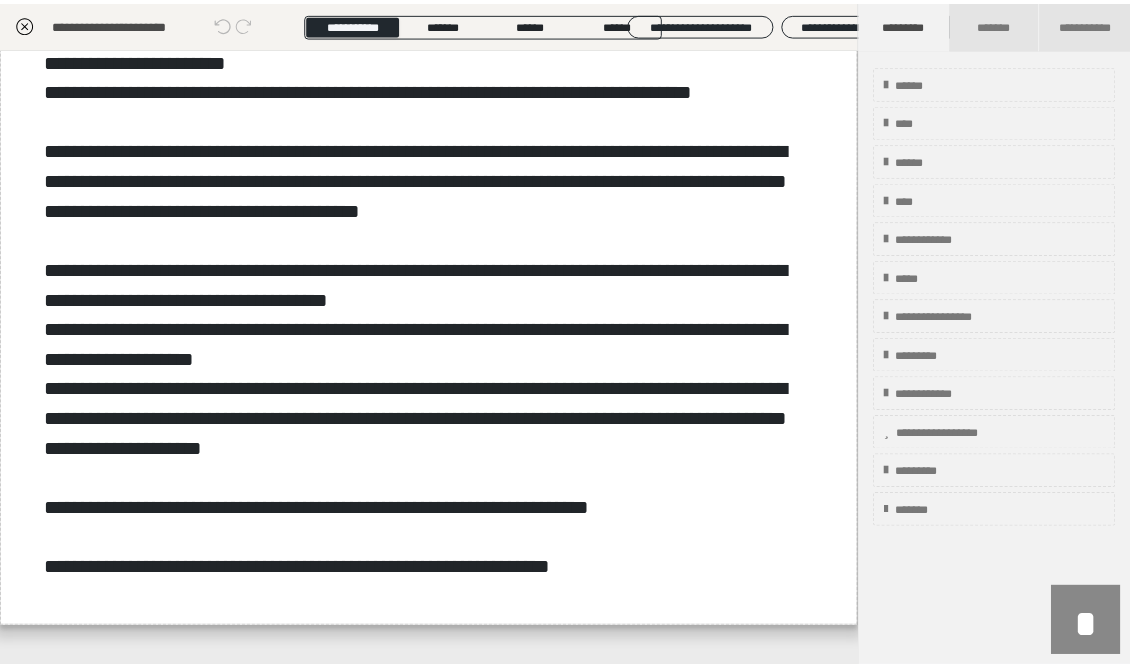 scroll, scrollTop: 938, scrollLeft: 0, axis: vertical 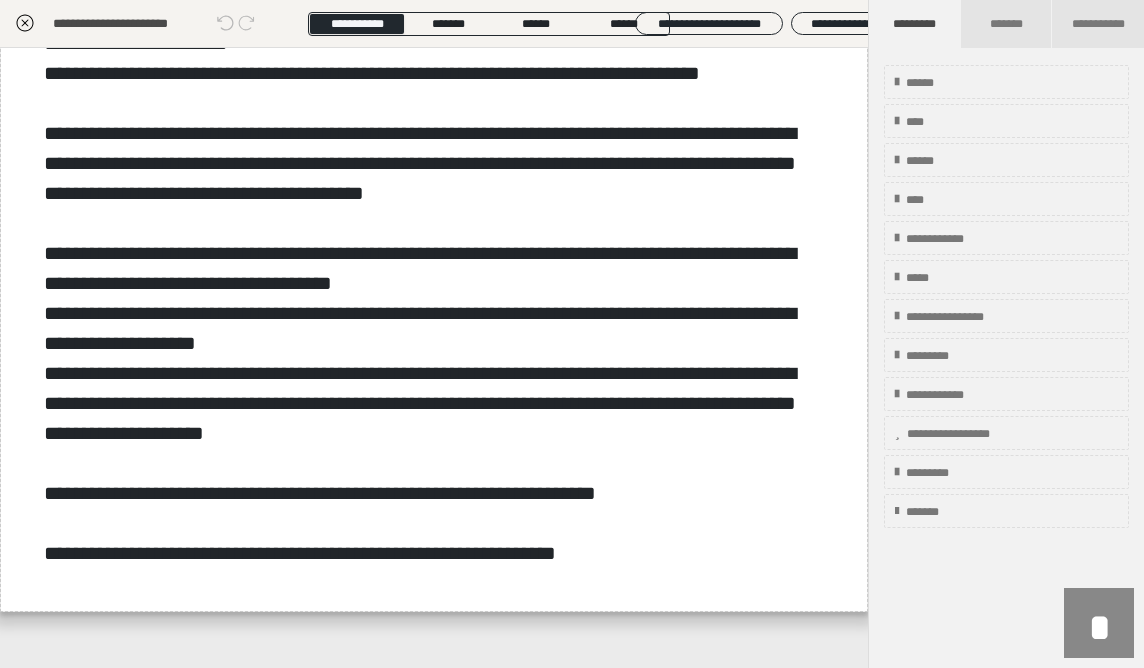click 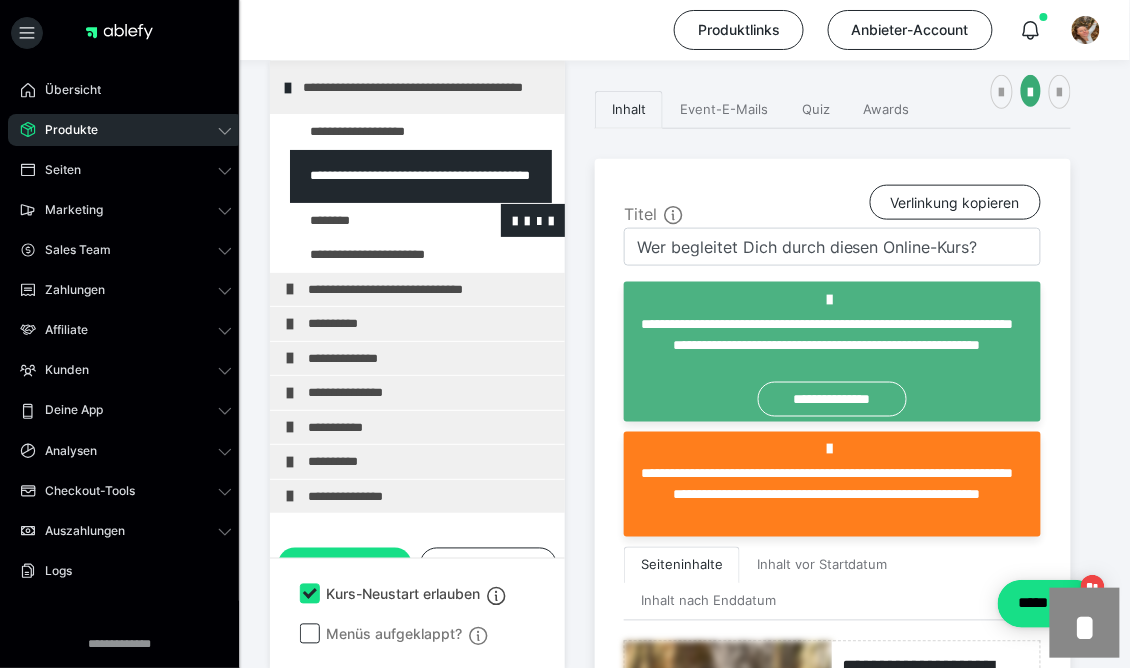 click at bounding box center [375, 221] 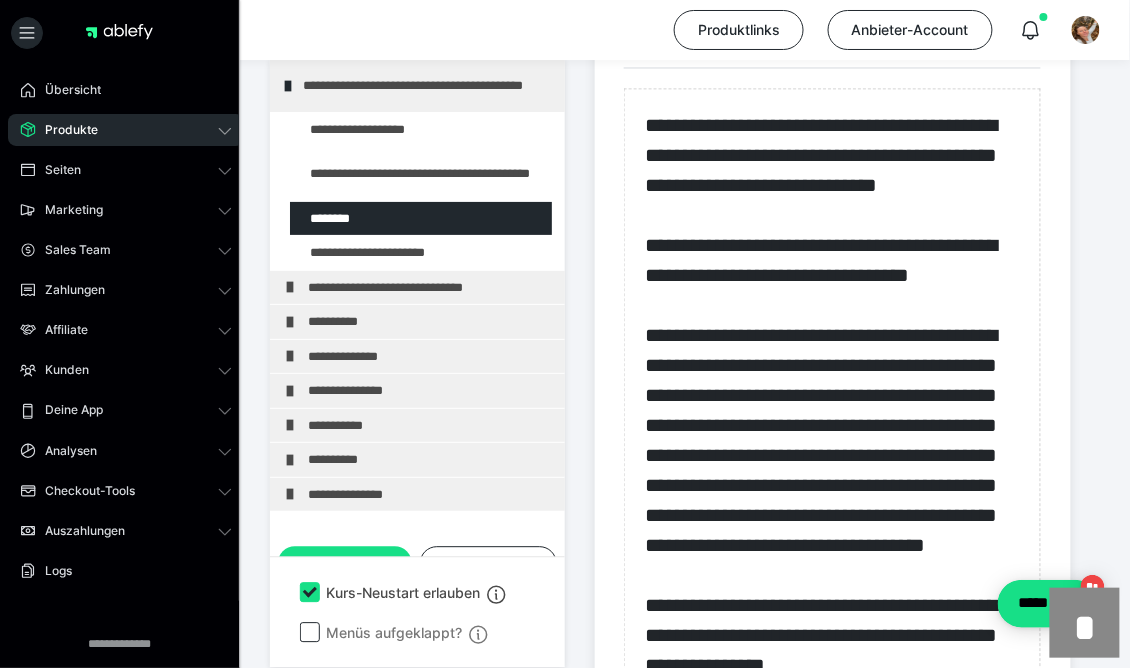 scroll, scrollTop: 843, scrollLeft: 0, axis: vertical 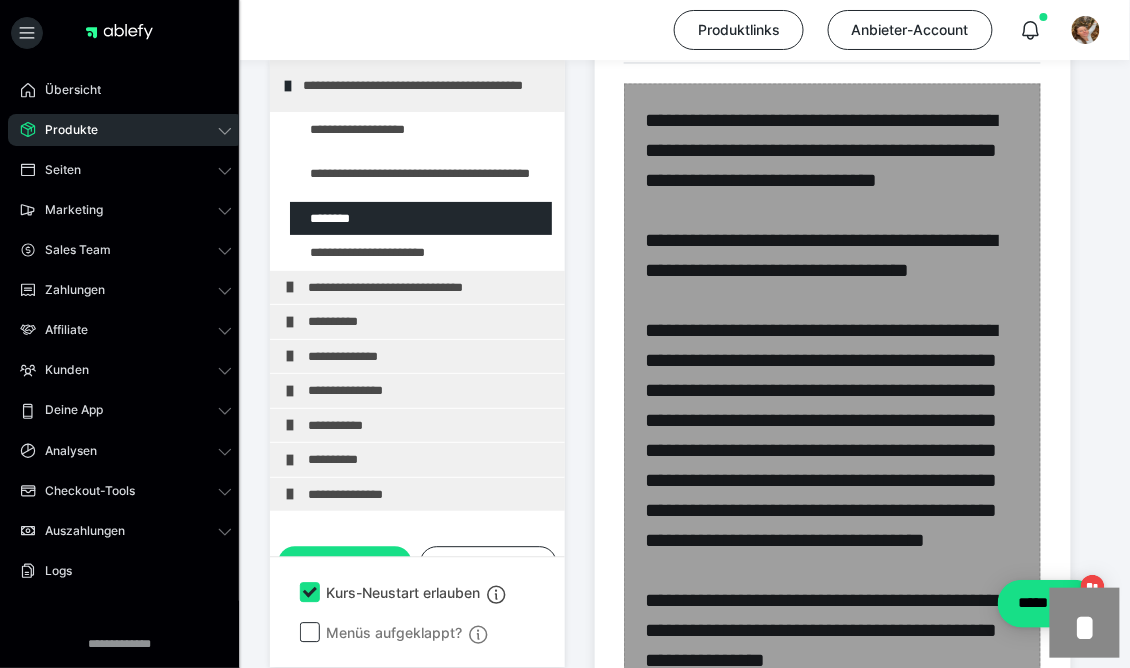 click at bounding box center (832, 567) 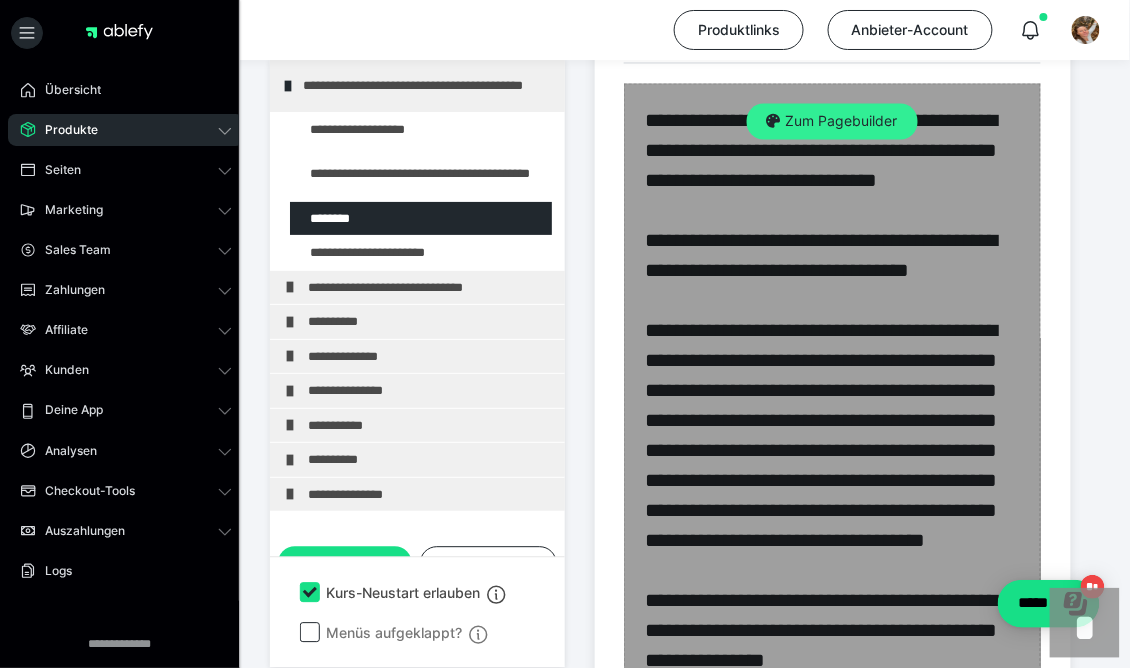 click on "Zum Pagebuilder" at bounding box center [832, 122] 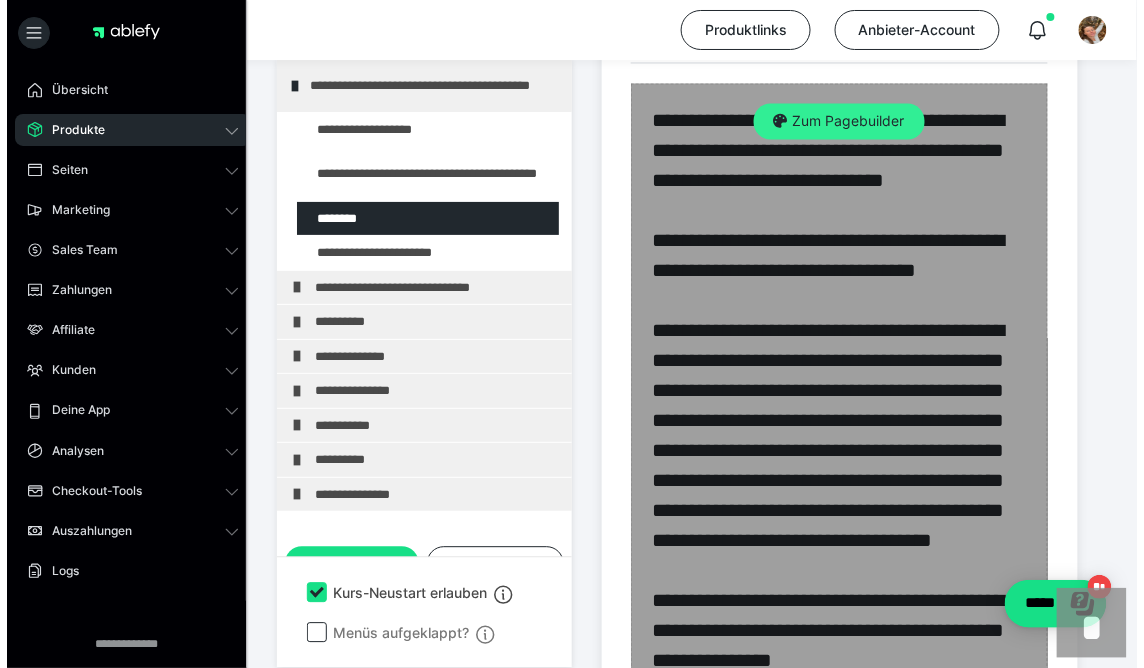 scroll, scrollTop: 436, scrollLeft: 0, axis: vertical 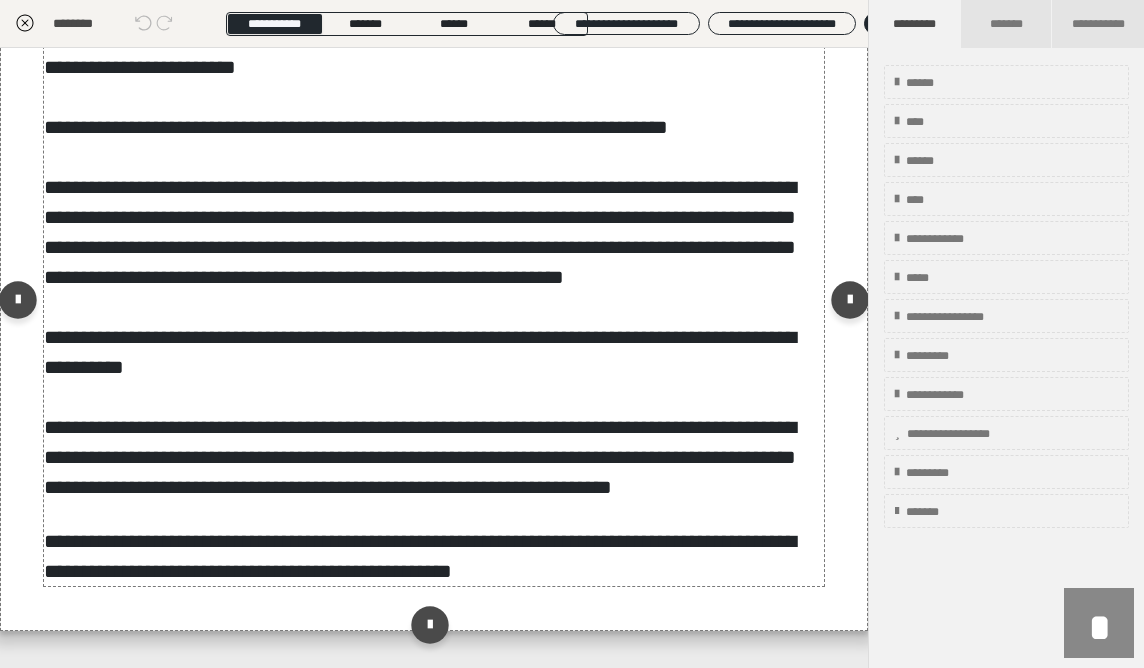 click on "**********" at bounding box center [420, 202] 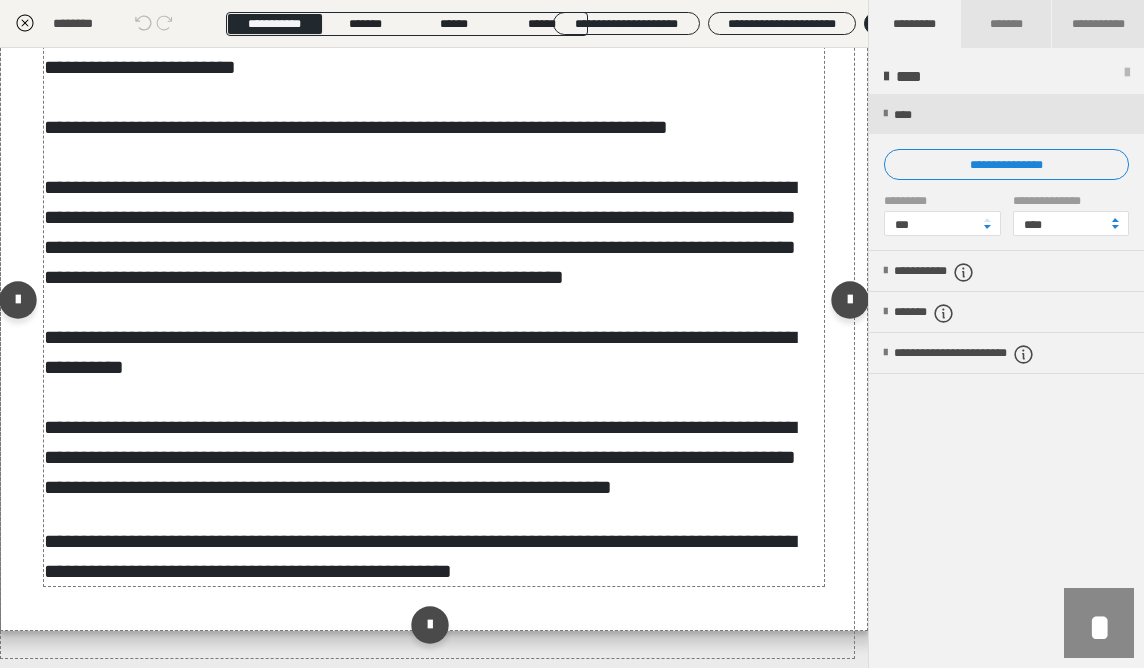 click on "**********" at bounding box center [420, 202] 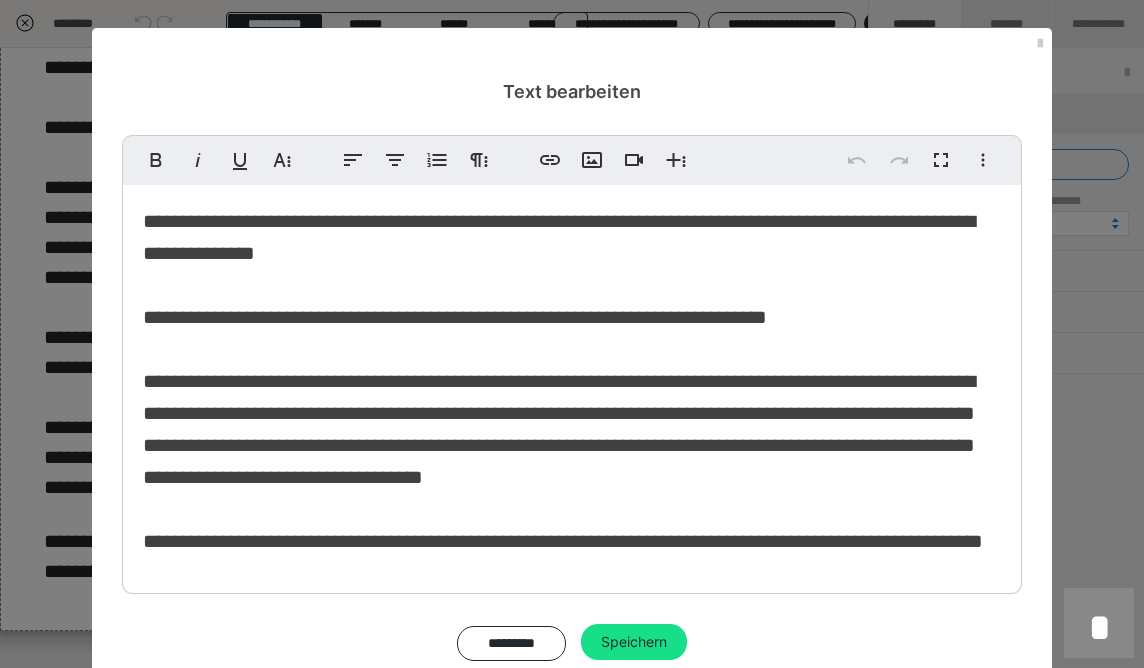 click on "**********" at bounding box center (563, 381) 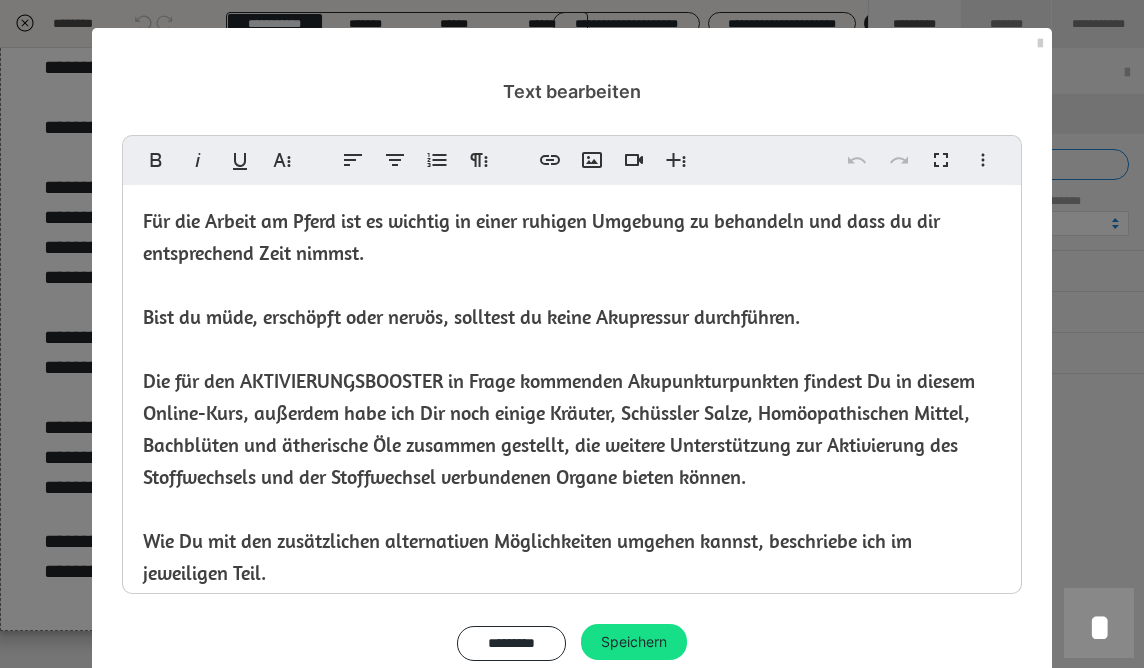 click on "Für die Arbeit am Pferd ist es wichtig in einer ruhigen Umgebung zu behandeln und dass du dir entsprechend Zeit nimmst. Bist du müde, erschöpft oder nervös, solltest du keine Akupressur durchführen. Die für den AKTIVIERUNGSBOOSTER in Frage kommenden Akupunkturpunkten findest Du in diesem Online-Kurs, außerdem habe ich Dir noch einige Kräuter, Schüssler Salze, Homöopathischen Mittel, Bachblüten und ätherische Öle zusammen gestellt, die weitere Unterstützung zur Aktivierung des Stoffwechsels und der Stoffwechsel verbundenen Organe bieten können. Wie Du mit den zusätzlichen alternativen Möglichkeiten umgehen kannst, beschriebe ich im jeweiligen Teil." at bounding box center [559, 396] 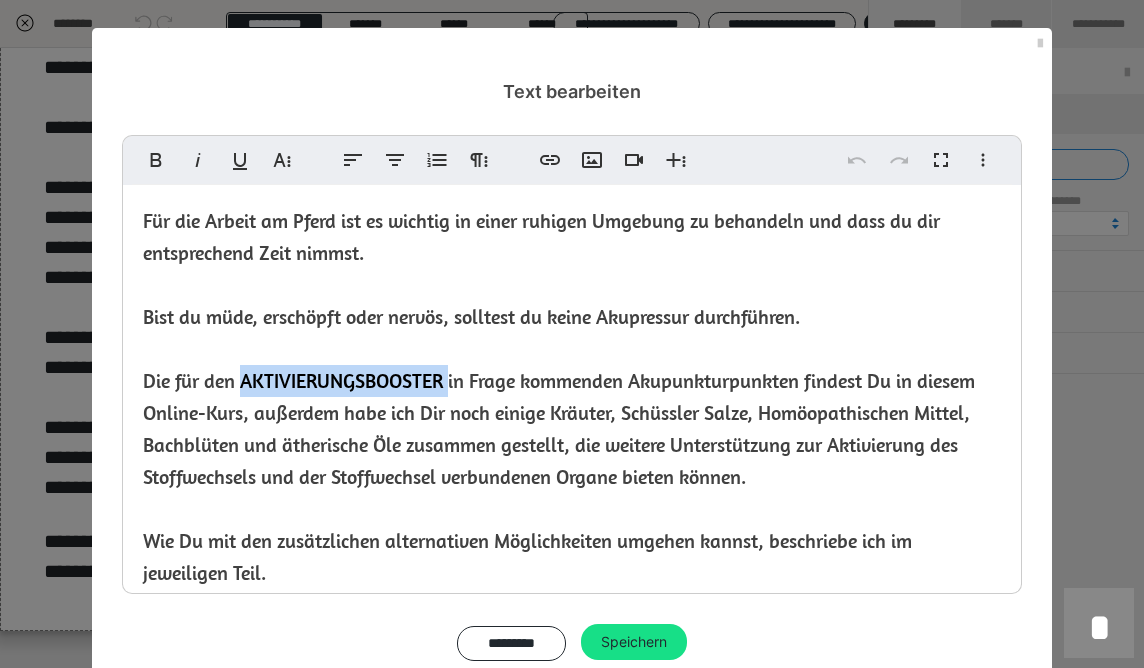 type 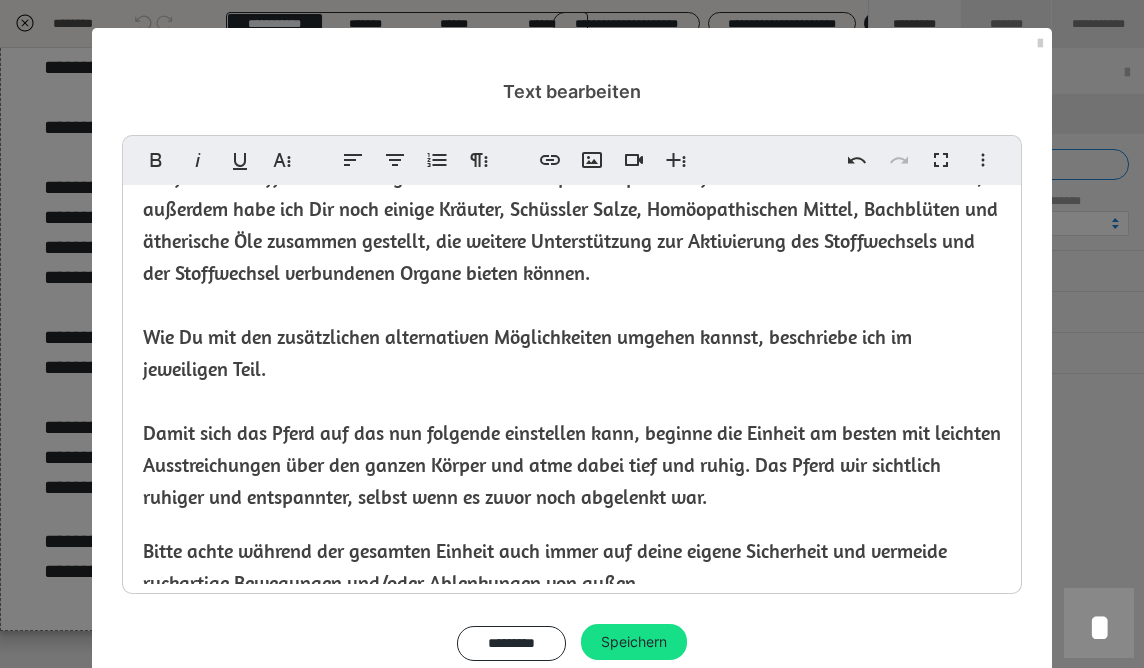 scroll, scrollTop: 238, scrollLeft: 0, axis: vertical 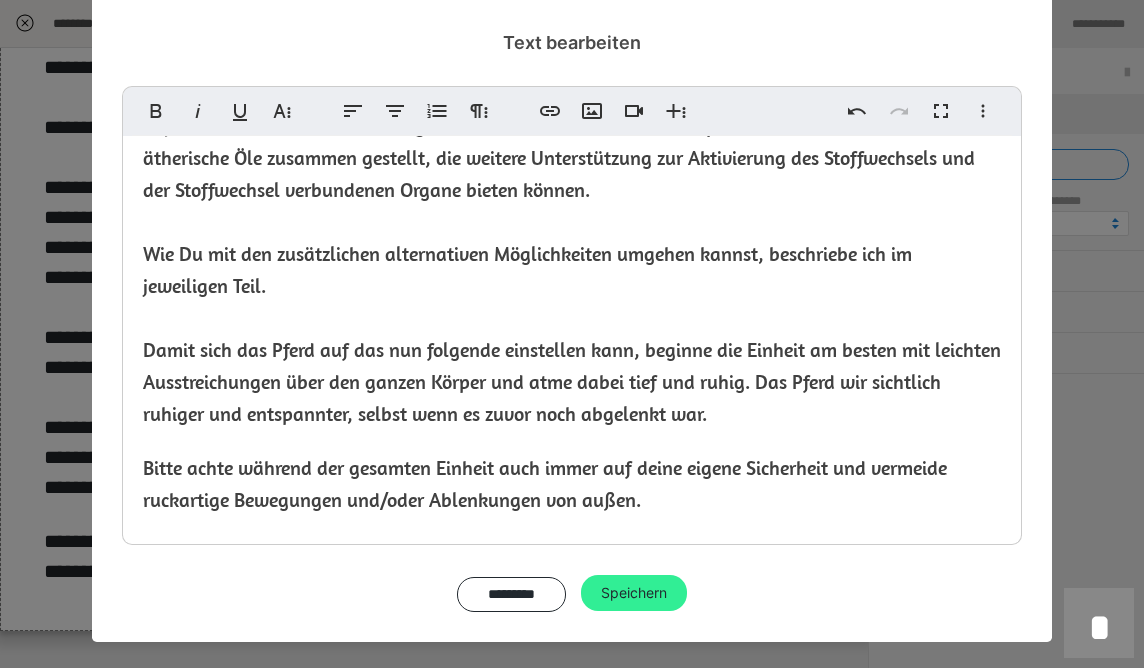 click on "Speichern" at bounding box center (634, 593) 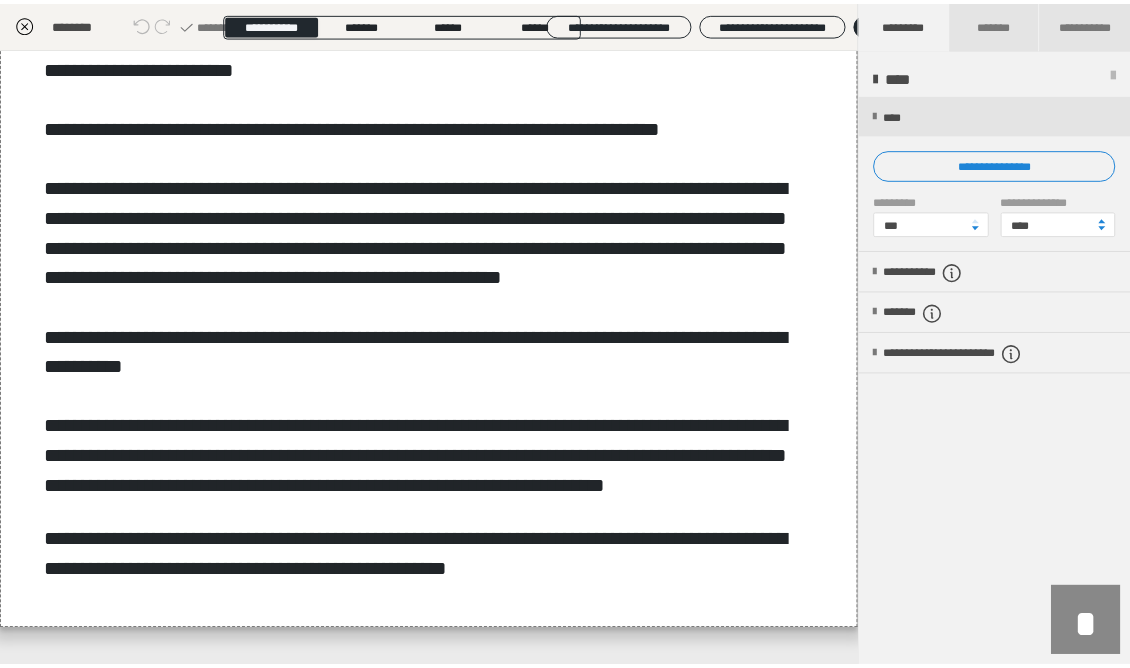 scroll, scrollTop: 130, scrollLeft: 0, axis: vertical 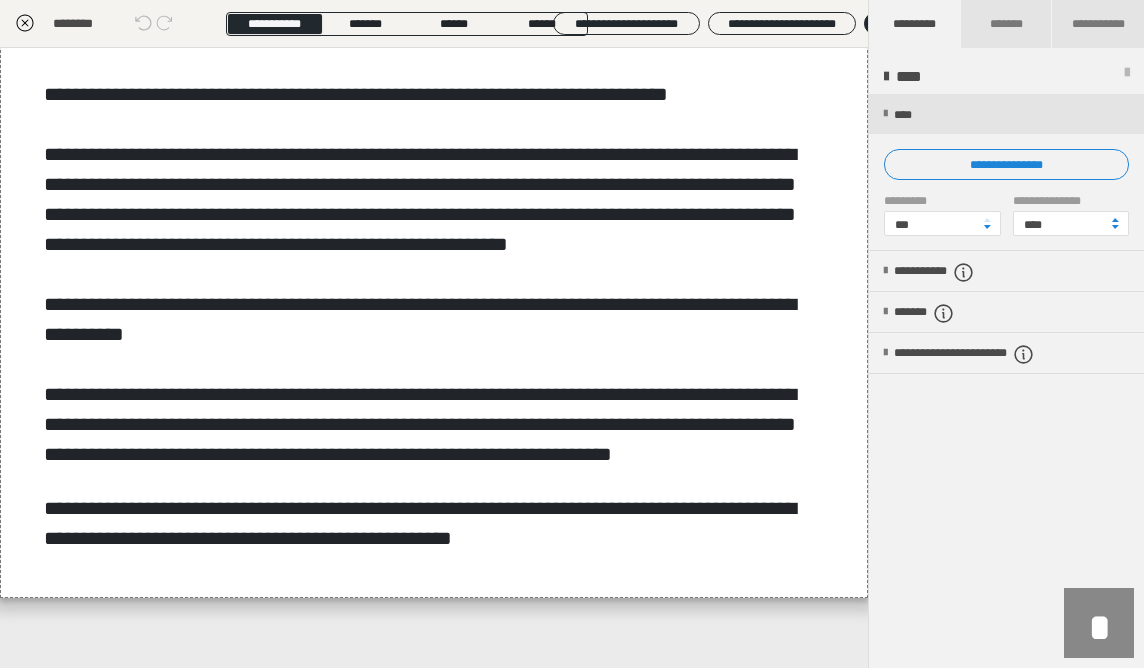 click on "**********" at bounding box center (434, 24) 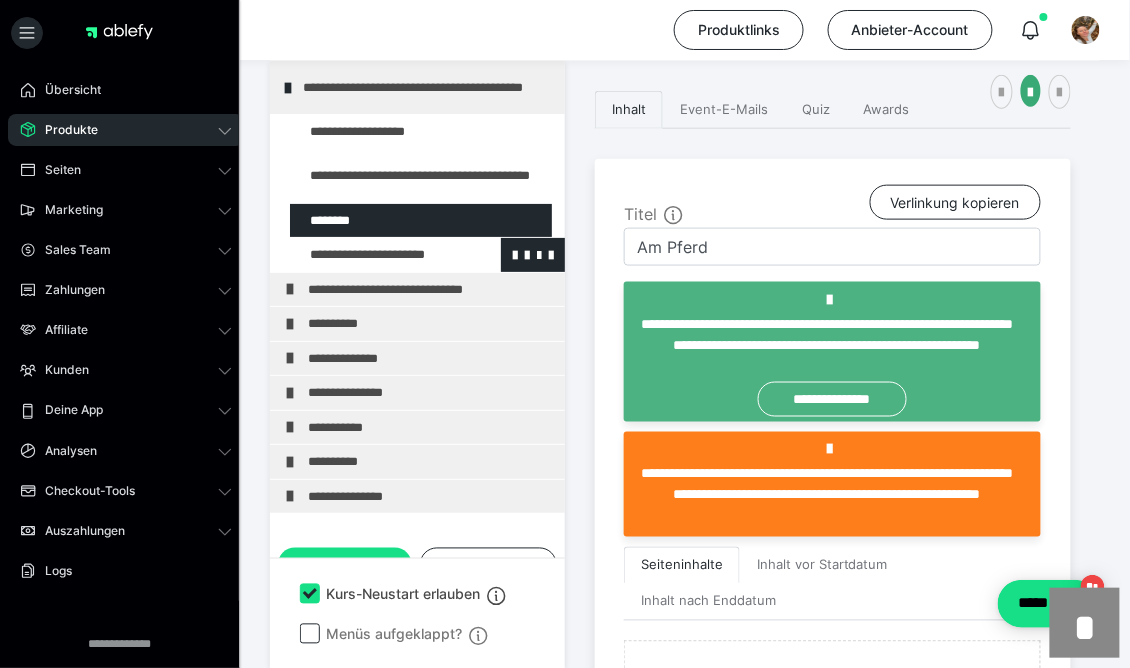 click at bounding box center [375, 255] 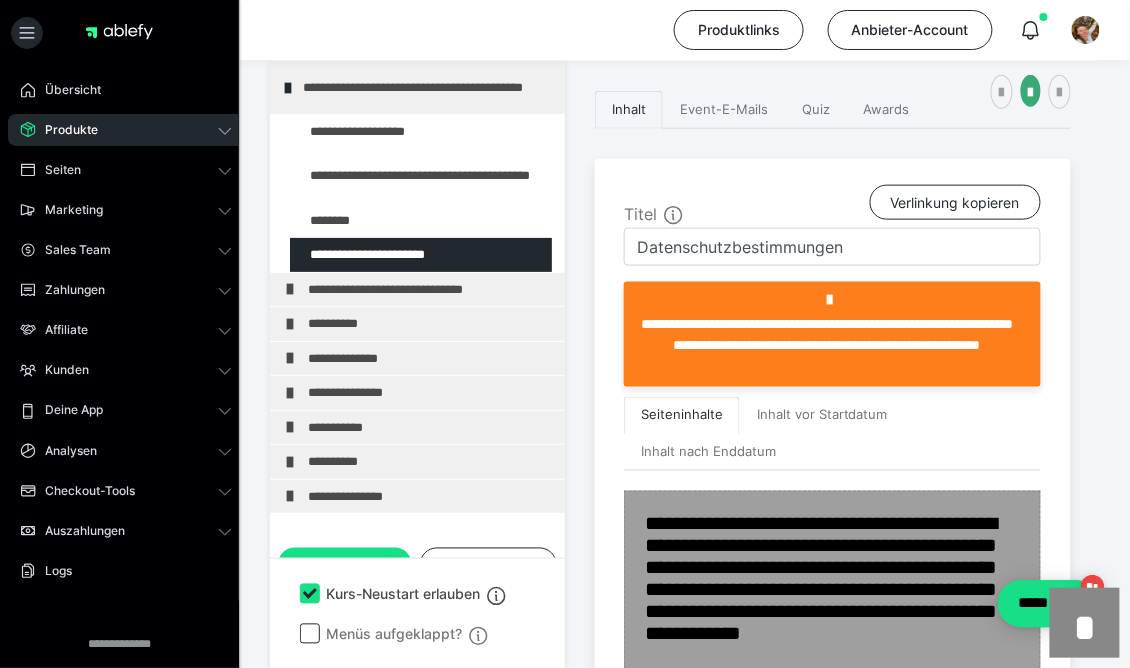 click at bounding box center (832, 732) 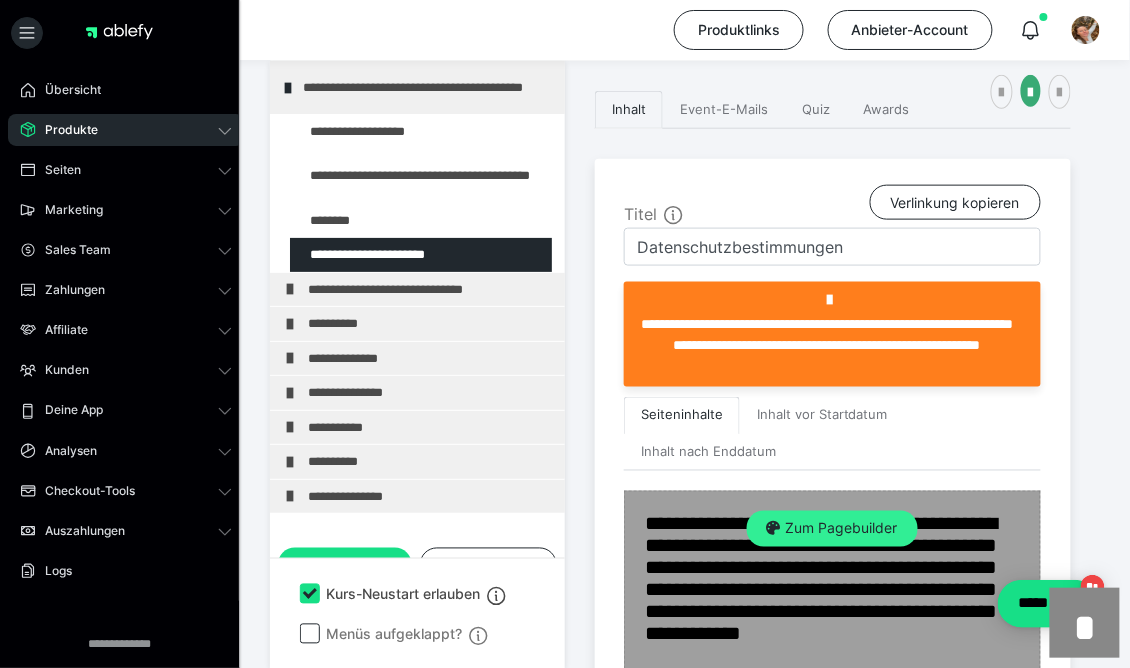 click on "Zum Pagebuilder" at bounding box center (832, 529) 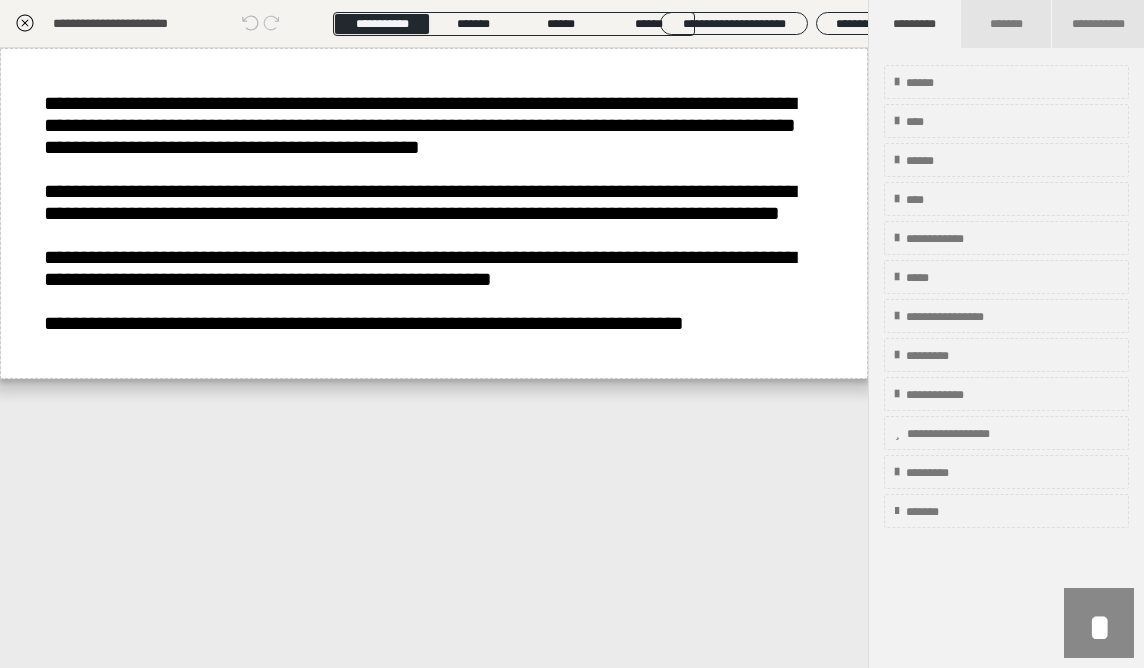 click 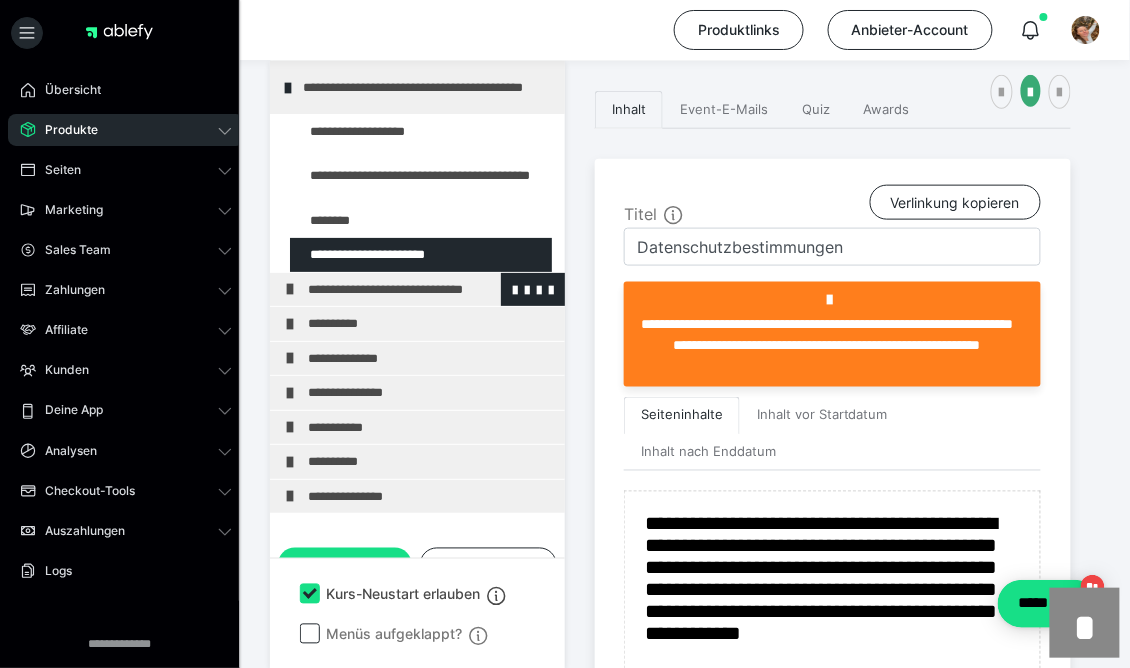 click on "**********" at bounding box center [417, 290] 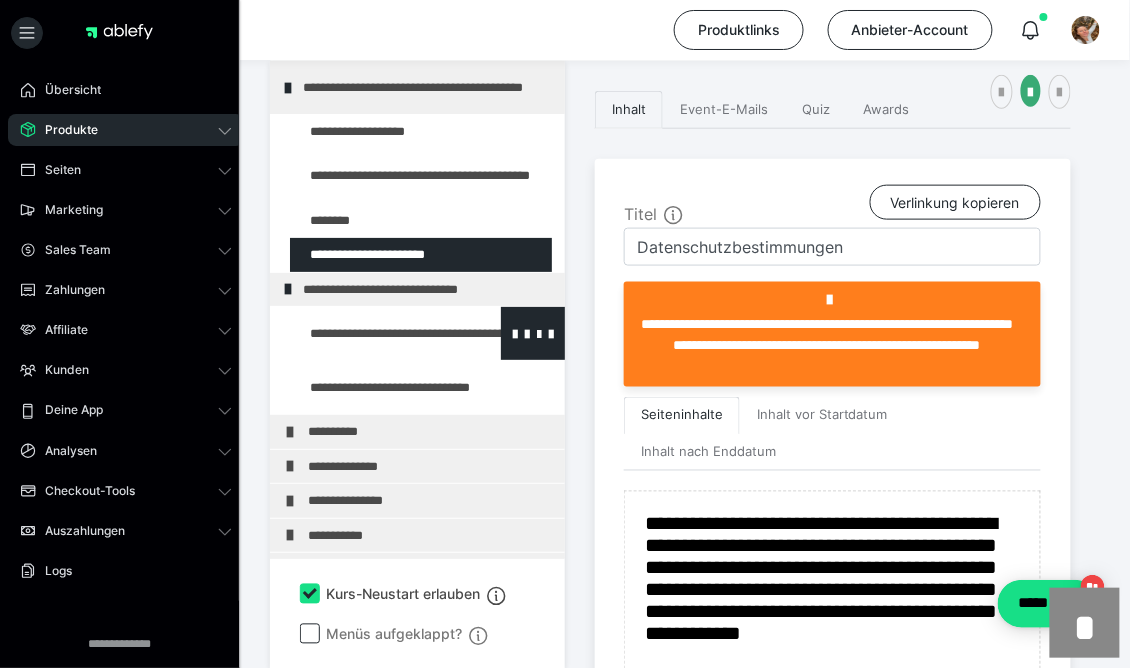 click at bounding box center (375, 333) 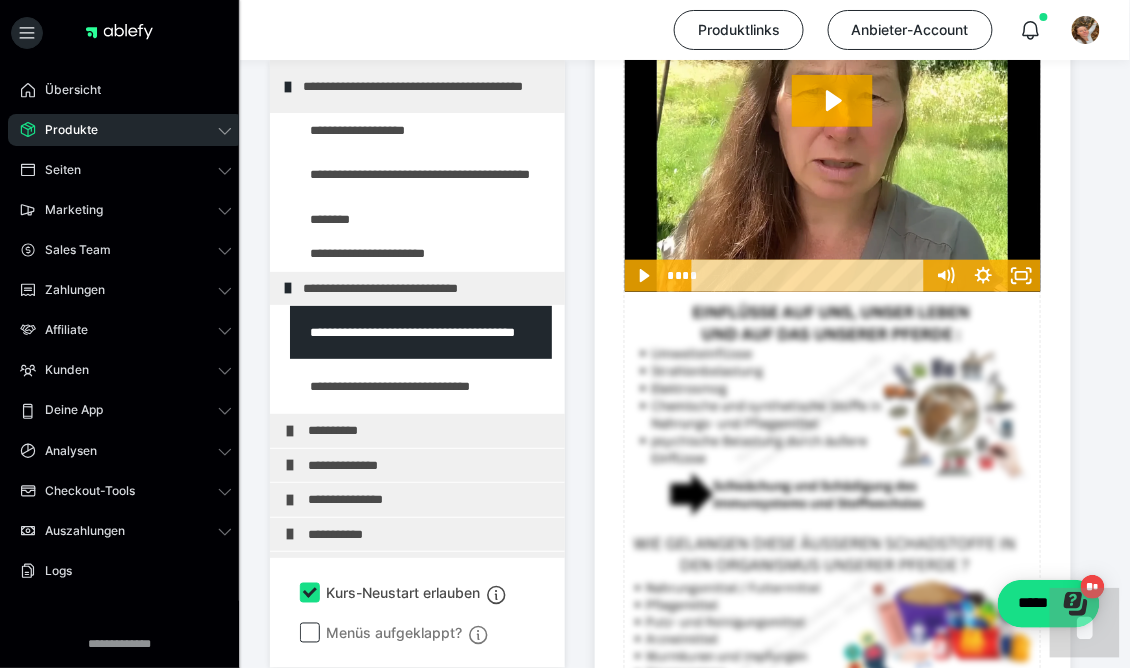 scroll, scrollTop: 1969, scrollLeft: 0, axis: vertical 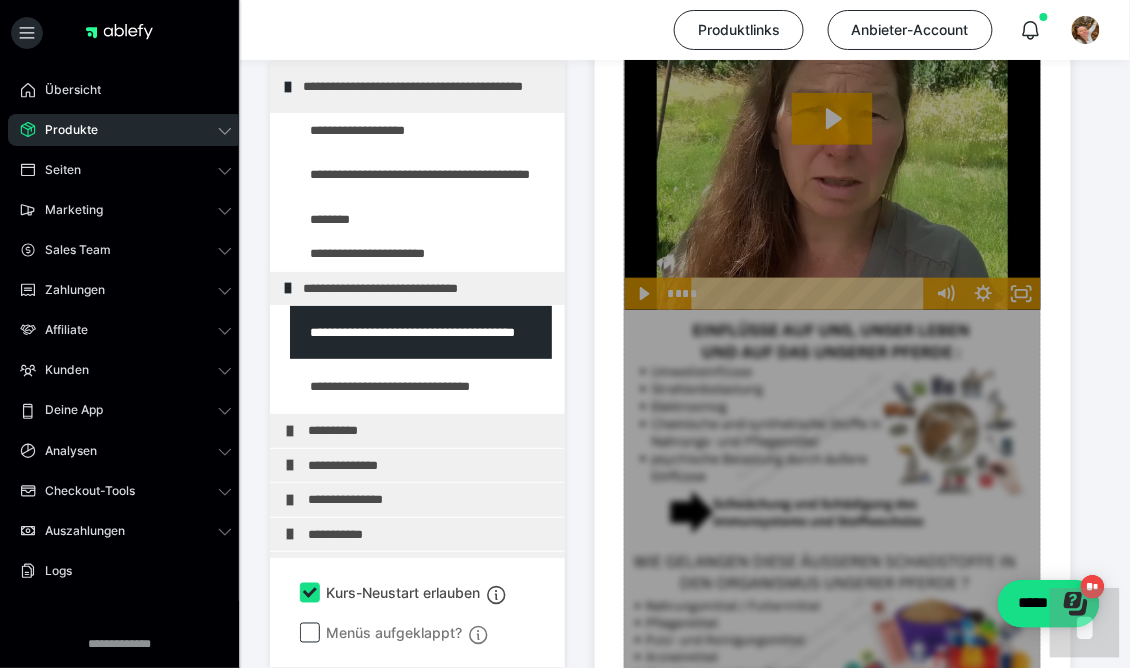 click at bounding box center [832, 712] 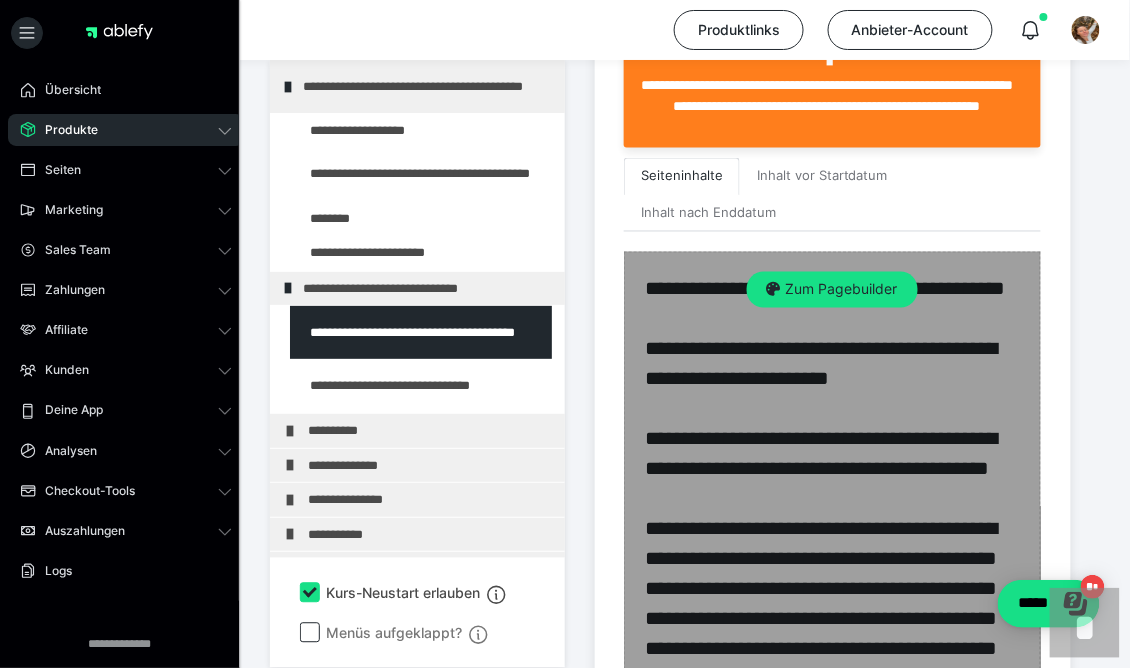 scroll, scrollTop: 673, scrollLeft: 0, axis: vertical 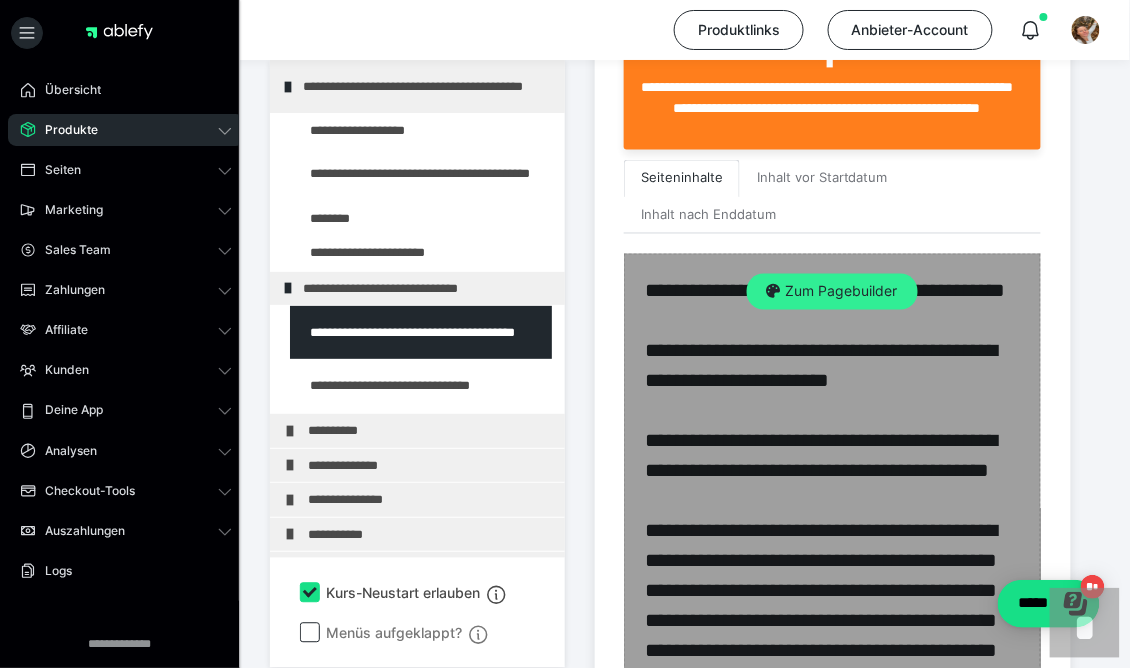 click on "Zum Pagebuilder" at bounding box center (832, 292) 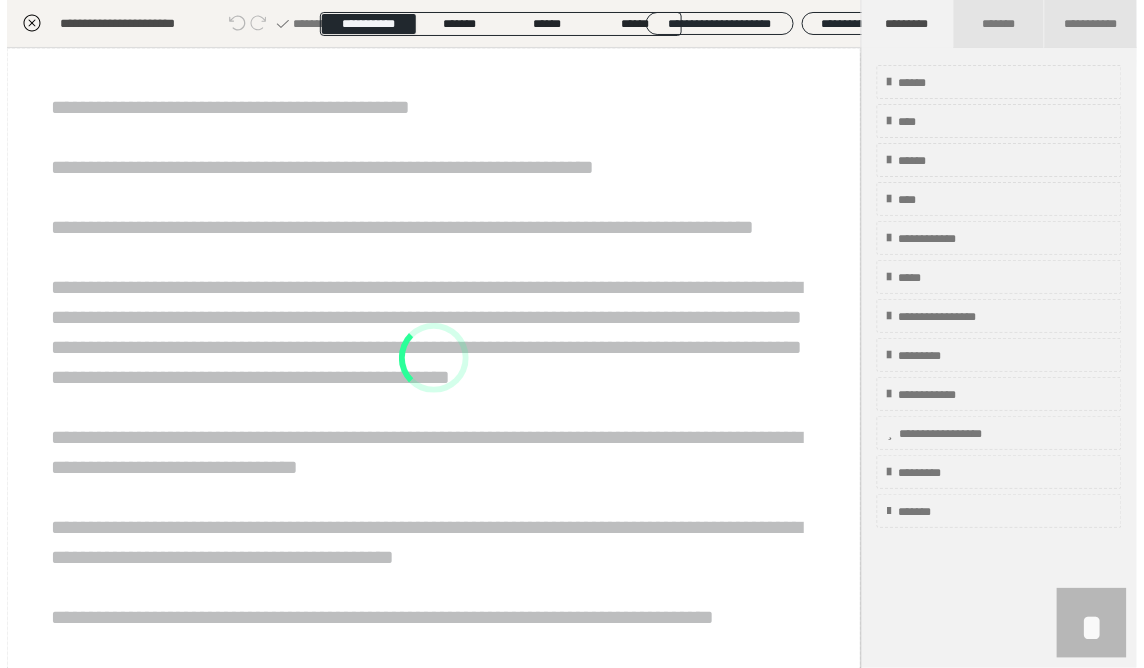 scroll, scrollTop: 436, scrollLeft: 0, axis: vertical 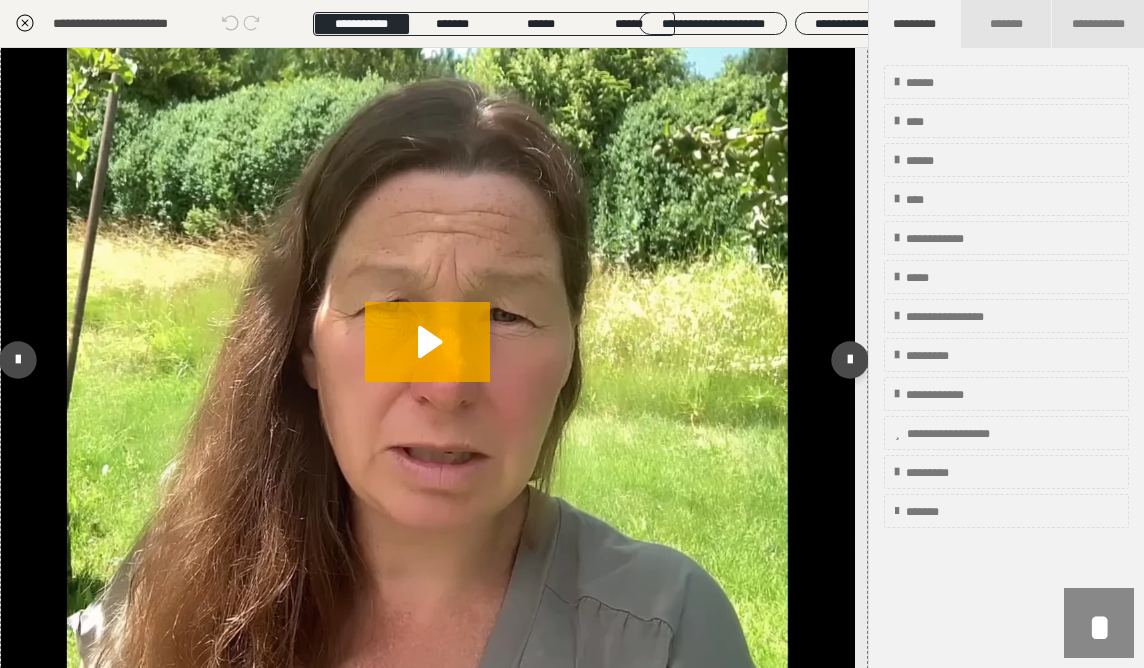 click 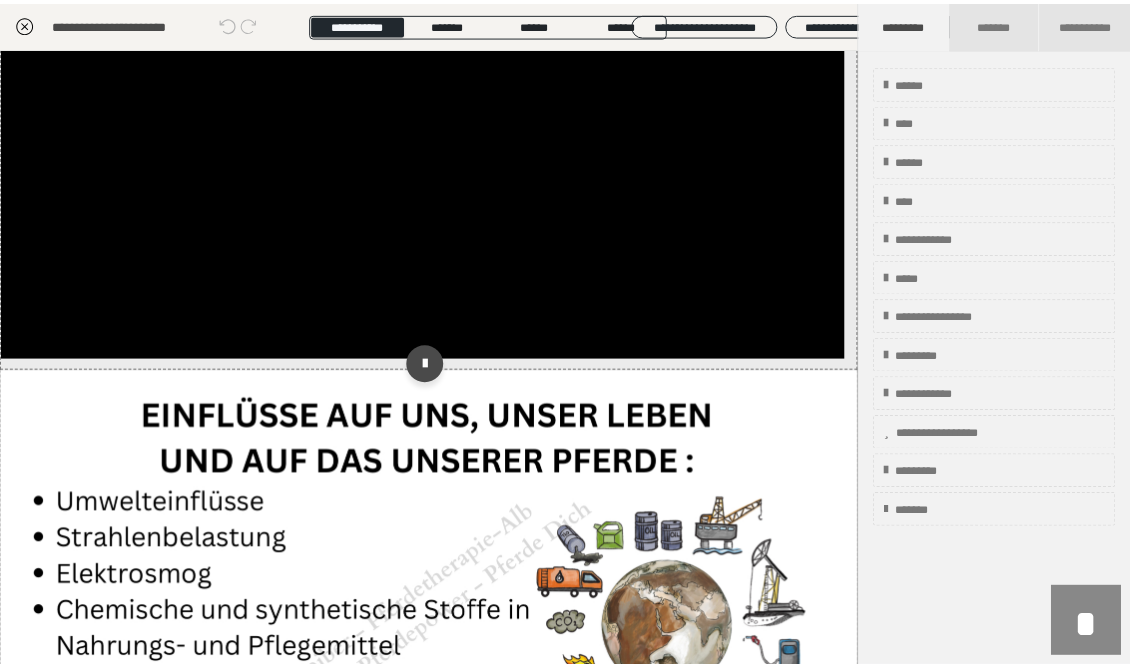 scroll, scrollTop: 977, scrollLeft: 0, axis: vertical 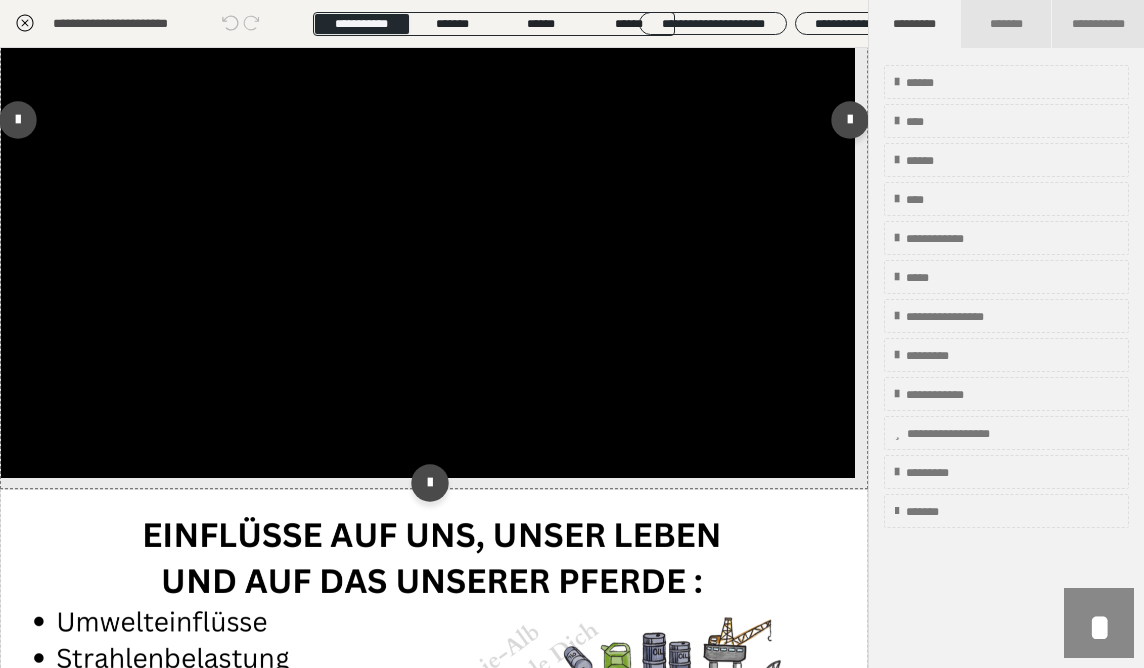 click 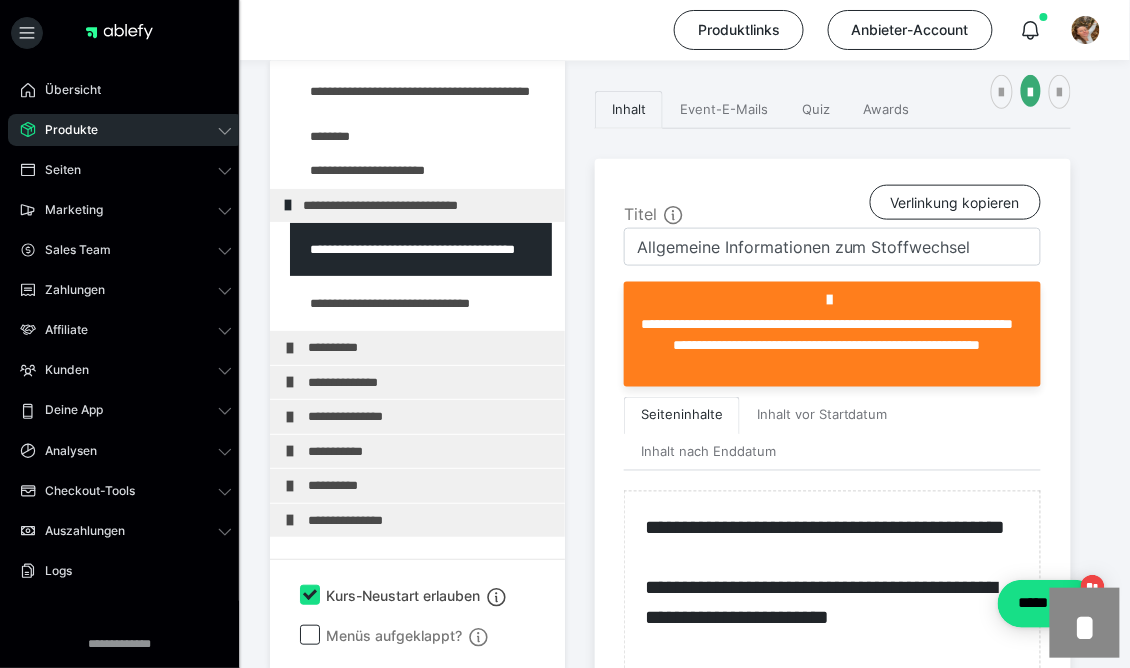 scroll, scrollTop: 87, scrollLeft: 0, axis: vertical 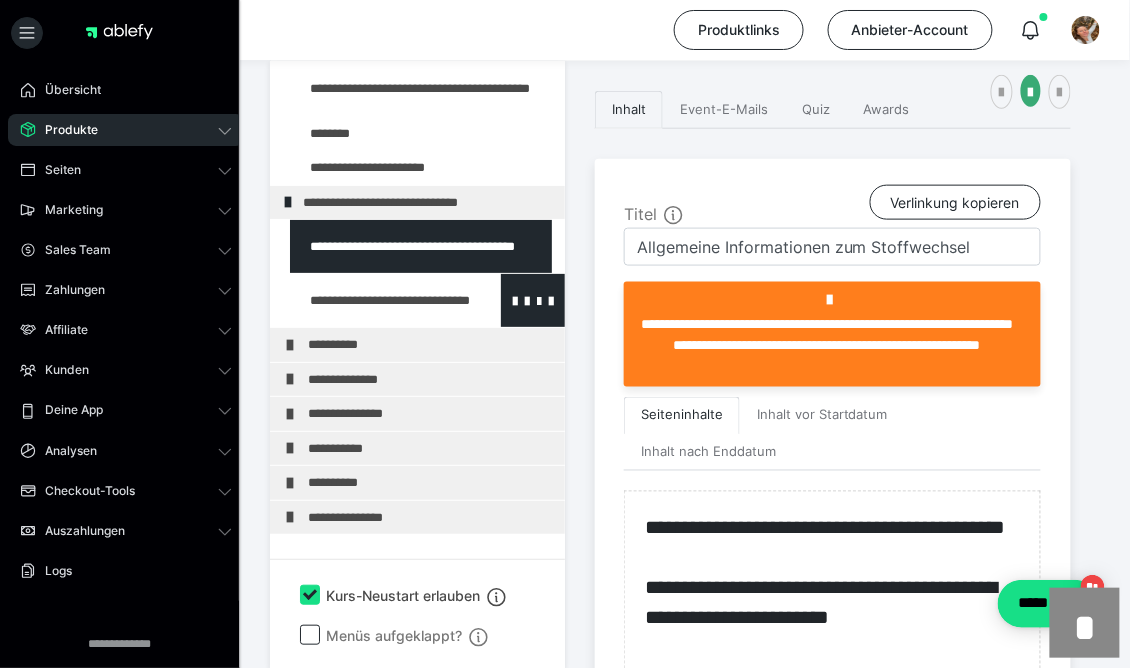 click at bounding box center [375, 300] 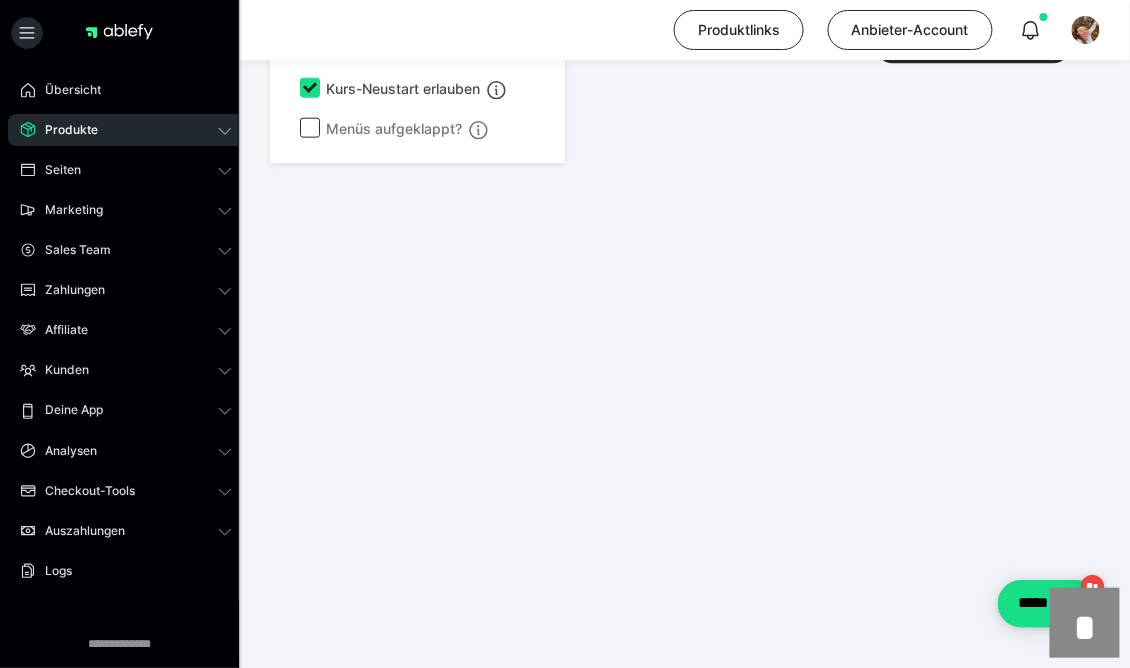scroll, scrollTop: 3257, scrollLeft: 0, axis: vertical 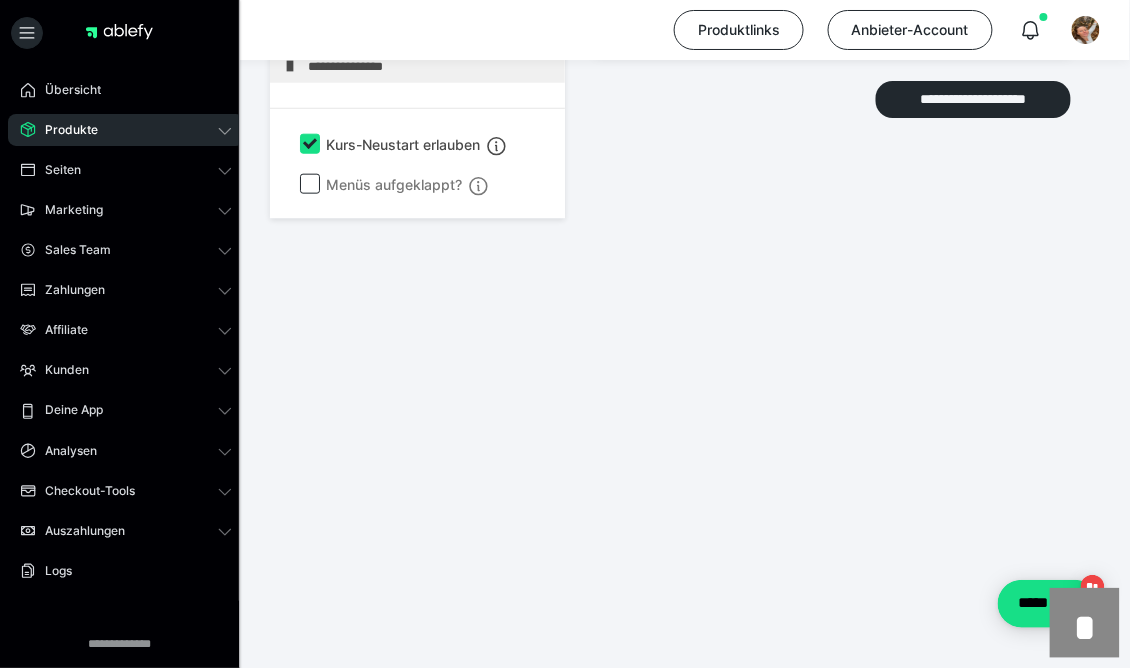 click at bounding box center (290, -106) 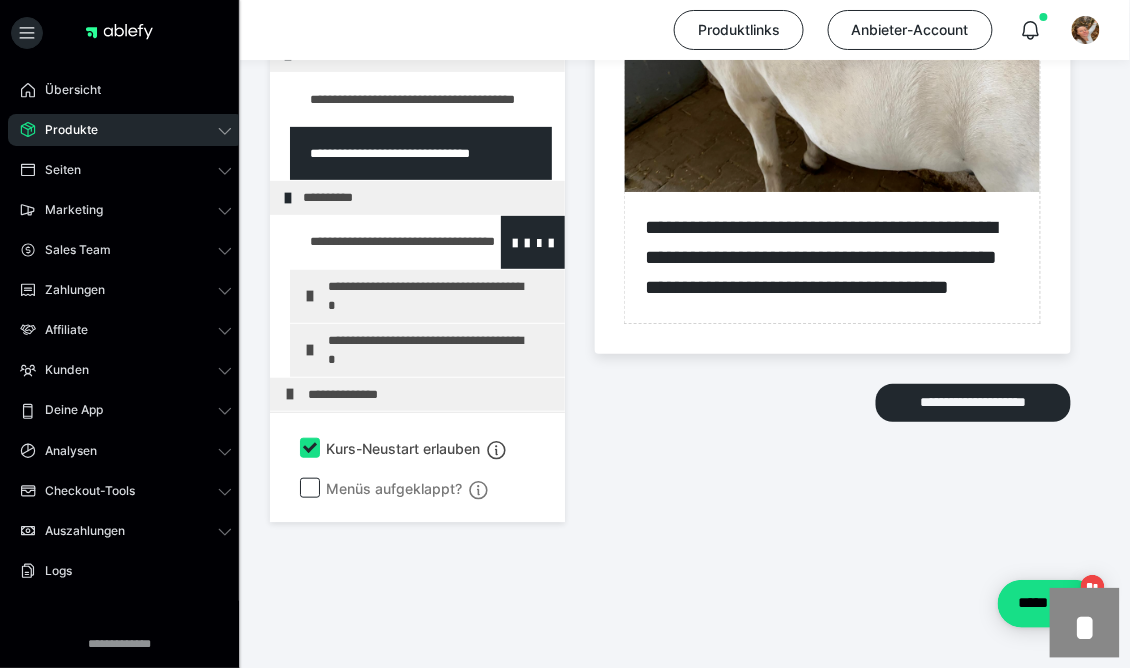 click at bounding box center (375, 241) 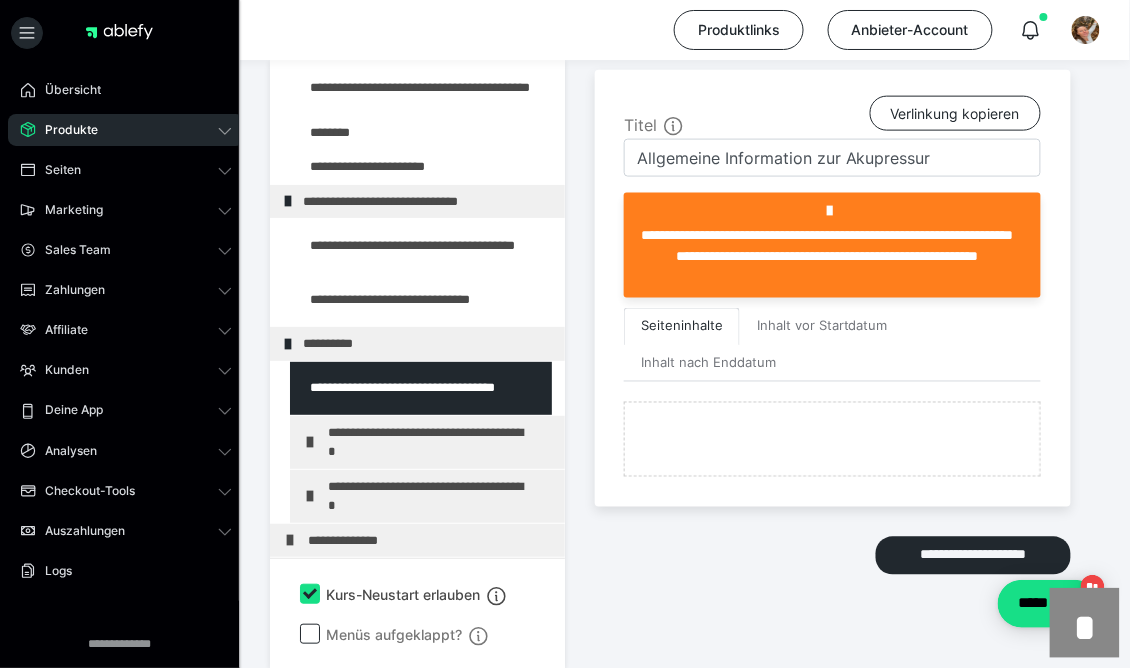 scroll, scrollTop: 3257, scrollLeft: 0, axis: vertical 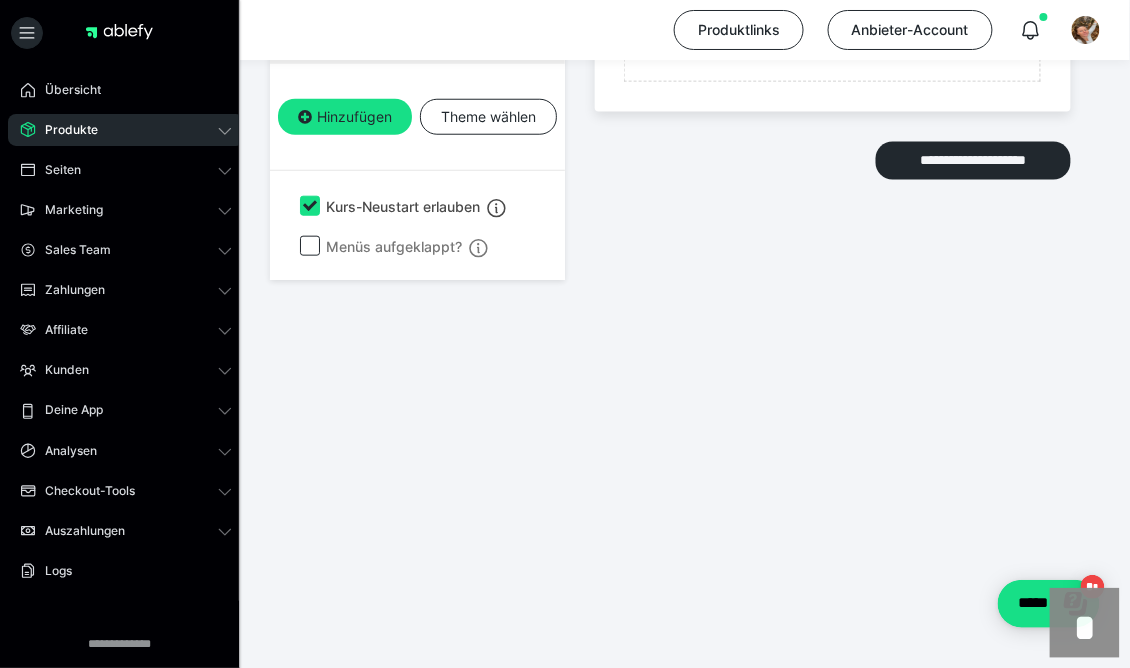 click on "**********" at bounding box center (427, -190) 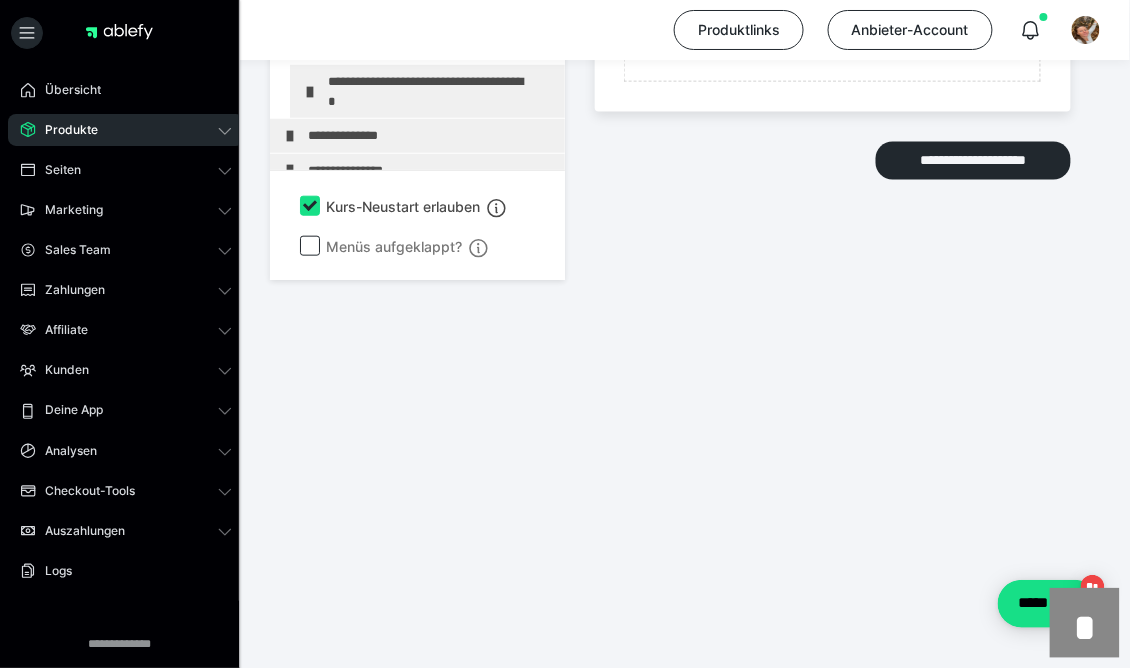 scroll, scrollTop: 502, scrollLeft: 0, axis: vertical 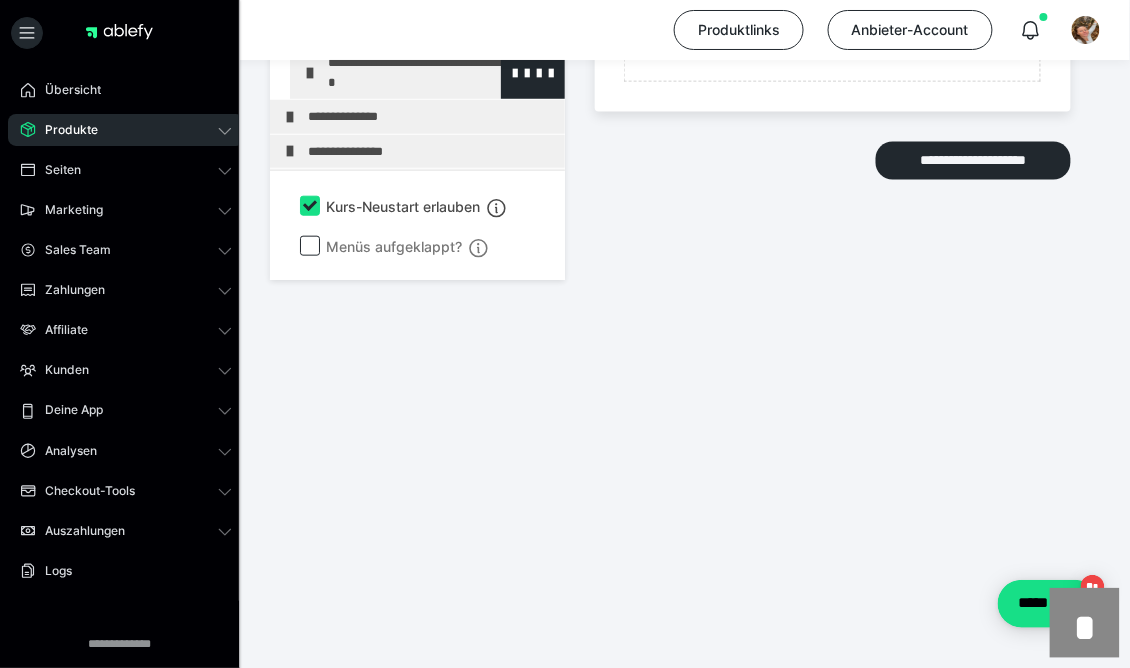 click on "**********" at bounding box center (434, 72) 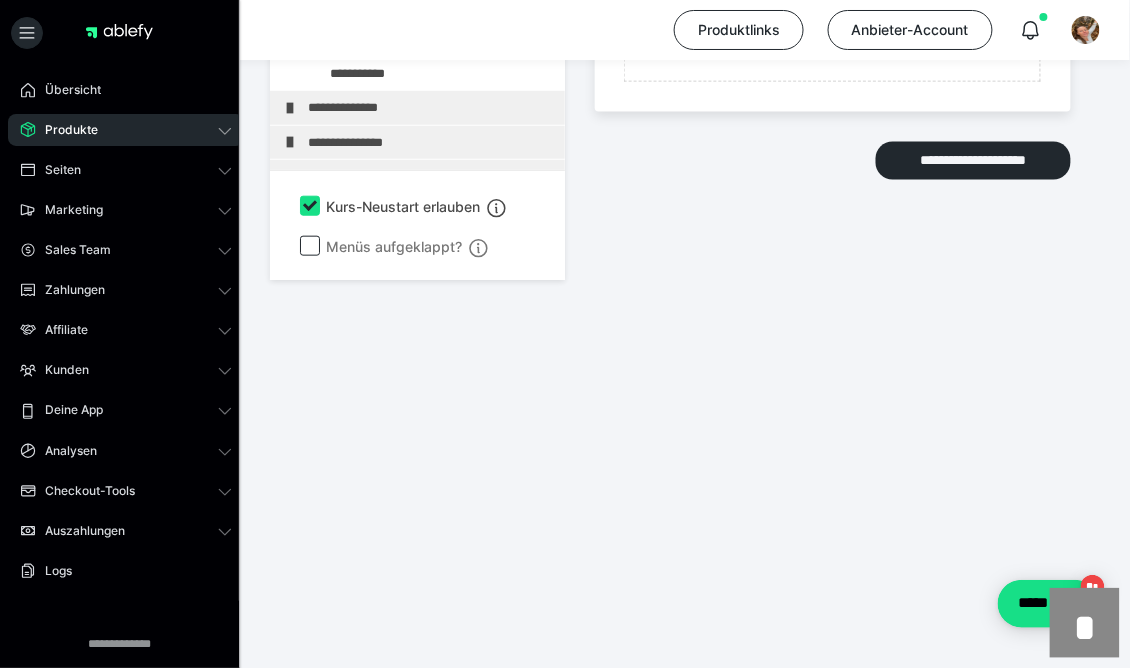 scroll, scrollTop: 719, scrollLeft: 0, axis: vertical 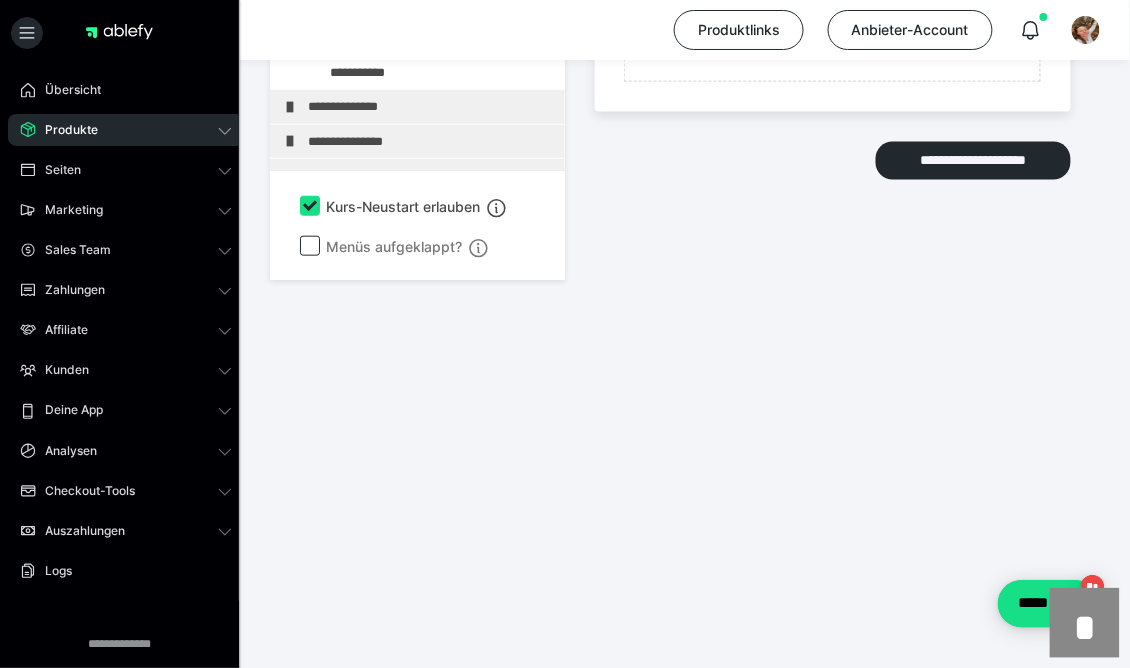 click at bounding box center [385, -100] 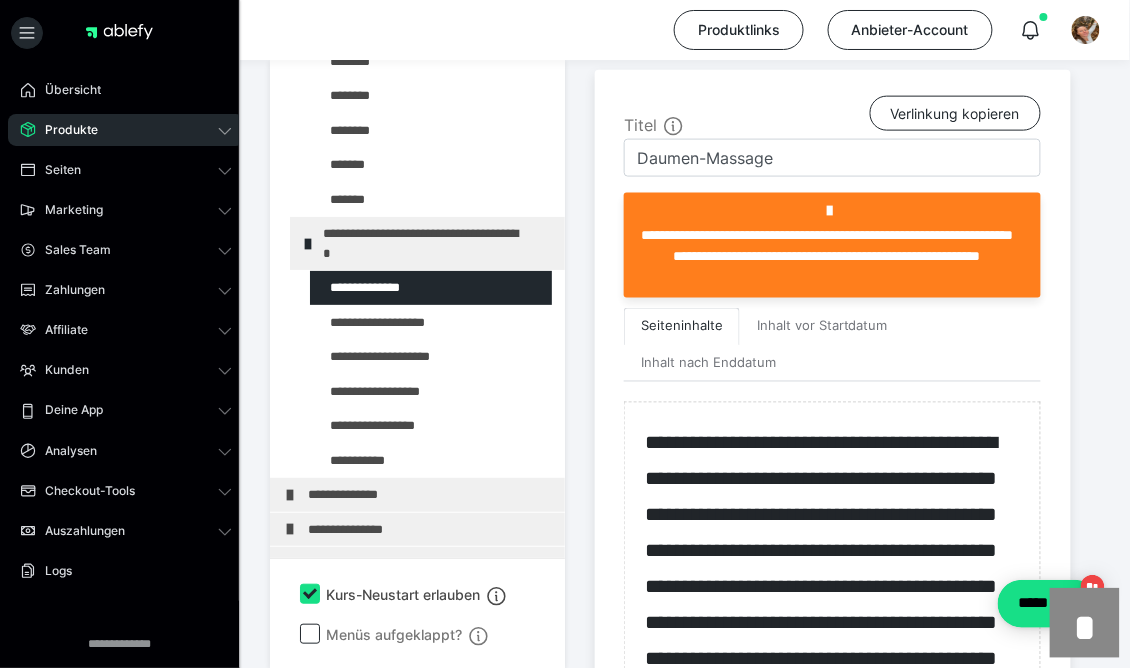 scroll, scrollTop: 1621, scrollLeft: 0, axis: vertical 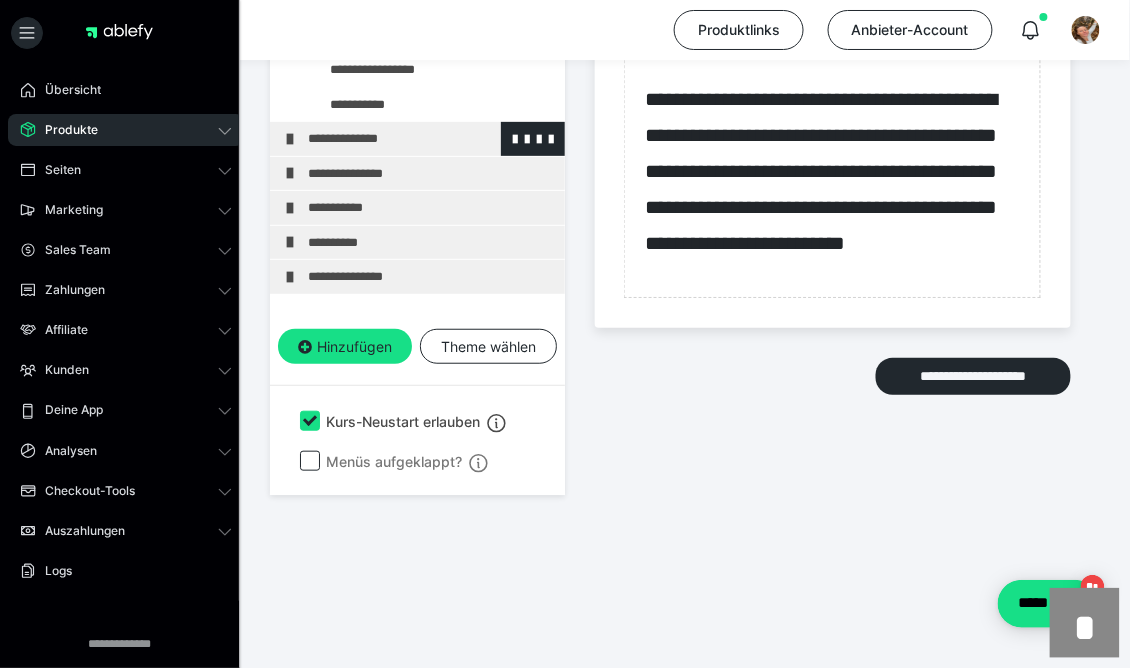 click on "**********" at bounding box center [417, 139] 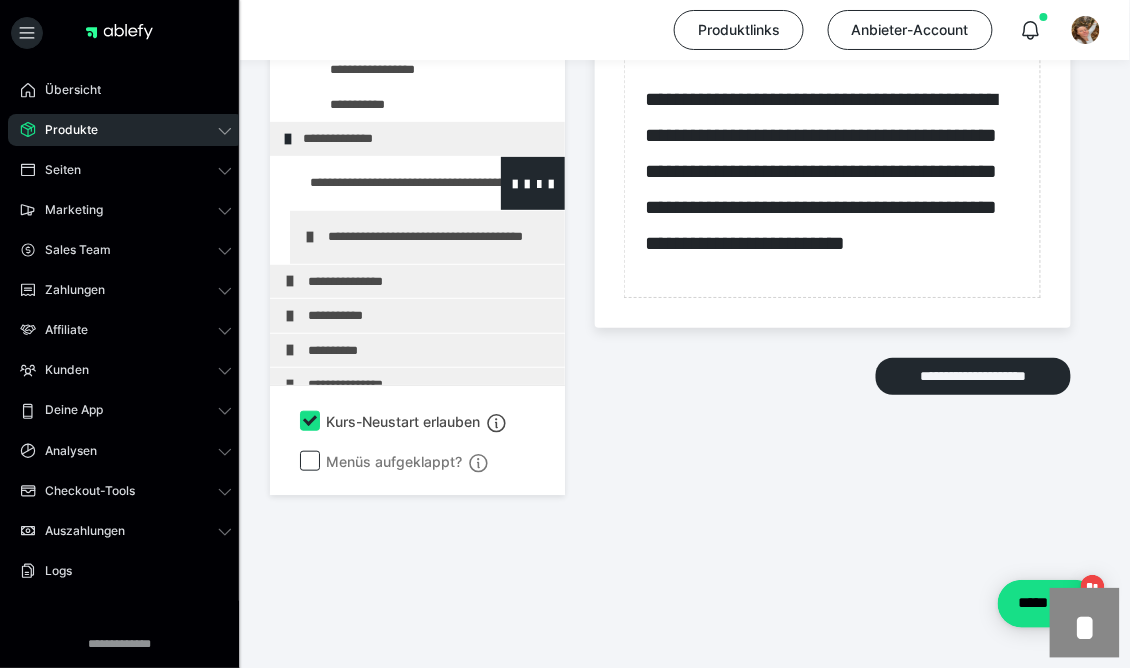 click at bounding box center (375, 183) 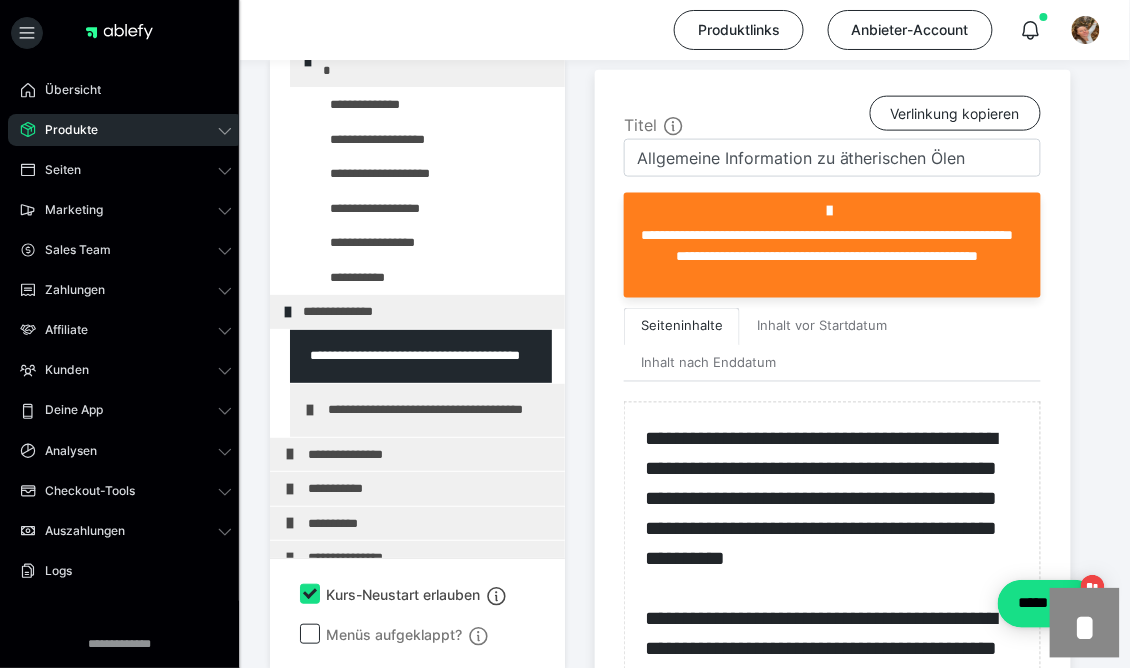 scroll, scrollTop: 1621, scrollLeft: 0, axis: vertical 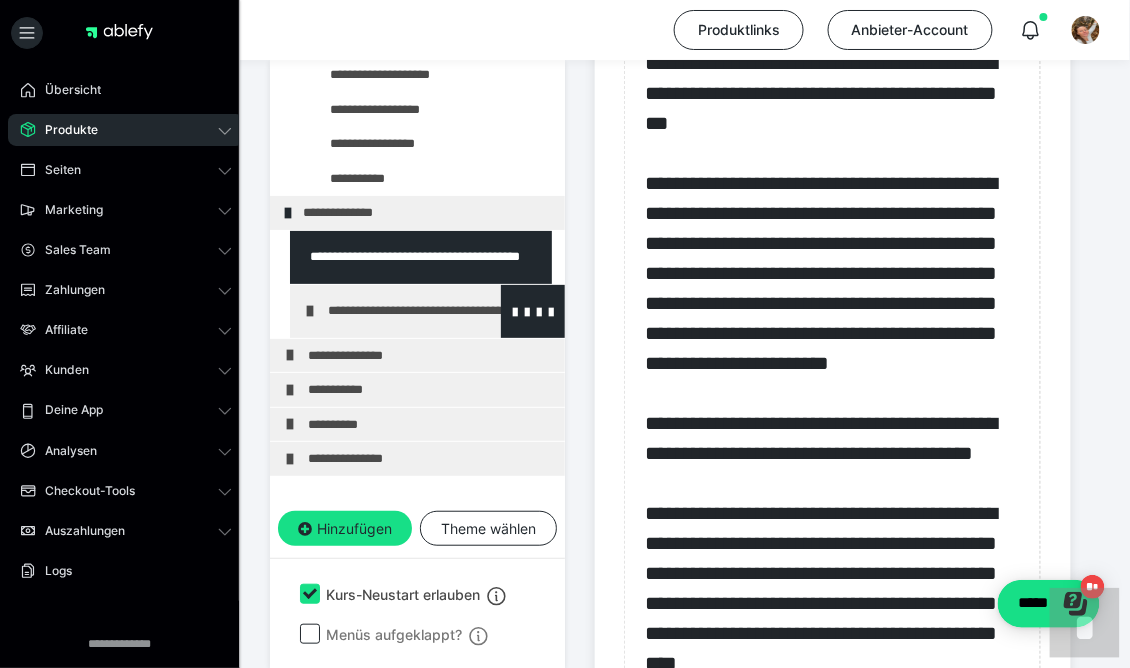 click at bounding box center [310, 311] 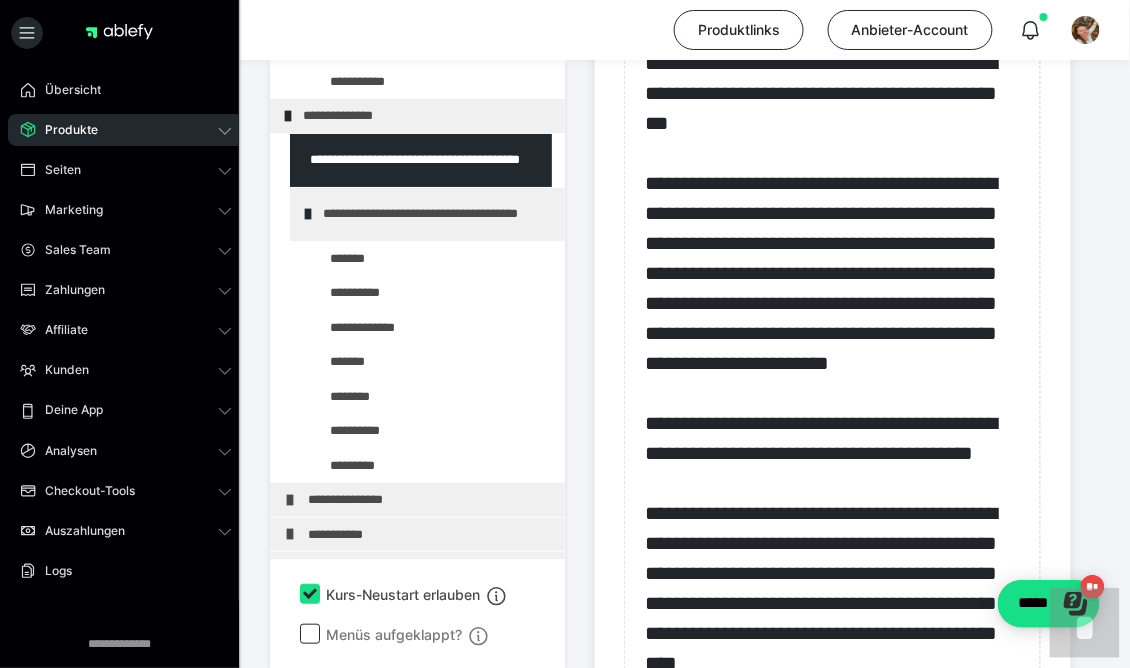 scroll, scrollTop: 1116, scrollLeft: 0, axis: vertical 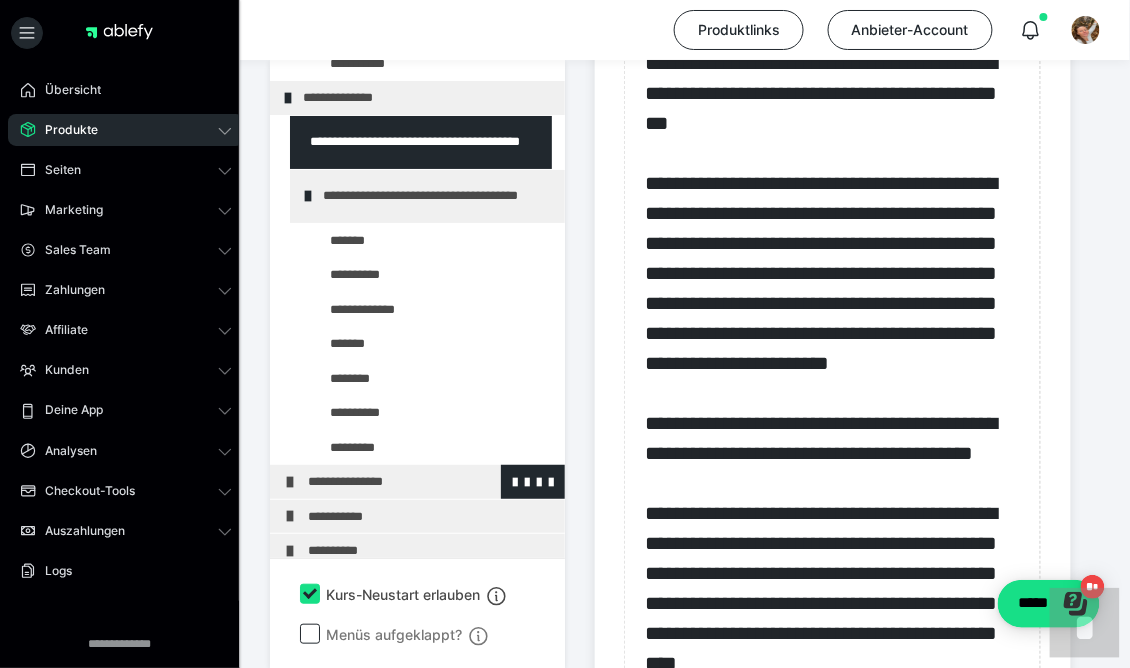 click on "**********" at bounding box center [417, 482] 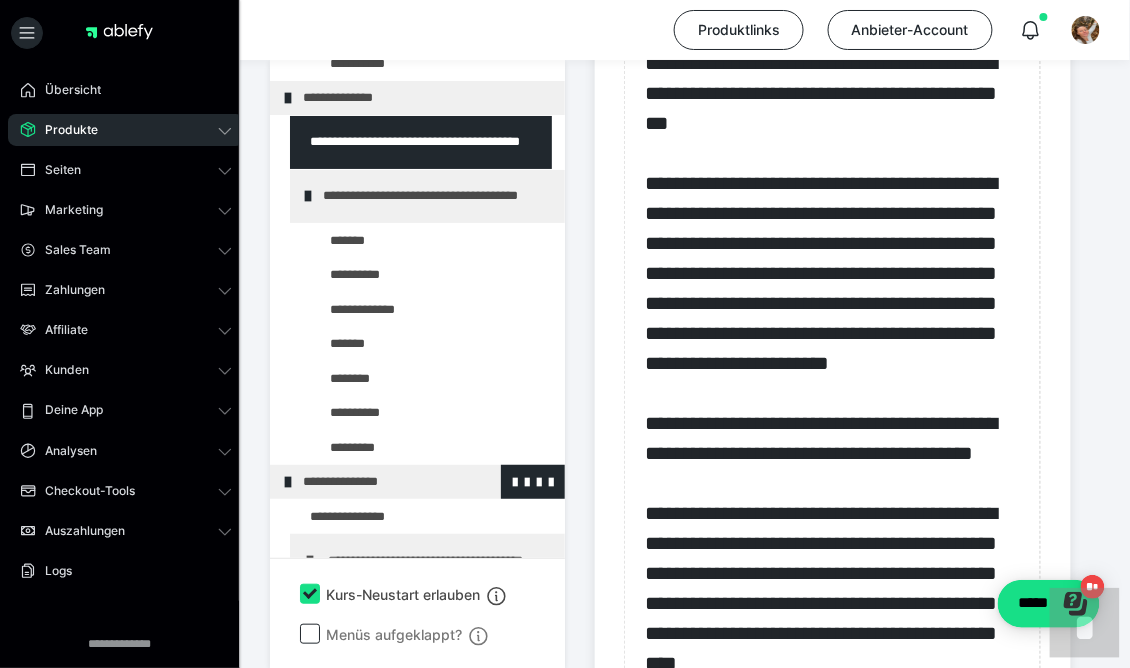click at bounding box center [288, 482] 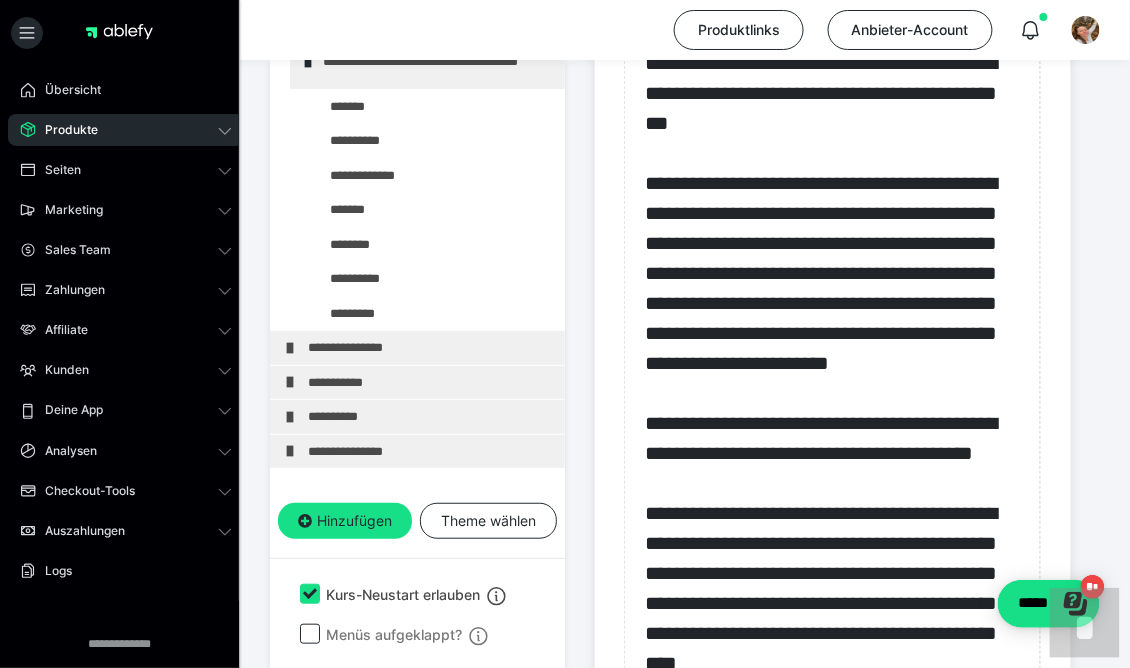 scroll, scrollTop: 1250, scrollLeft: 0, axis: vertical 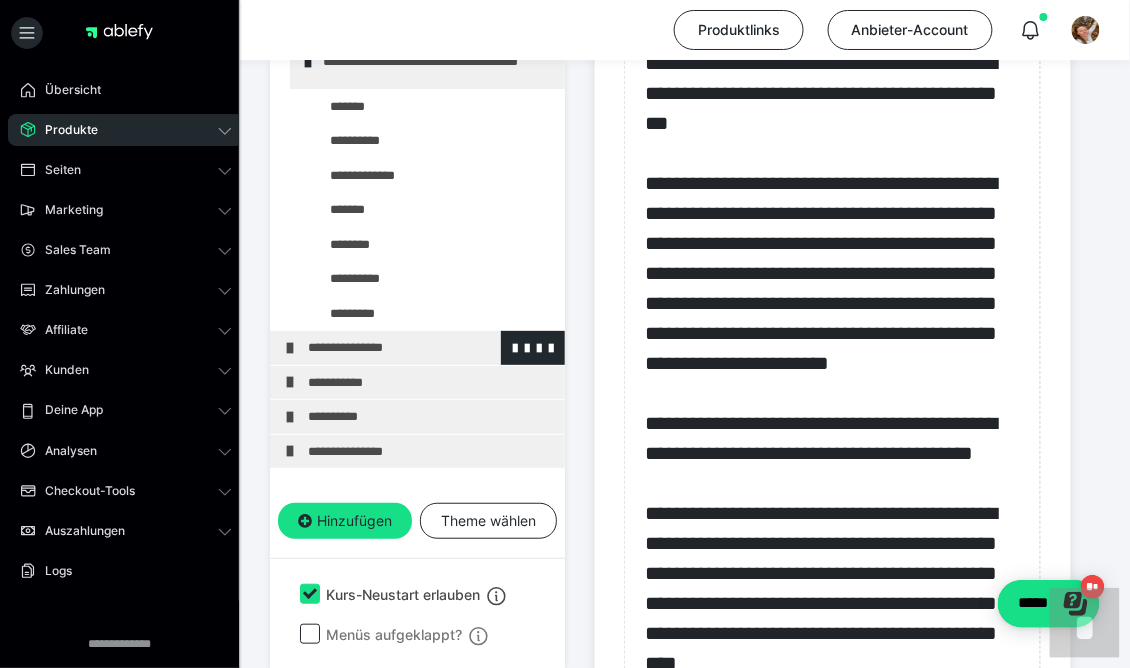 click at bounding box center (290, 348) 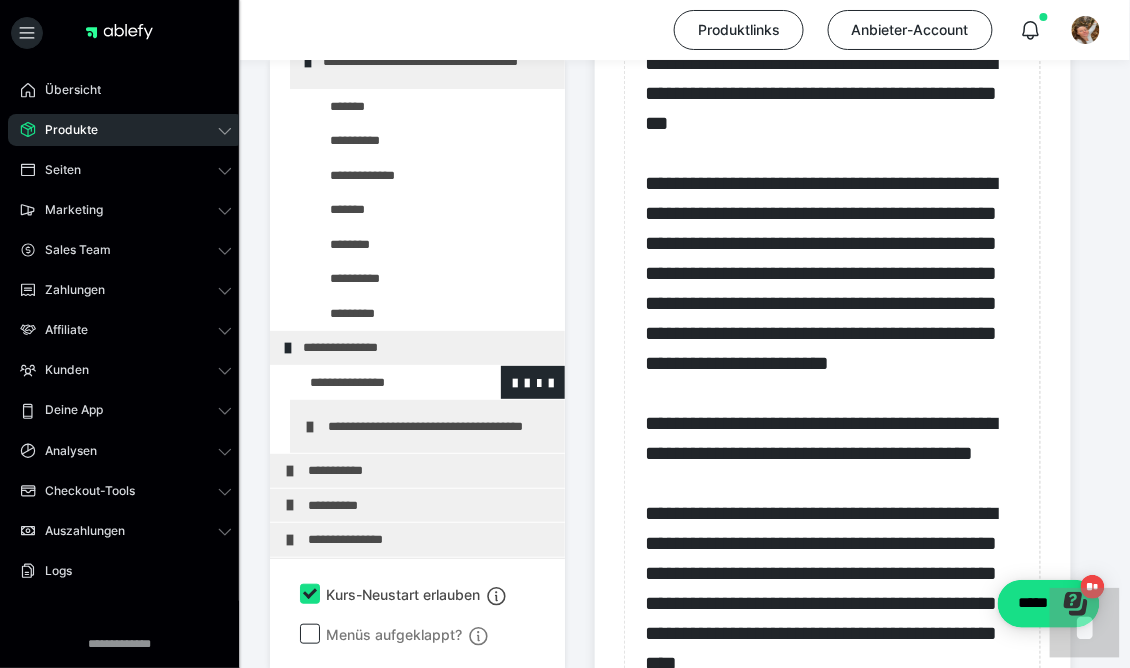 click at bounding box center (375, 383) 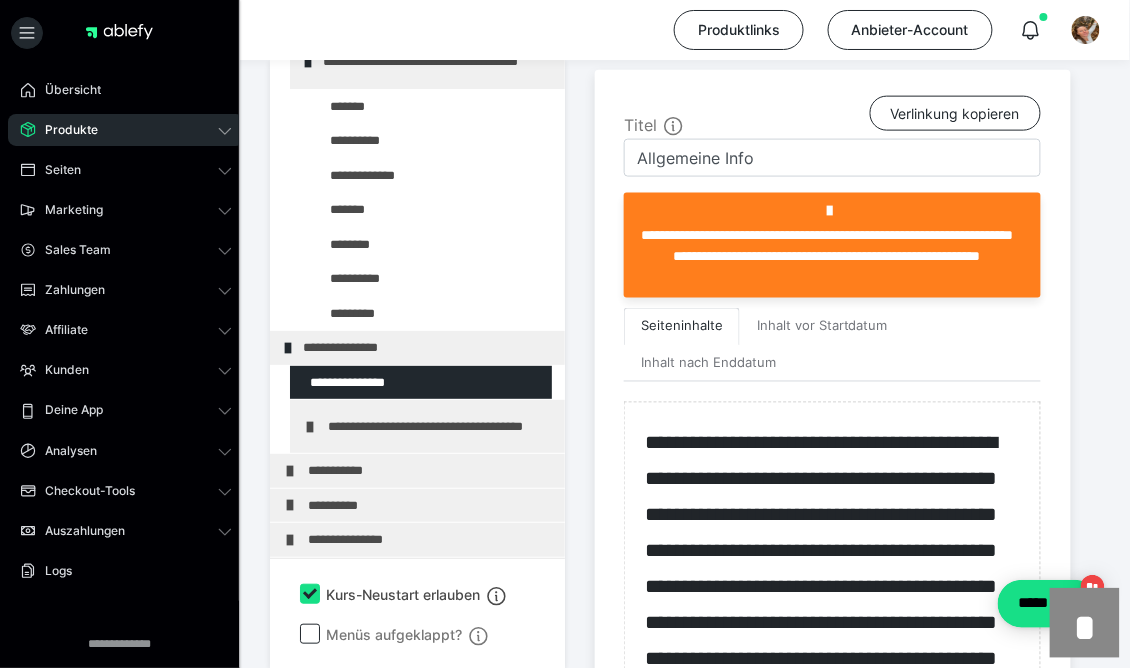 scroll, scrollTop: 1621, scrollLeft: 0, axis: vertical 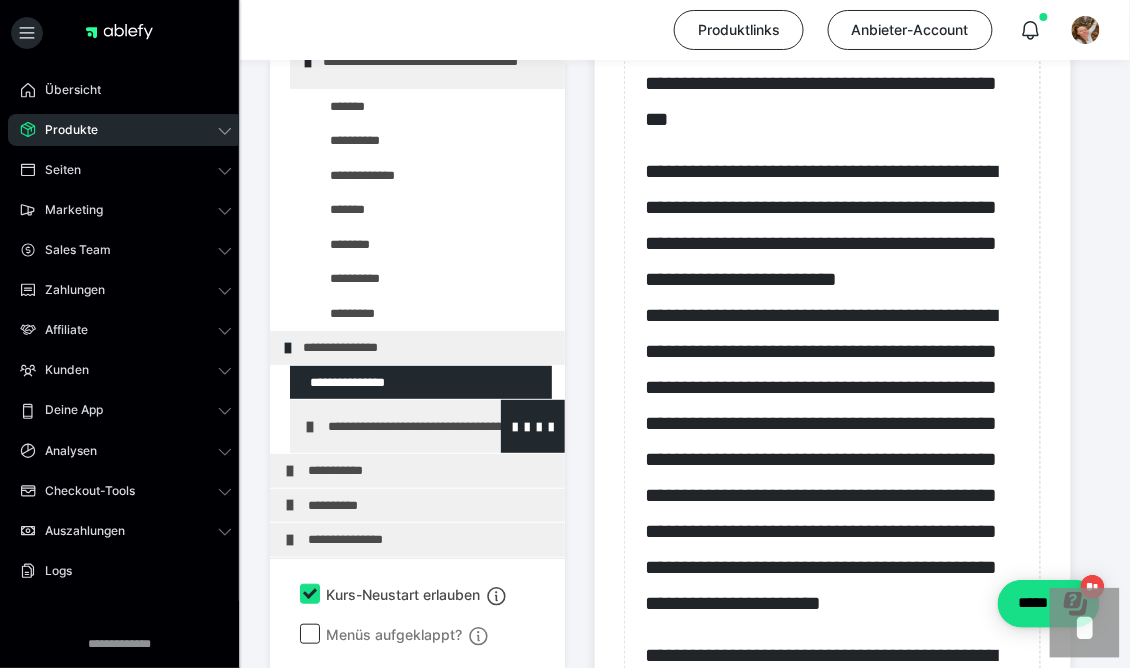 click at bounding box center [310, 427] 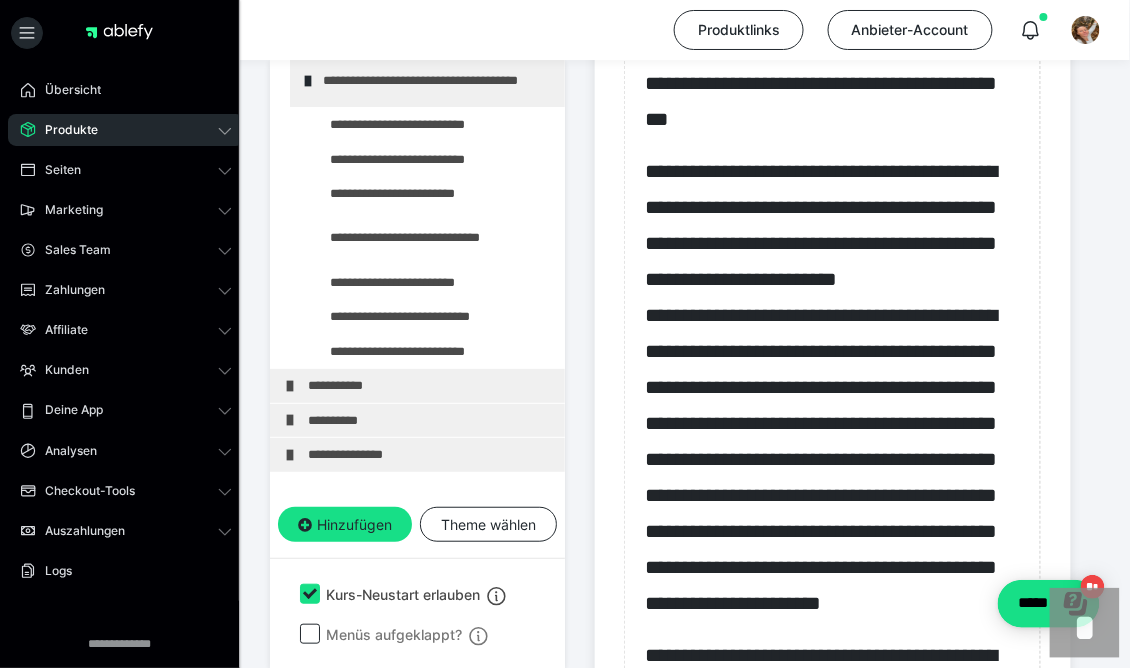 scroll, scrollTop: 1615, scrollLeft: 0, axis: vertical 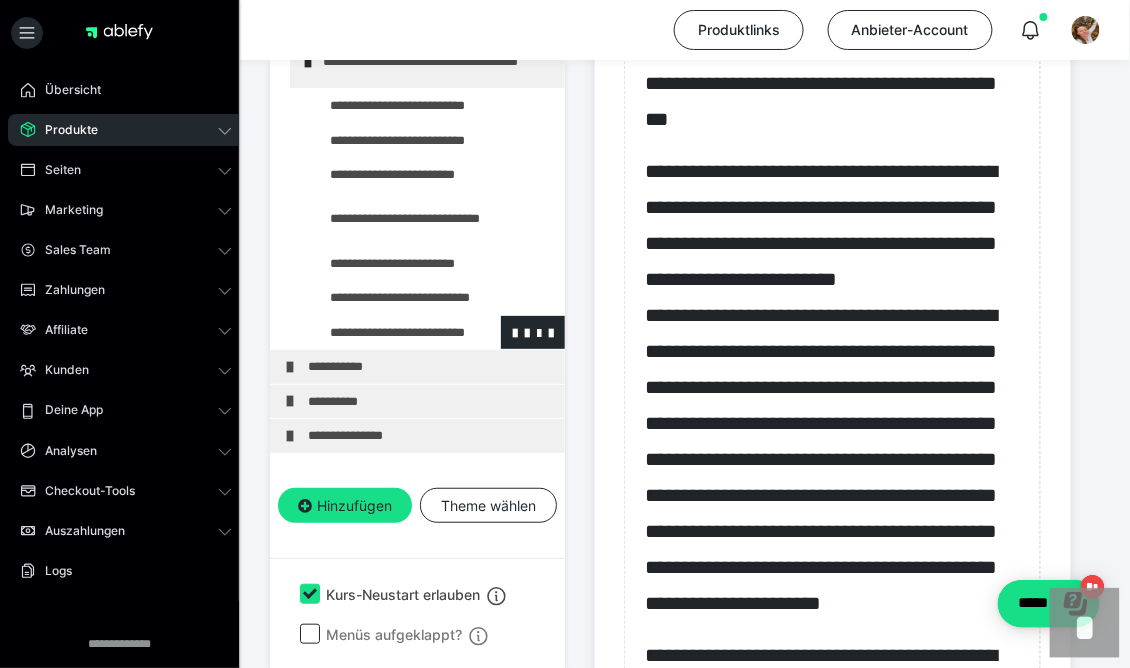 click at bounding box center [385, 333] 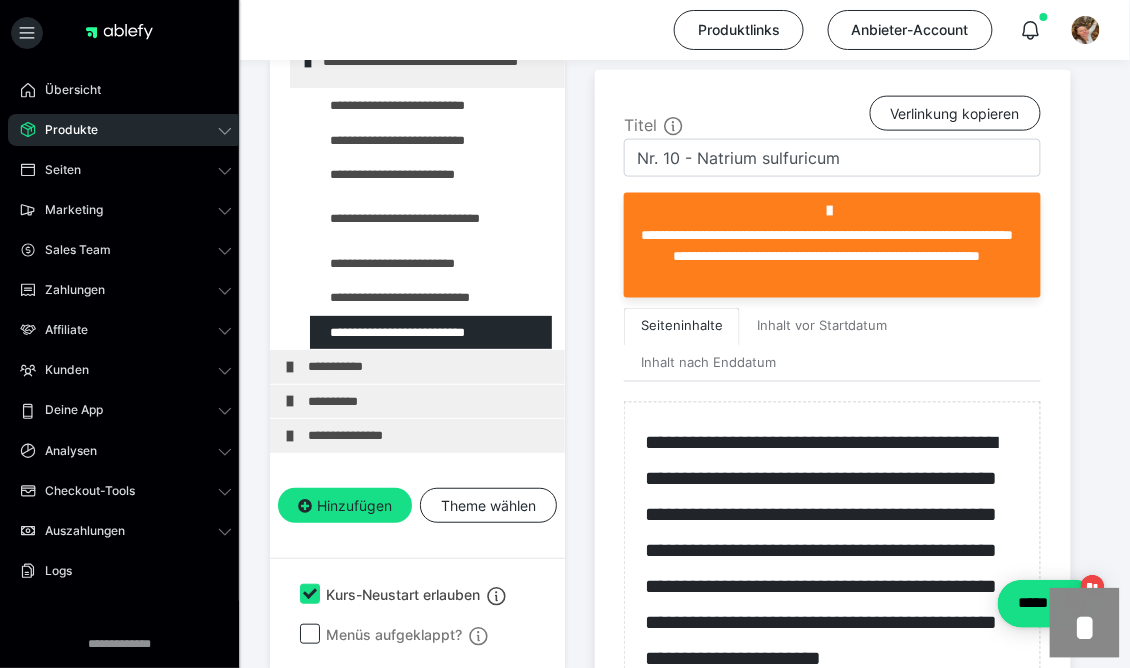 scroll, scrollTop: 1621, scrollLeft: 0, axis: vertical 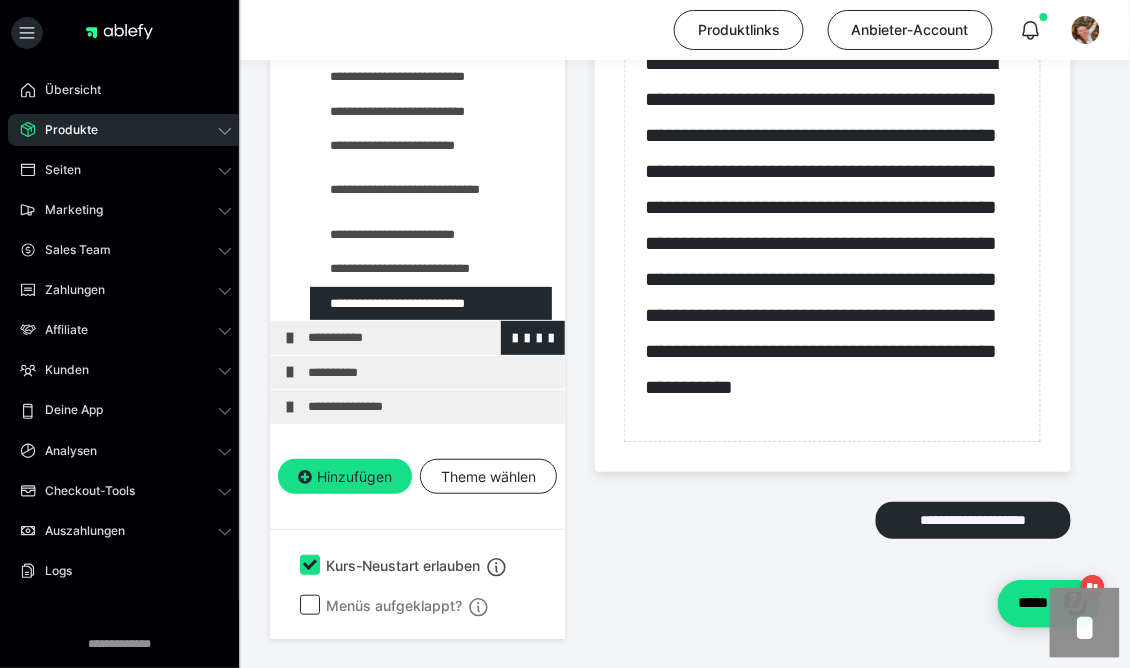 click at bounding box center [290, 338] 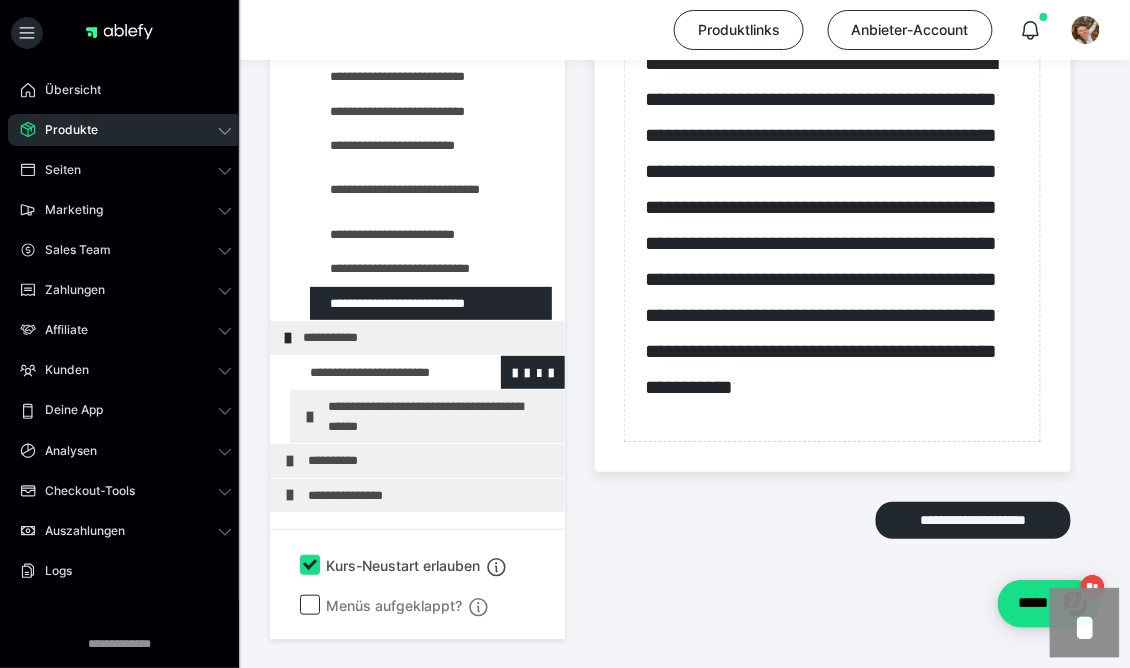 click at bounding box center (375, 373) 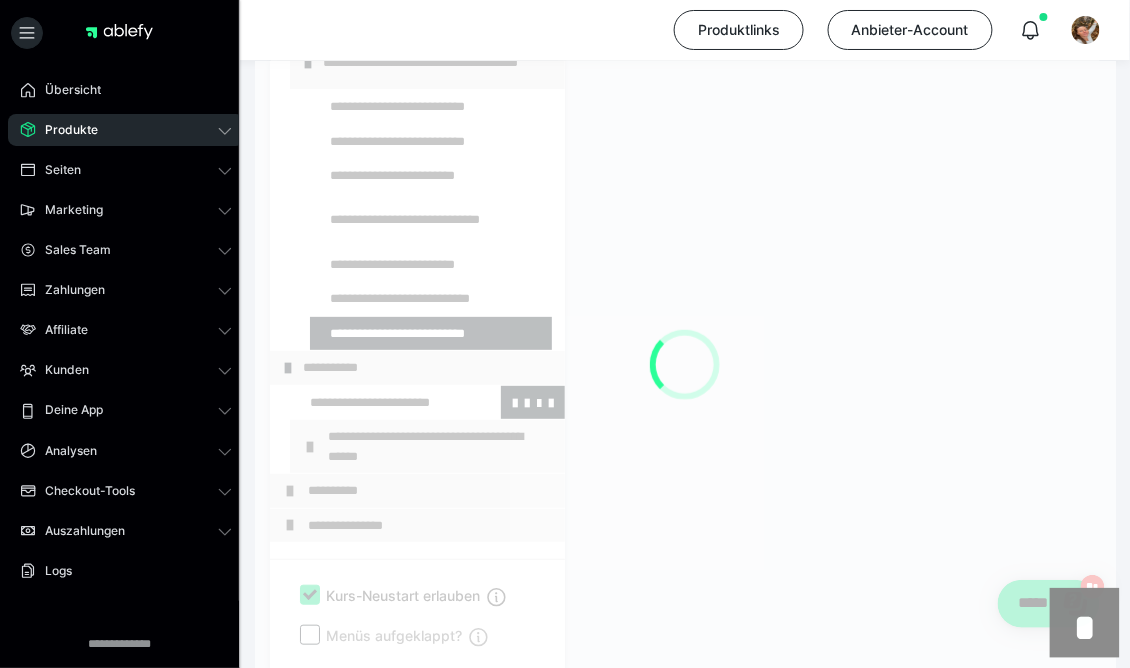 scroll, scrollTop: 525, scrollLeft: 0, axis: vertical 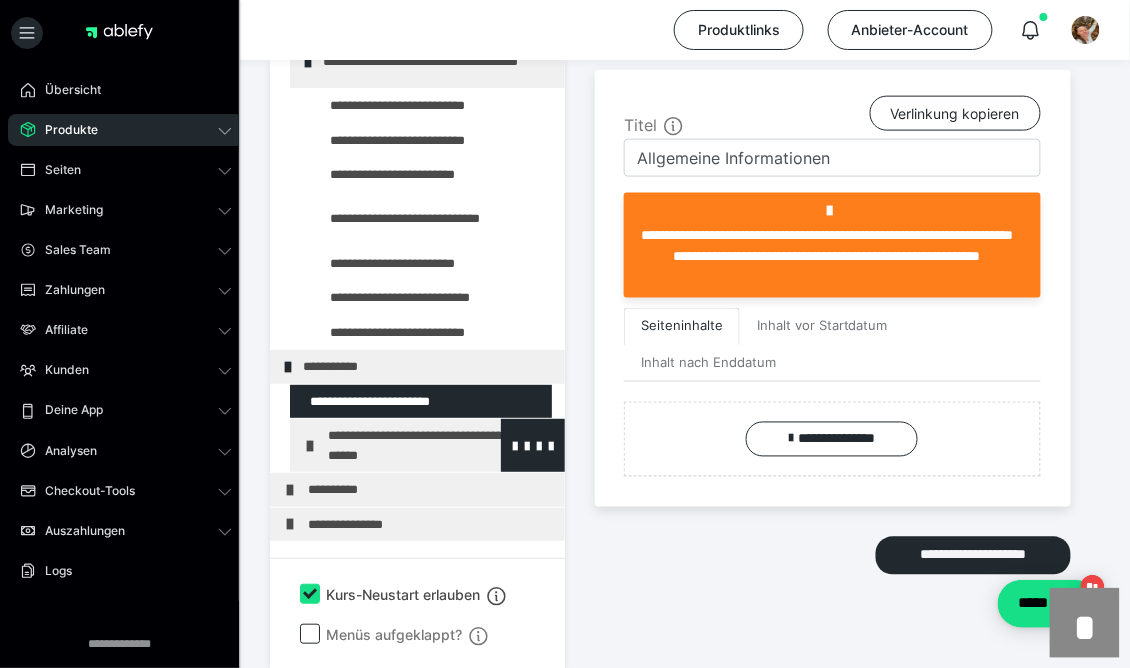 click at bounding box center (310, 446) 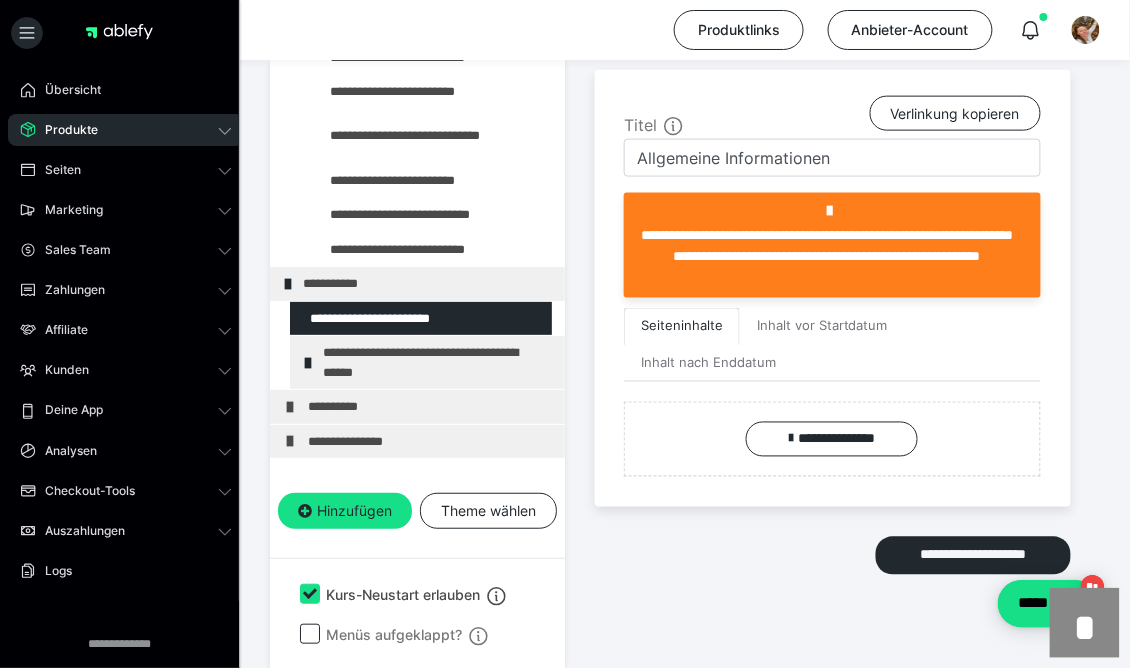 scroll, scrollTop: 1704, scrollLeft: 0, axis: vertical 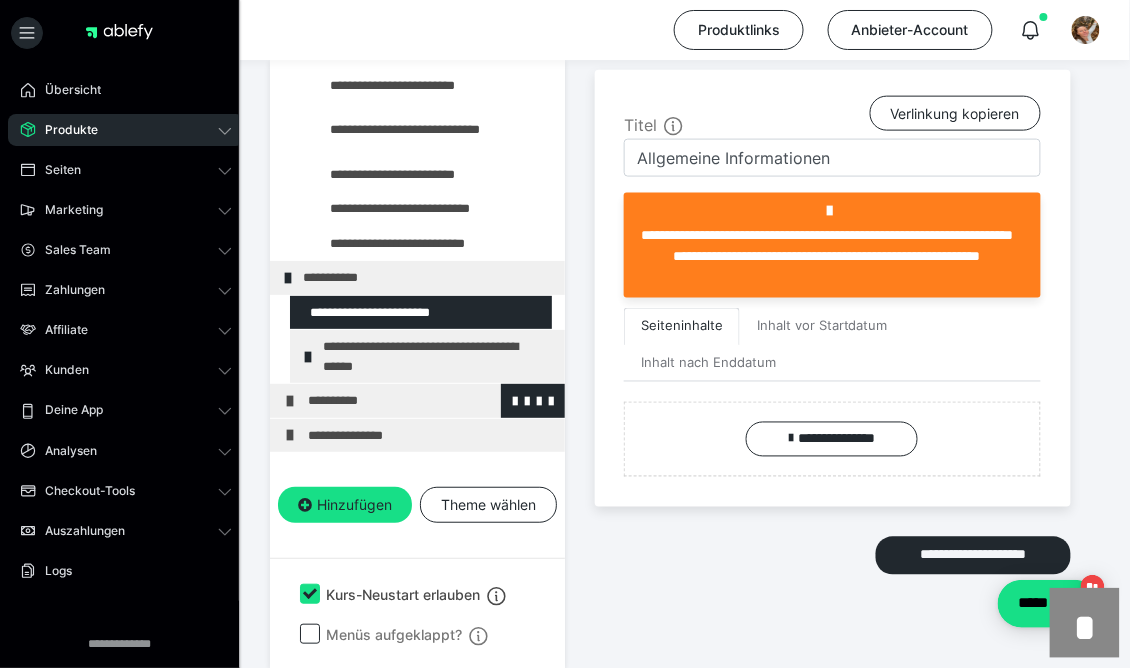 click at bounding box center [290, 401] 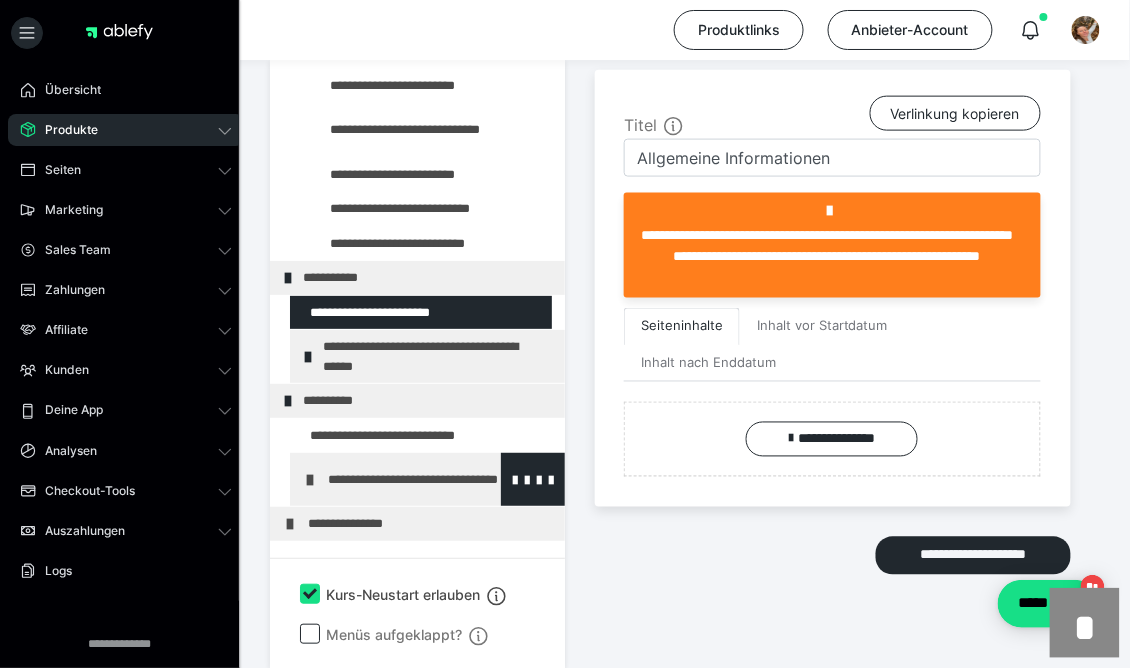 click at bounding box center (310, 480) 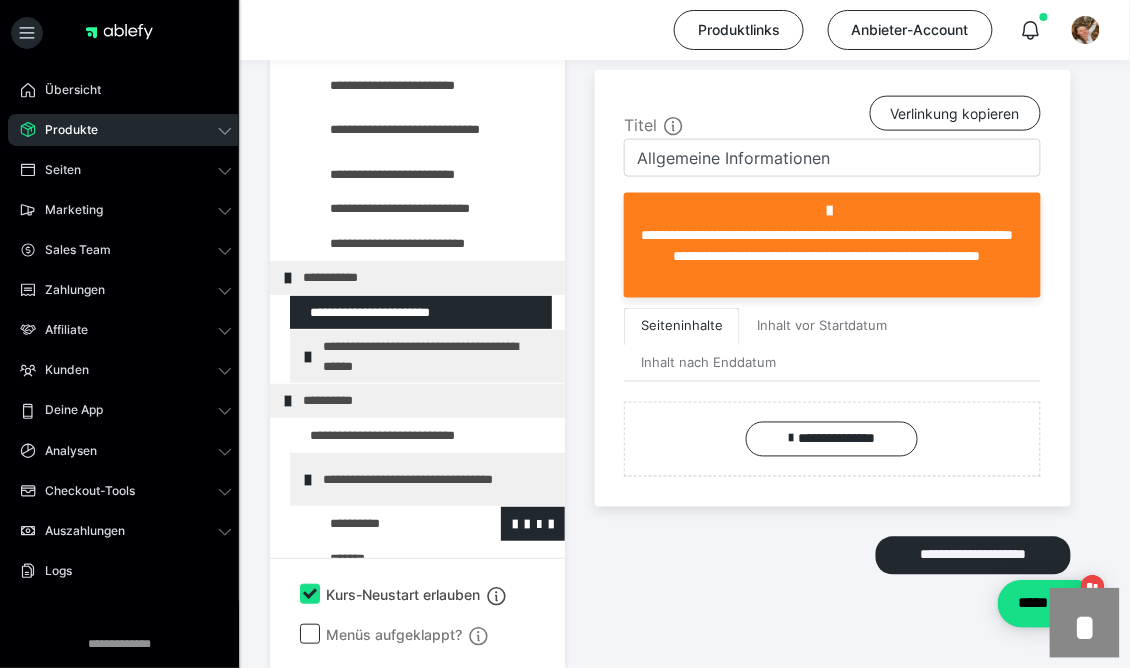 click at bounding box center (385, 524) 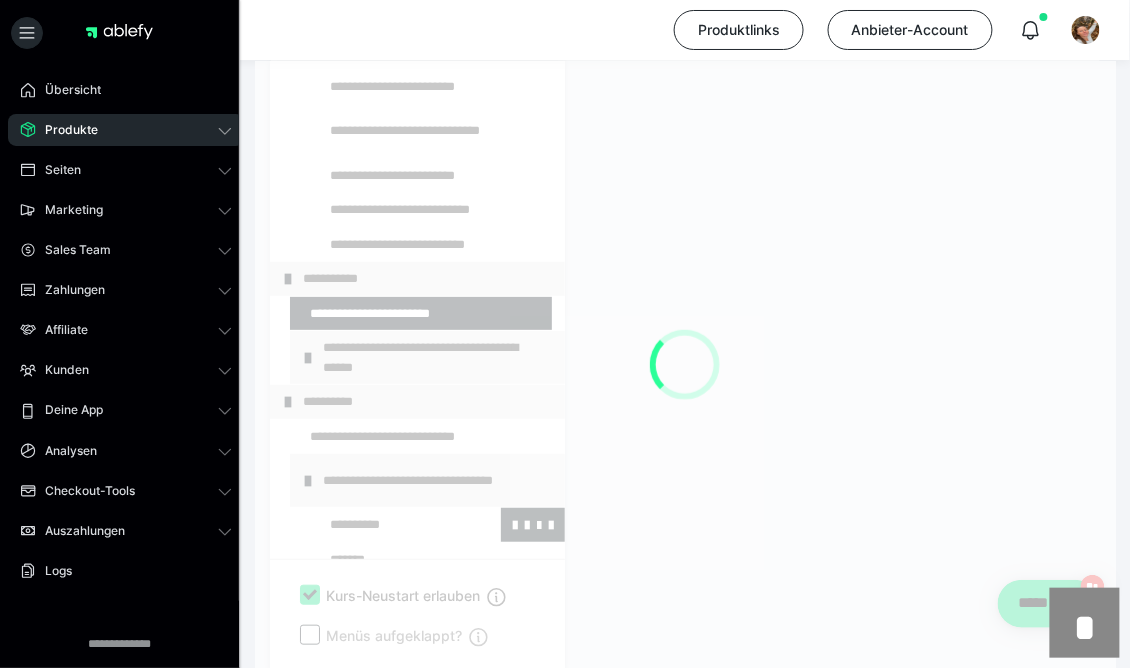 scroll, scrollTop: 525, scrollLeft: 0, axis: vertical 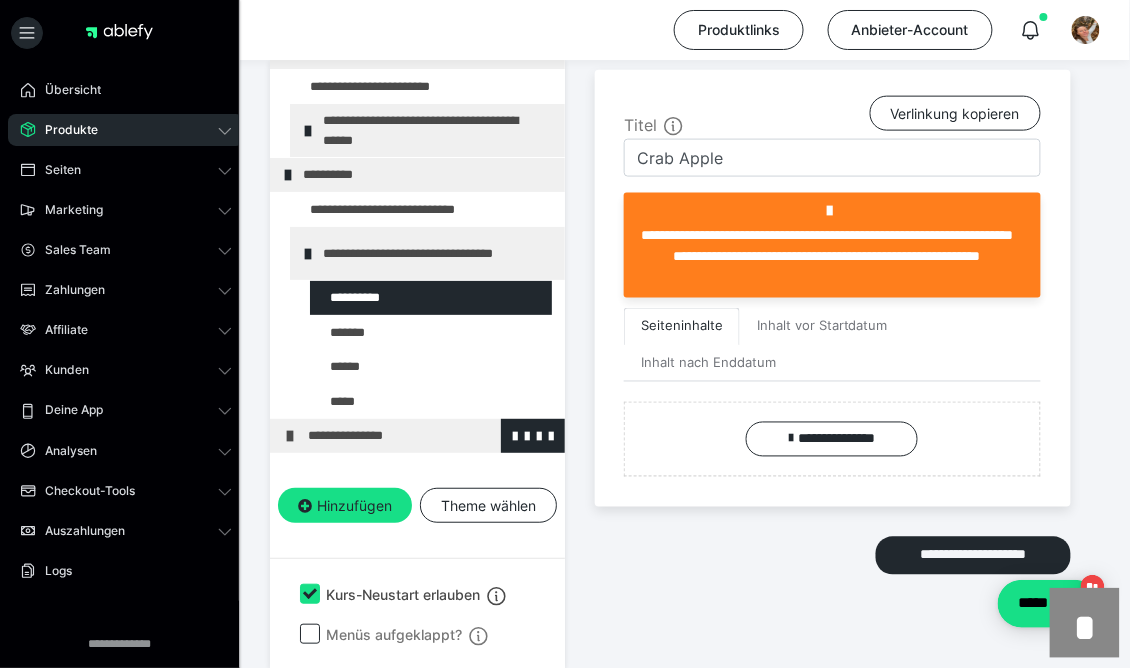 click on "**********" at bounding box center [417, 436] 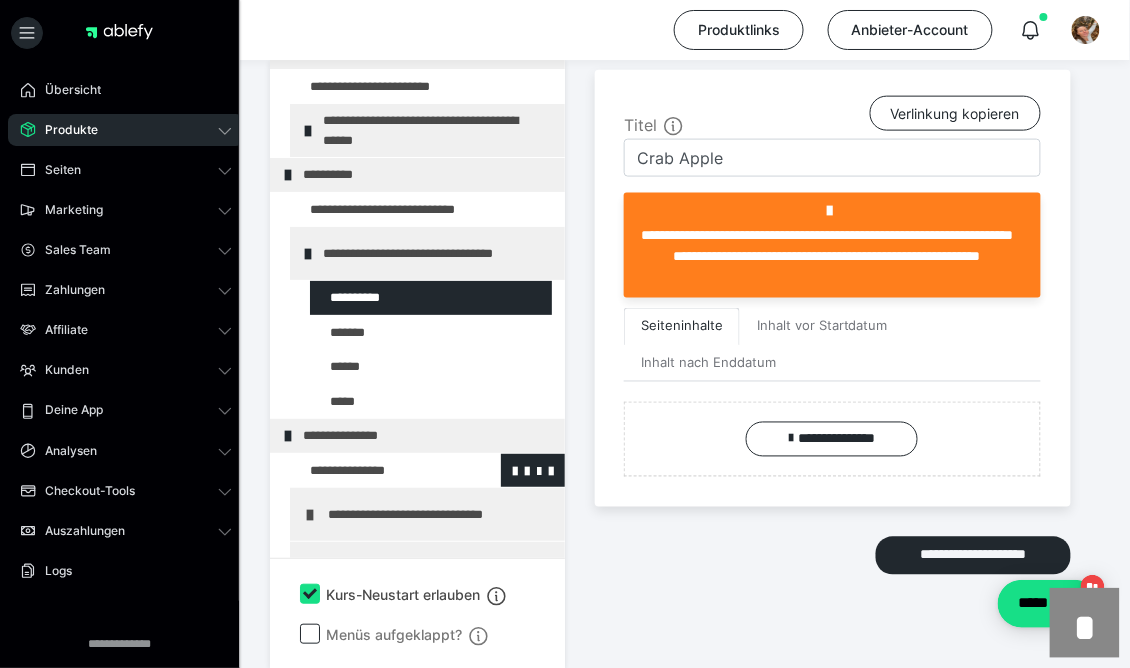 click at bounding box center (375, 471) 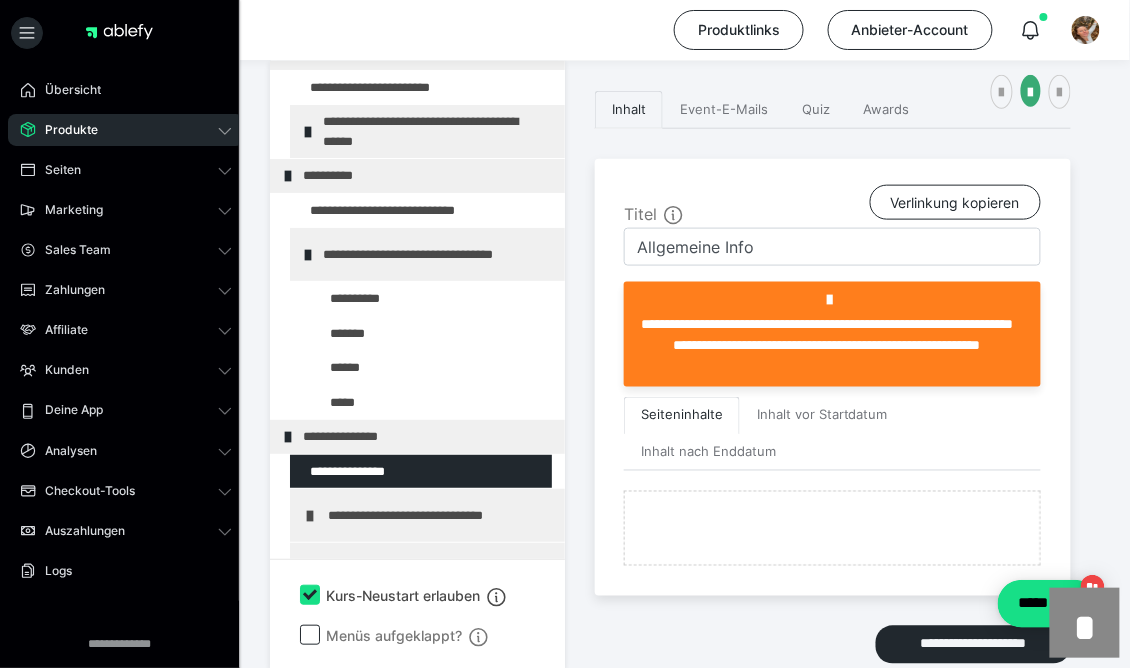 scroll, scrollTop: 525, scrollLeft: 0, axis: vertical 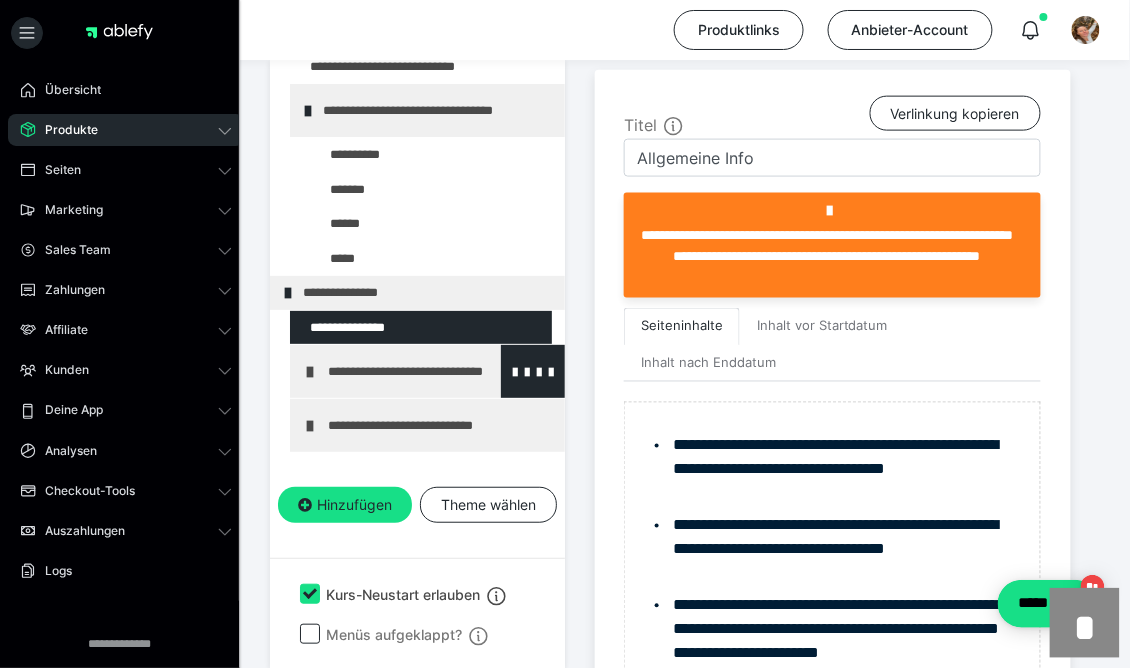 click at bounding box center (310, 372) 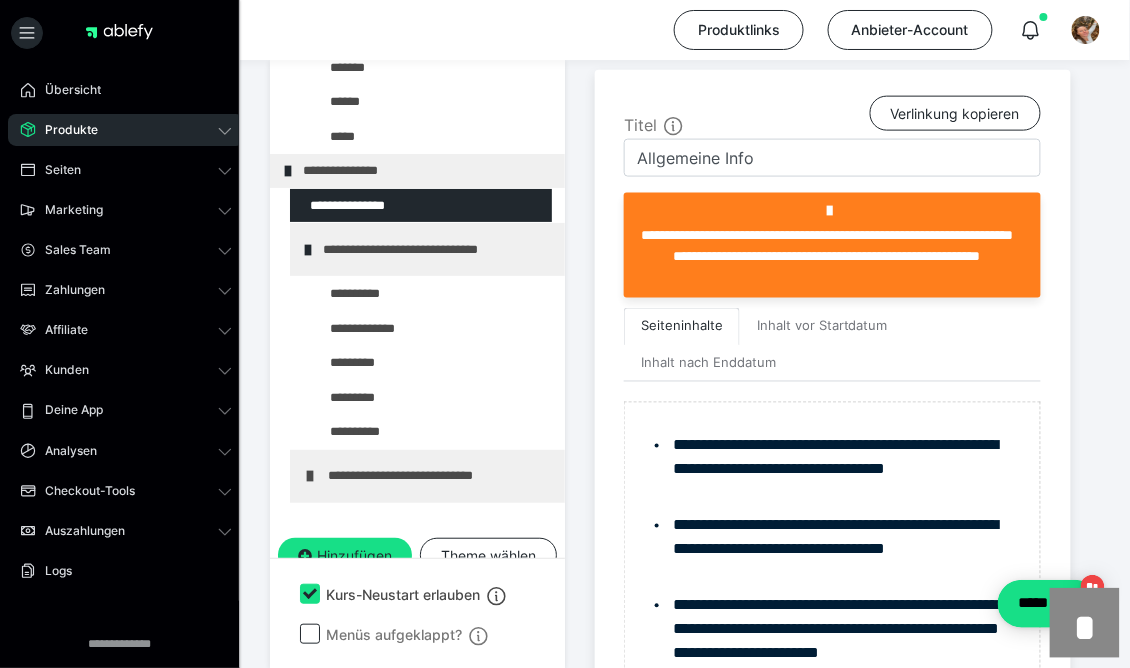 scroll, scrollTop: 2245, scrollLeft: 0, axis: vertical 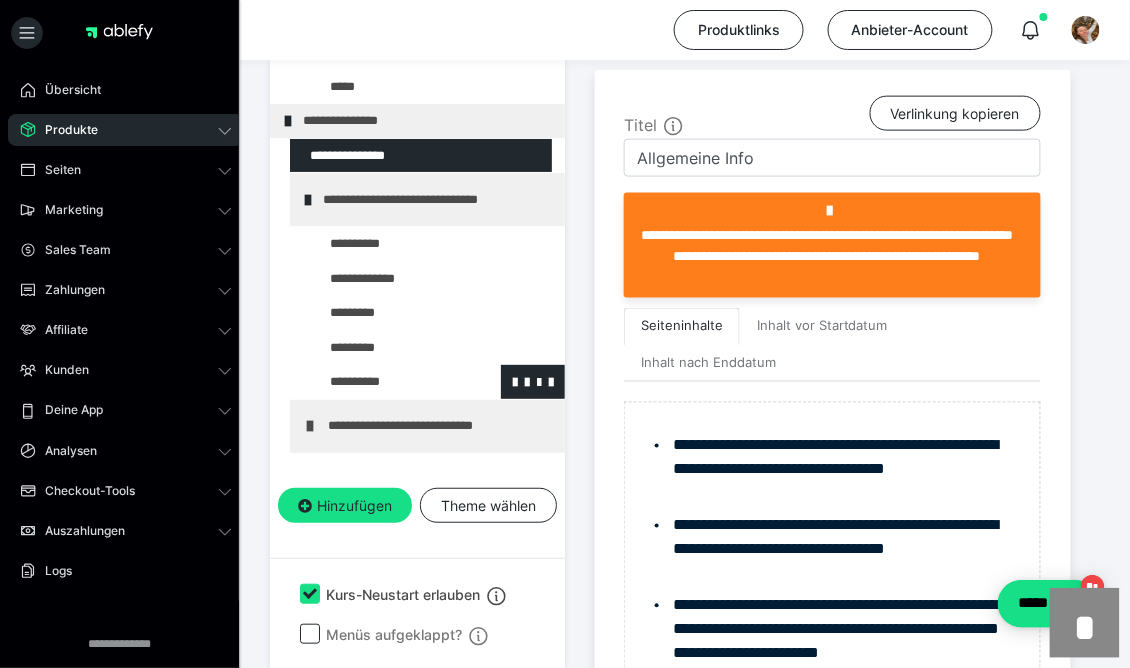 click at bounding box center [385, 382] 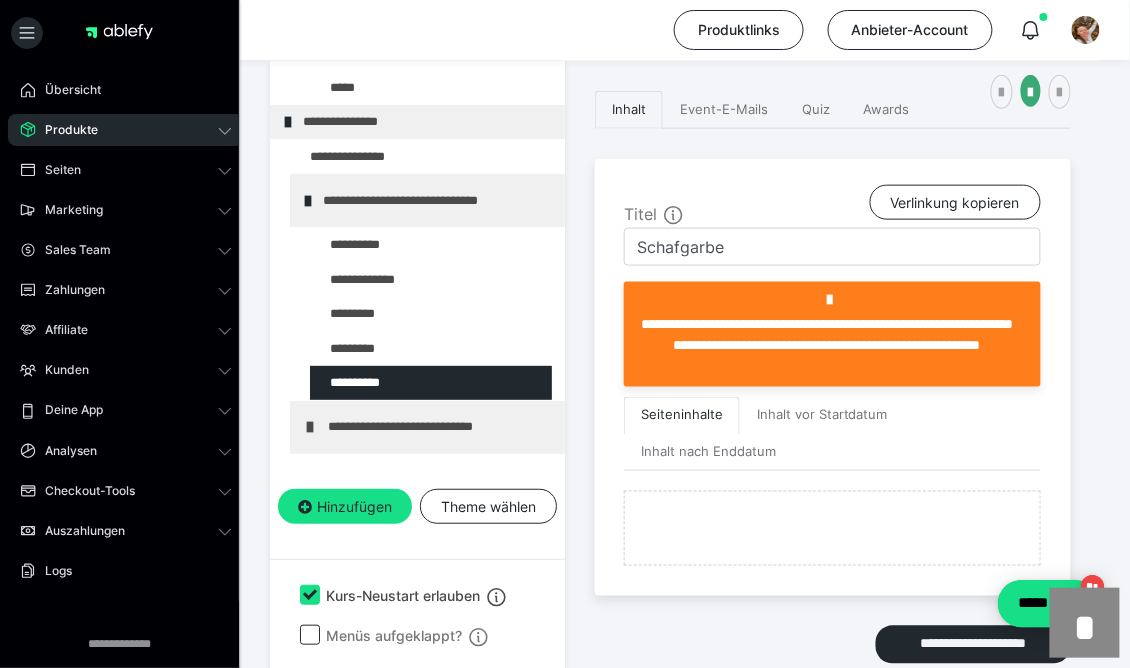 scroll, scrollTop: 525, scrollLeft: 0, axis: vertical 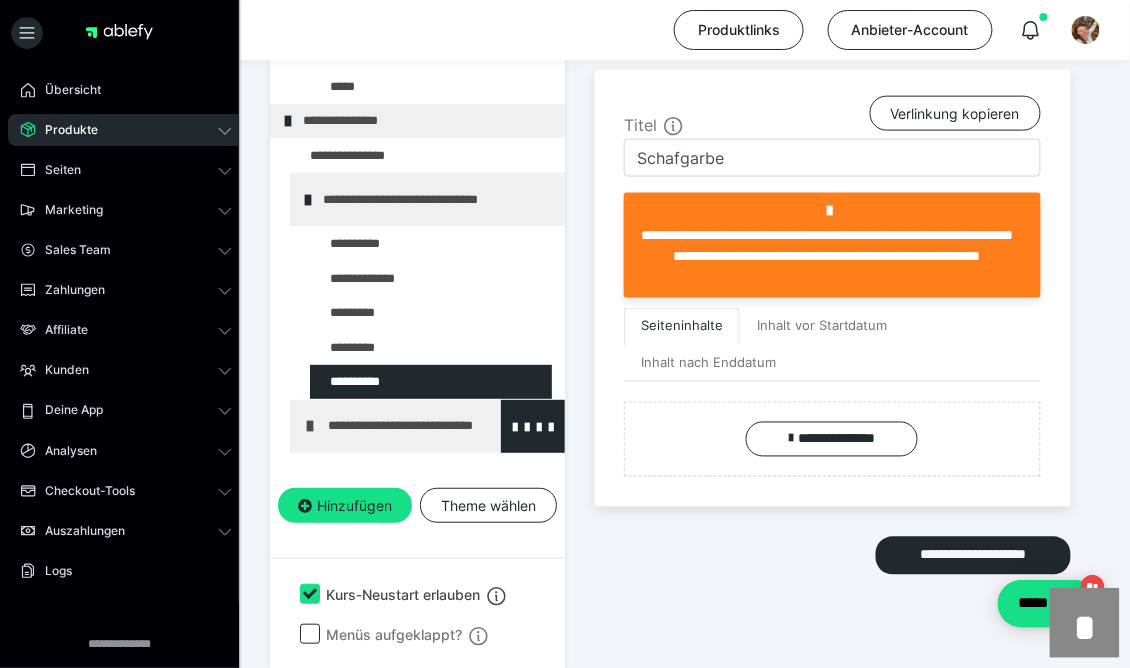 click at bounding box center [310, 426] 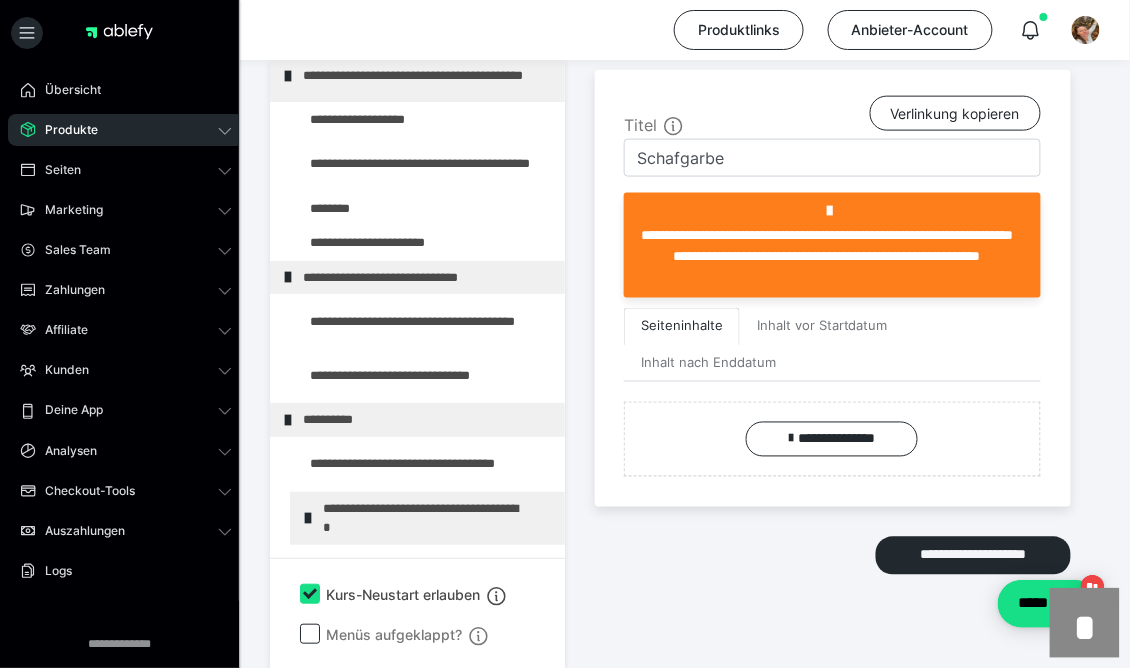 scroll, scrollTop: 0, scrollLeft: 0, axis: both 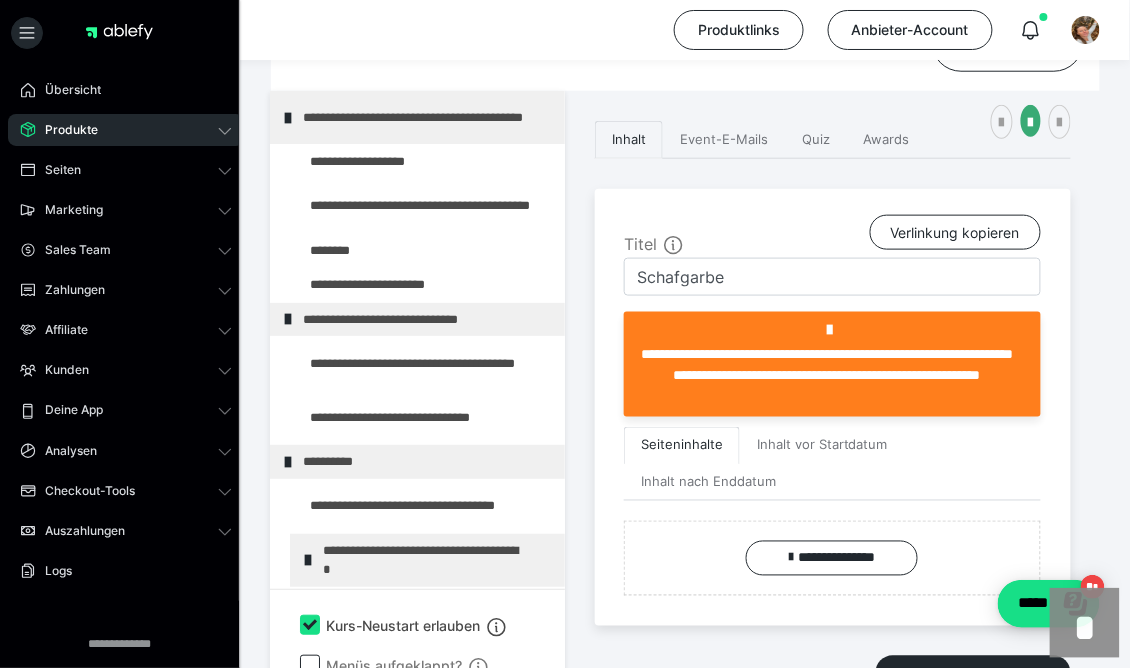 click on "Produkte" at bounding box center (126, 130) 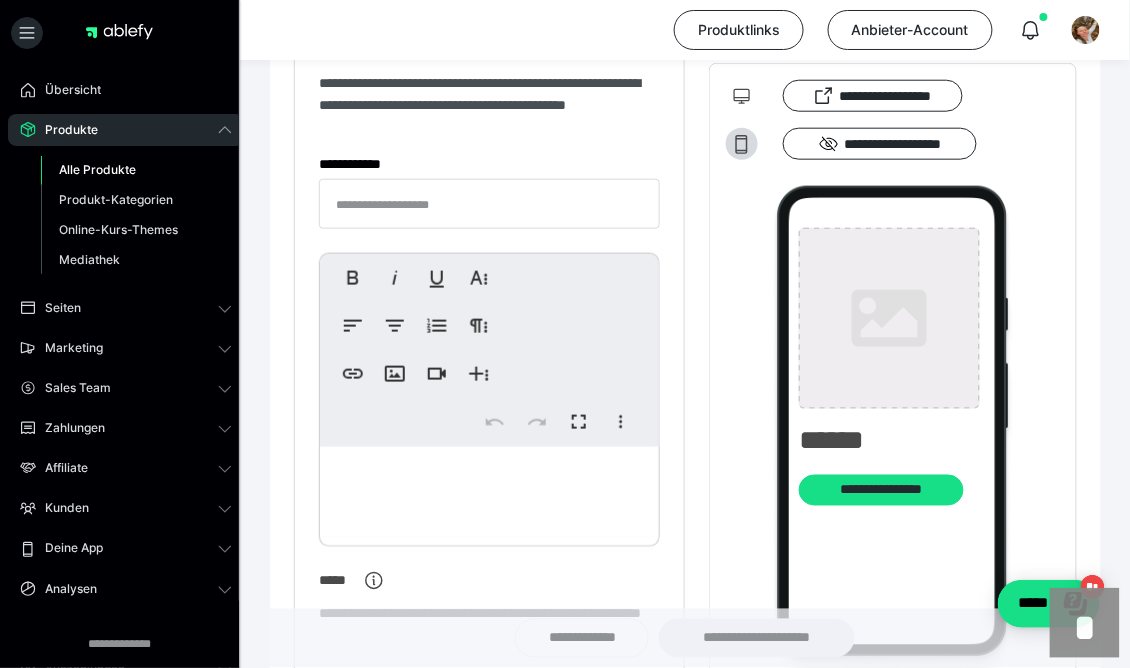 type on "**********" 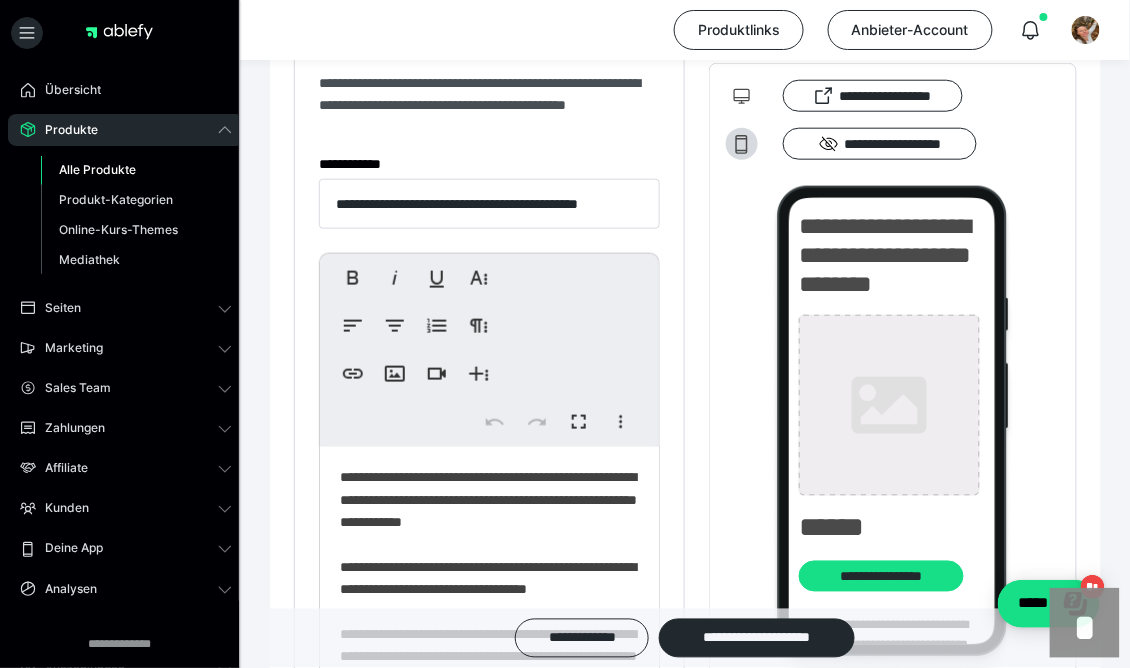 type on "**********" 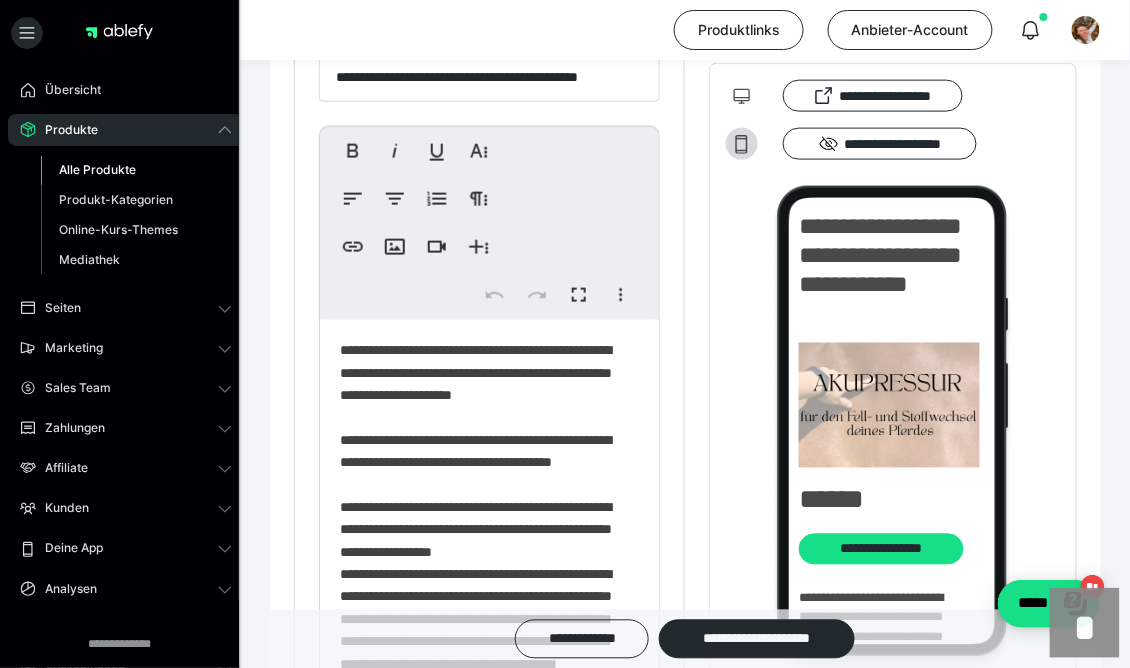 scroll, scrollTop: 534, scrollLeft: 0, axis: vertical 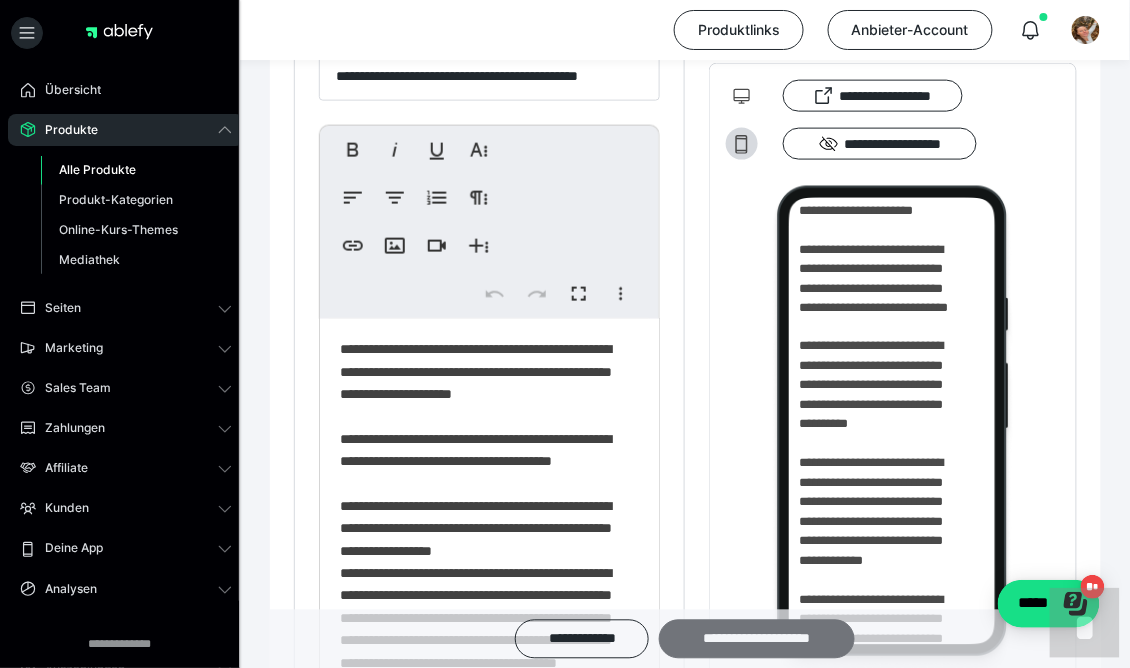 click on "**********" at bounding box center (757, 638) 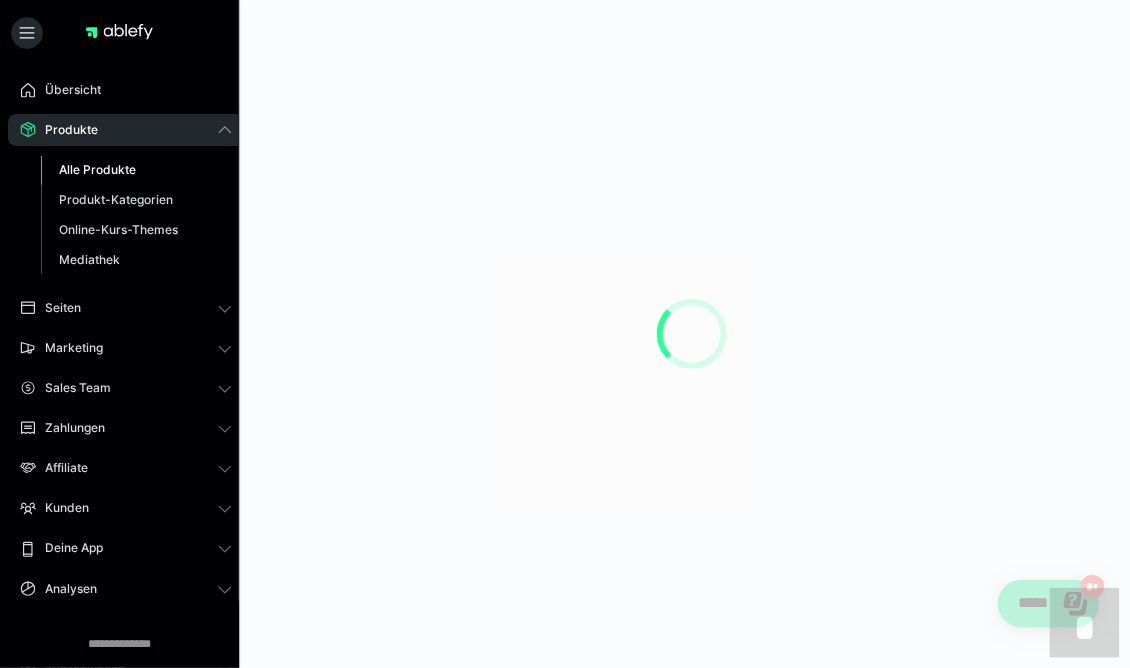 scroll, scrollTop: 0, scrollLeft: 0, axis: both 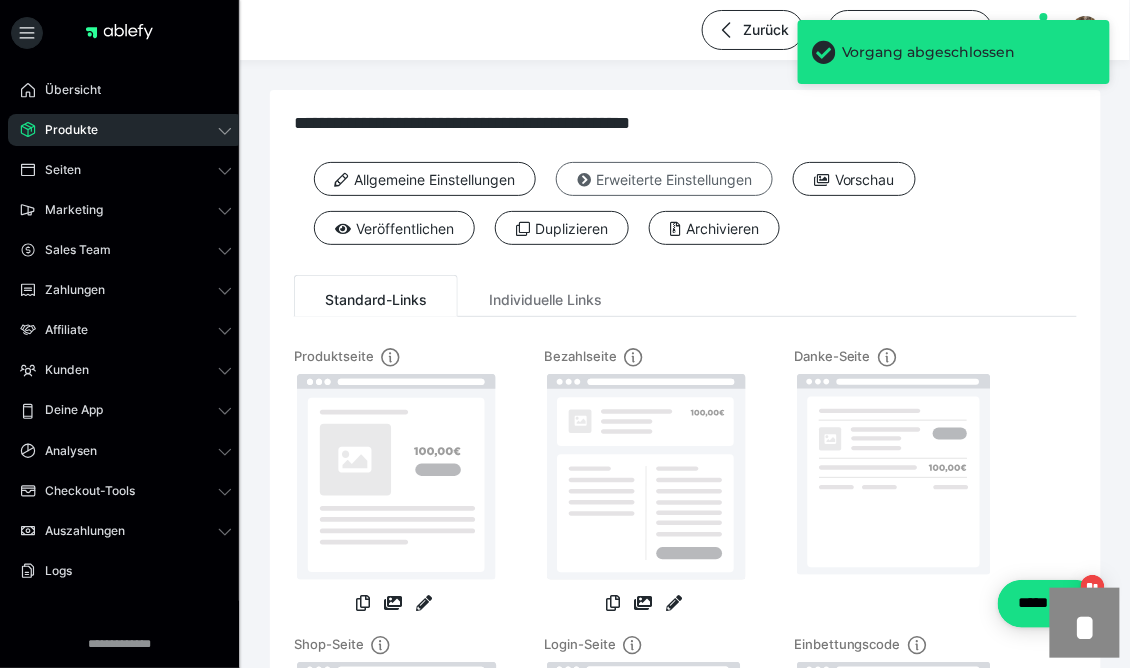 click on "Erweiterte Einstellungen" at bounding box center (664, 179) 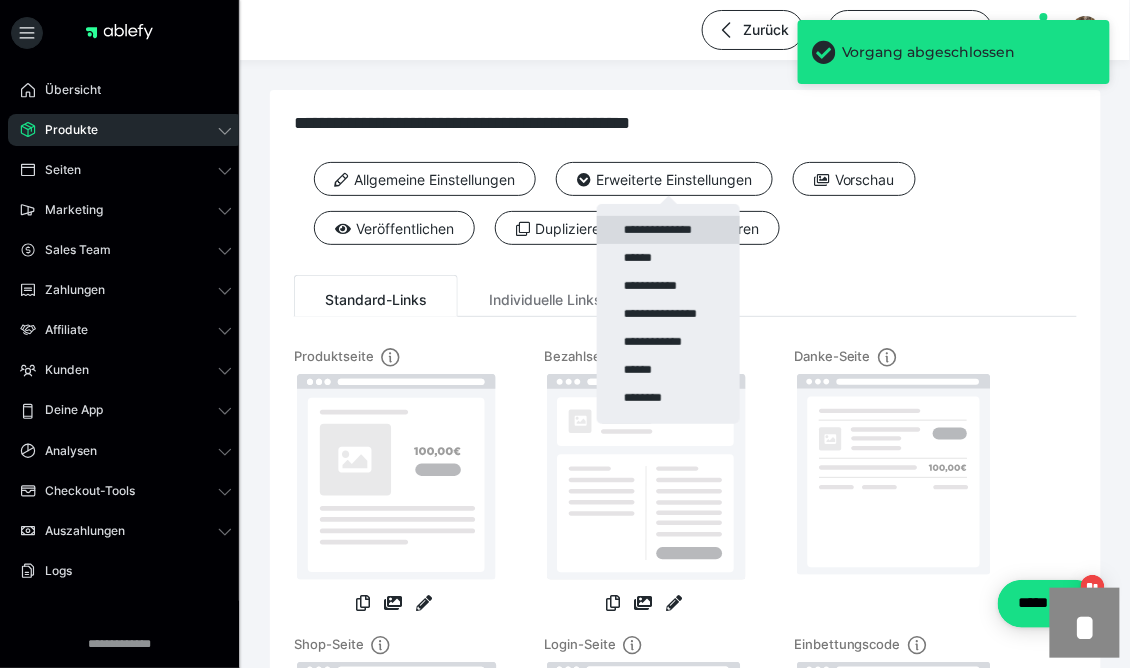 click on "**********" at bounding box center (668, 230) 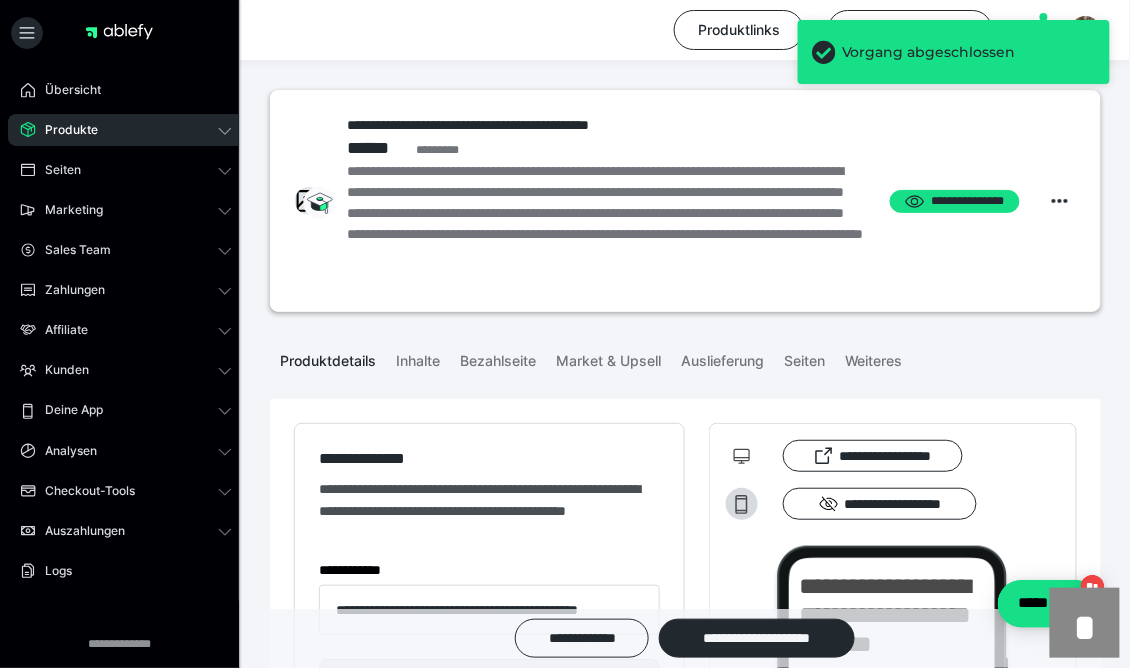 type on "**********" 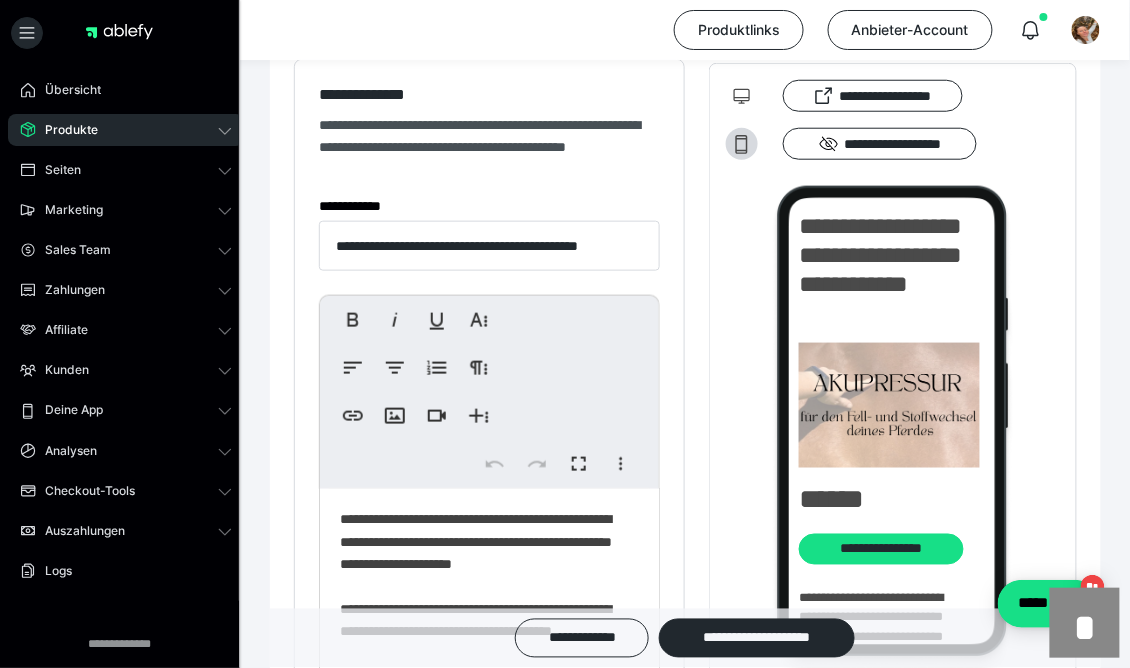 scroll, scrollTop: 365, scrollLeft: 0, axis: vertical 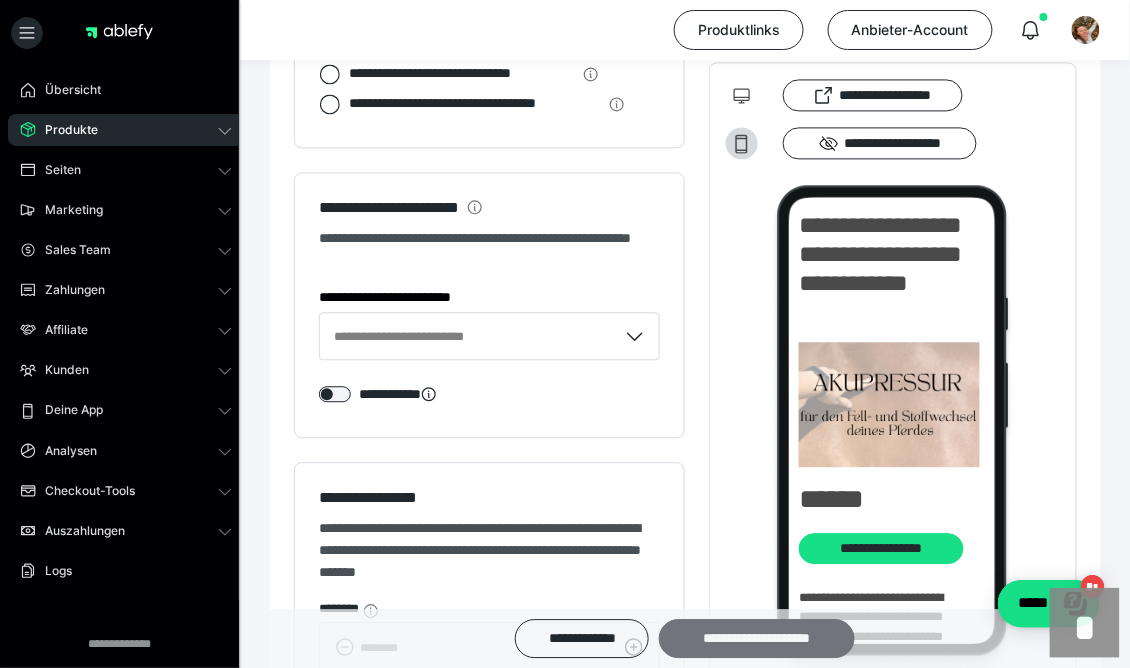 click on "**********" at bounding box center (757, 638) 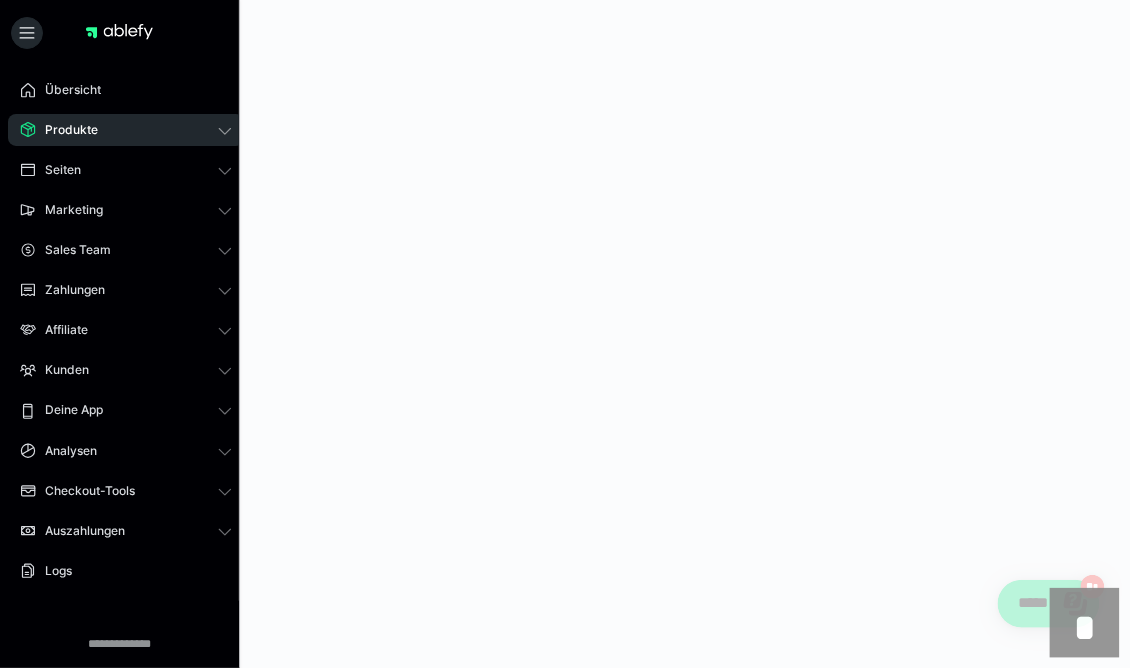 scroll, scrollTop: 0, scrollLeft: 0, axis: both 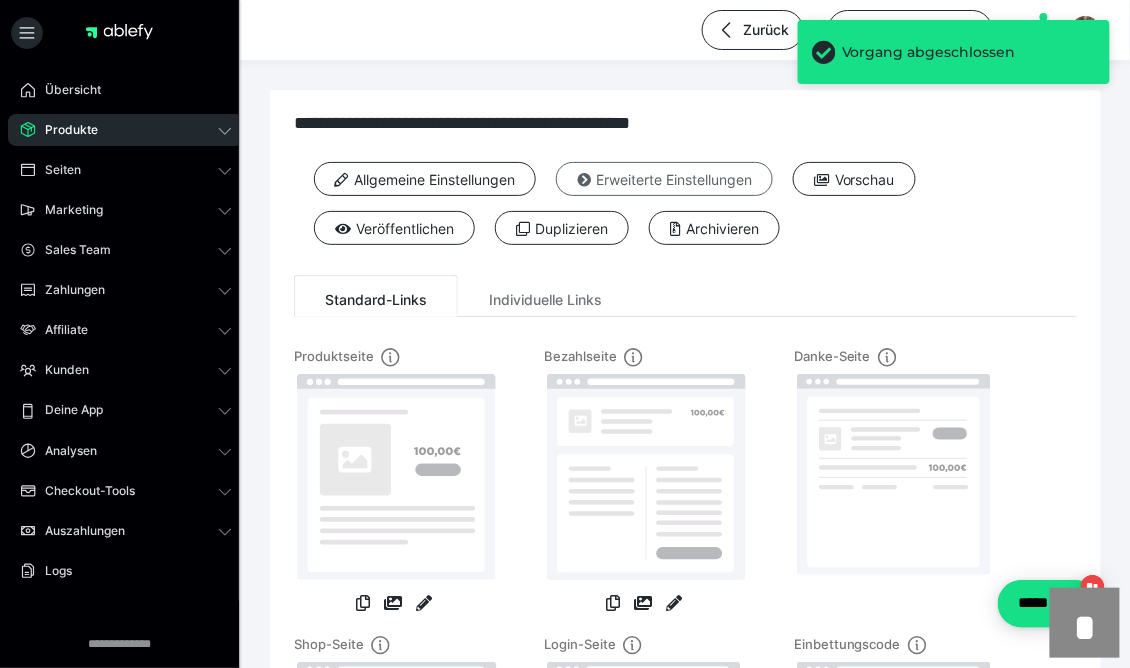 click on "Erweiterte Einstellungen" at bounding box center [664, 179] 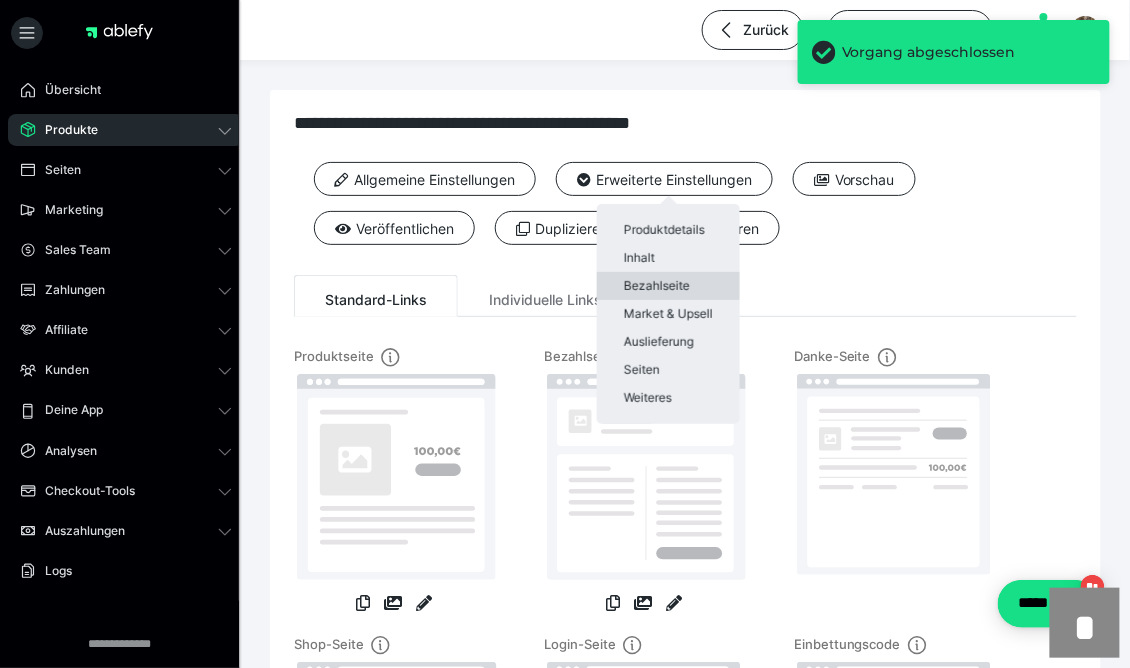 click on "Bezahlseite" at bounding box center (668, 286) 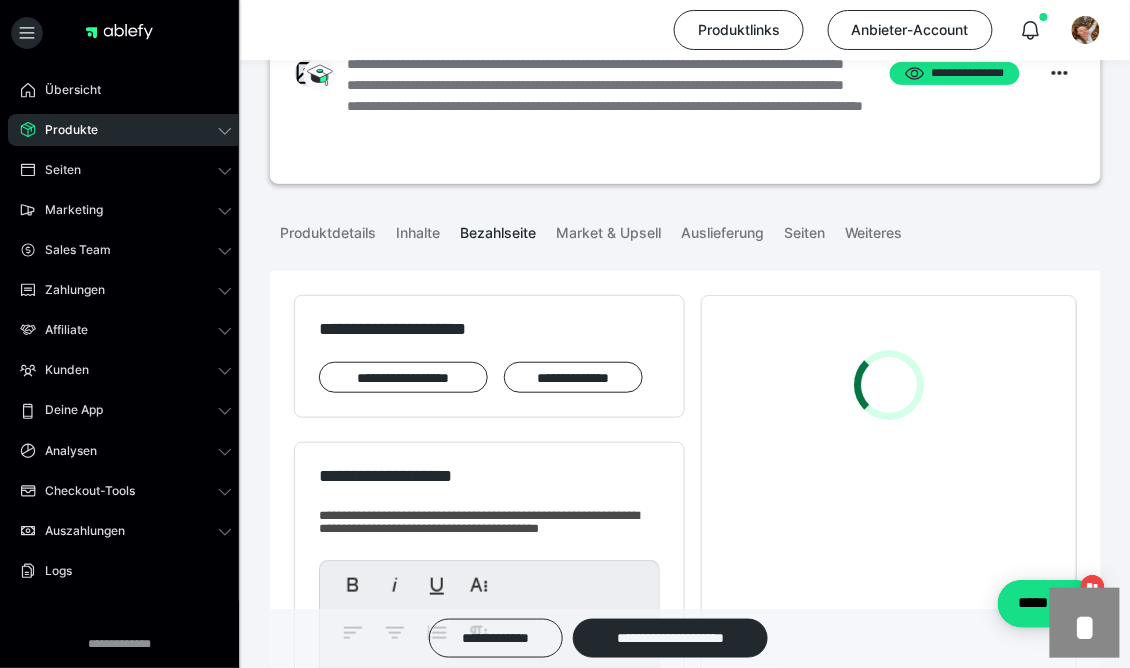 scroll, scrollTop: 141, scrollLeft: 0, axis: vertical 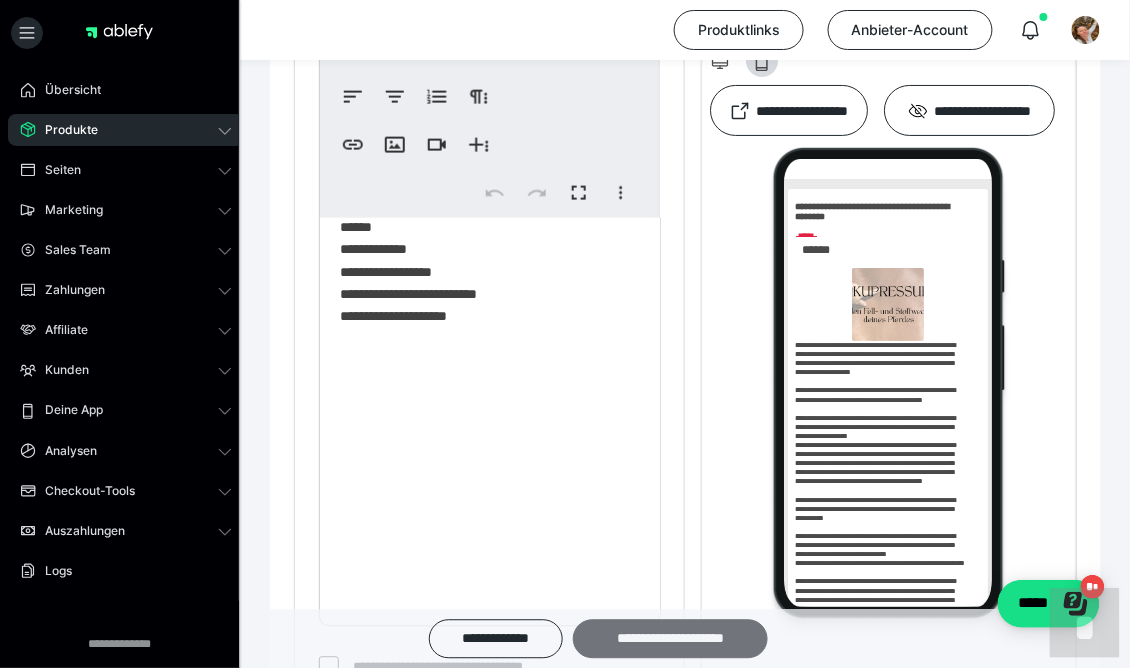 click on "**********" at bounding box center (671, 638) 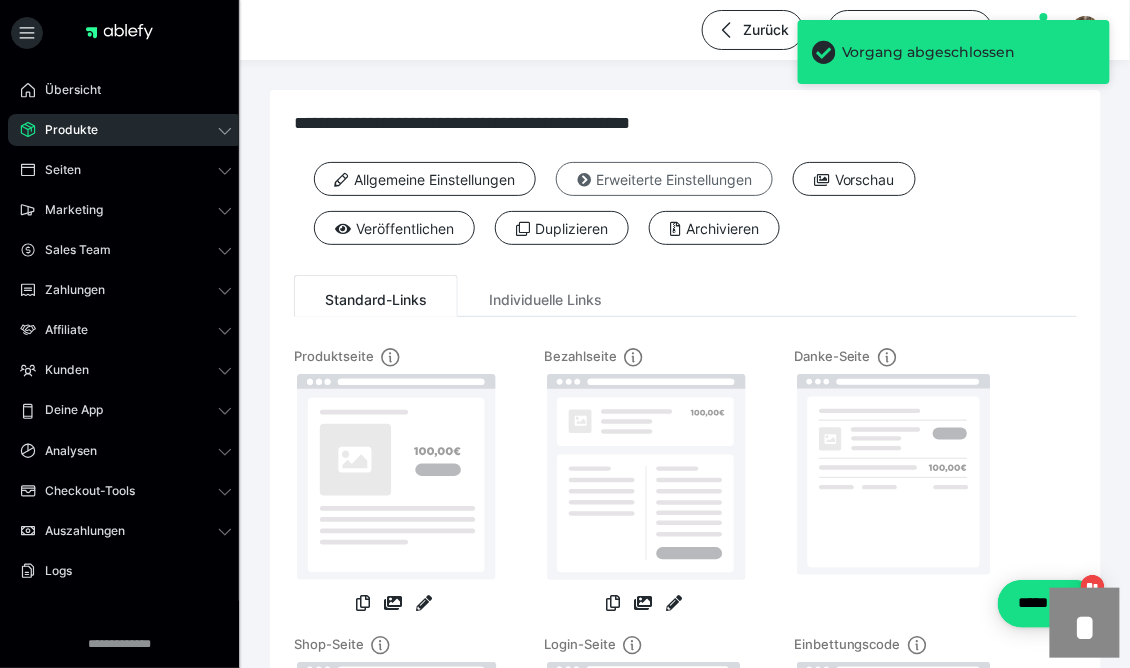 click on "Erweiterte Einstellungen" at bounding box center (664, 179) 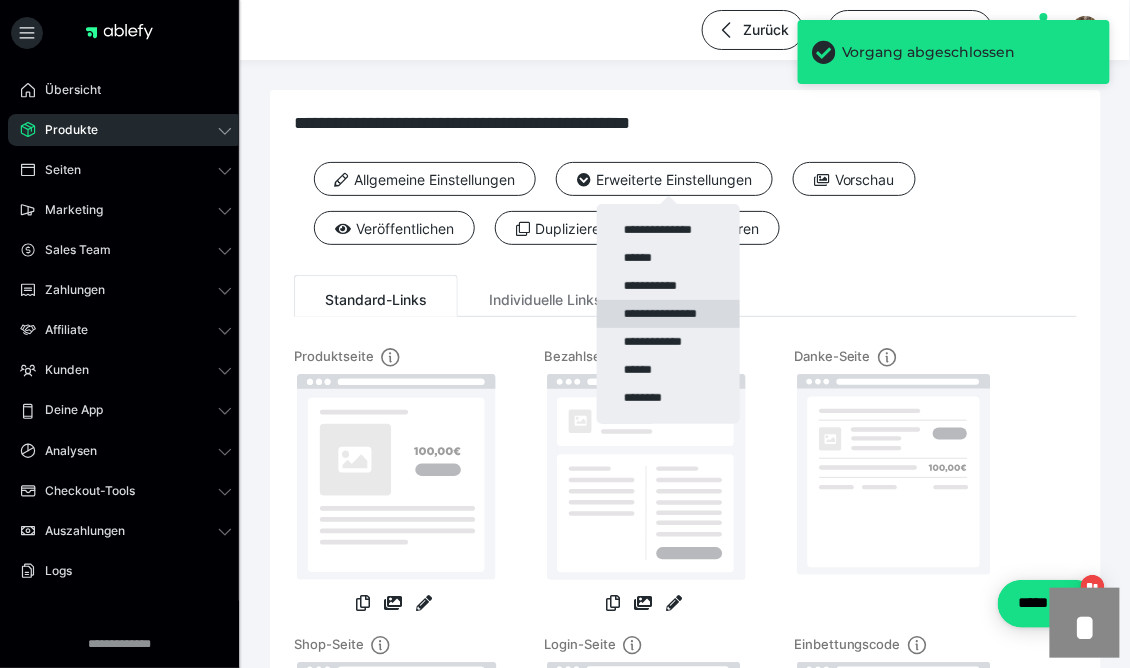 click on "**********" at bounding box center [668, 314] 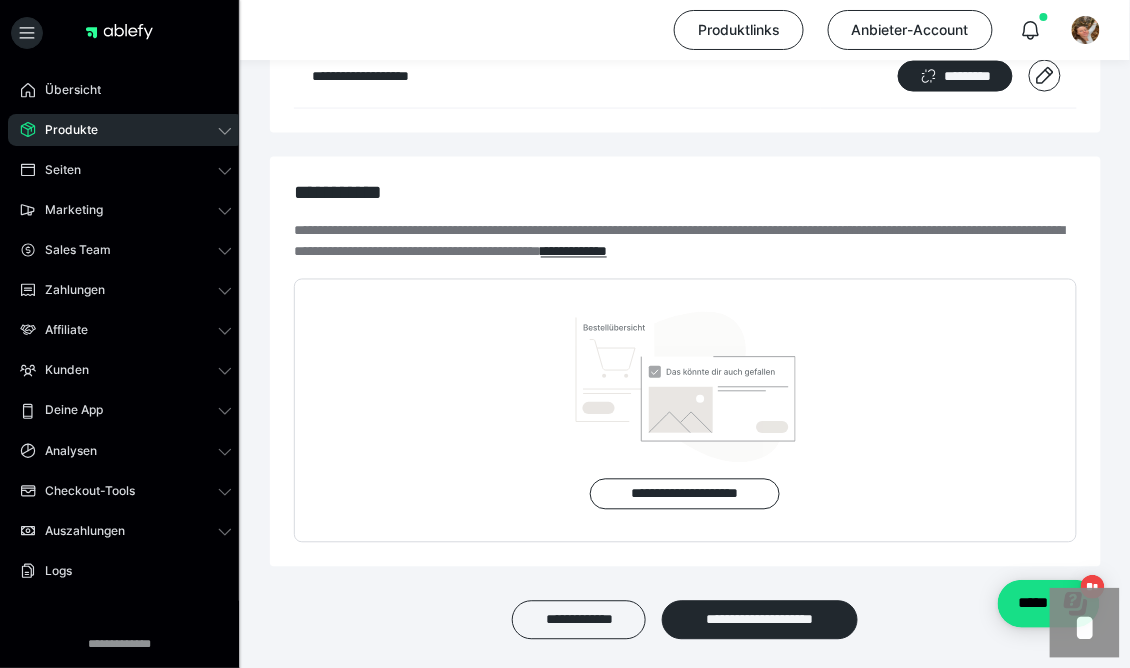 scroll, scrollTop: 672, scrollLeft: 0, axis: vertical 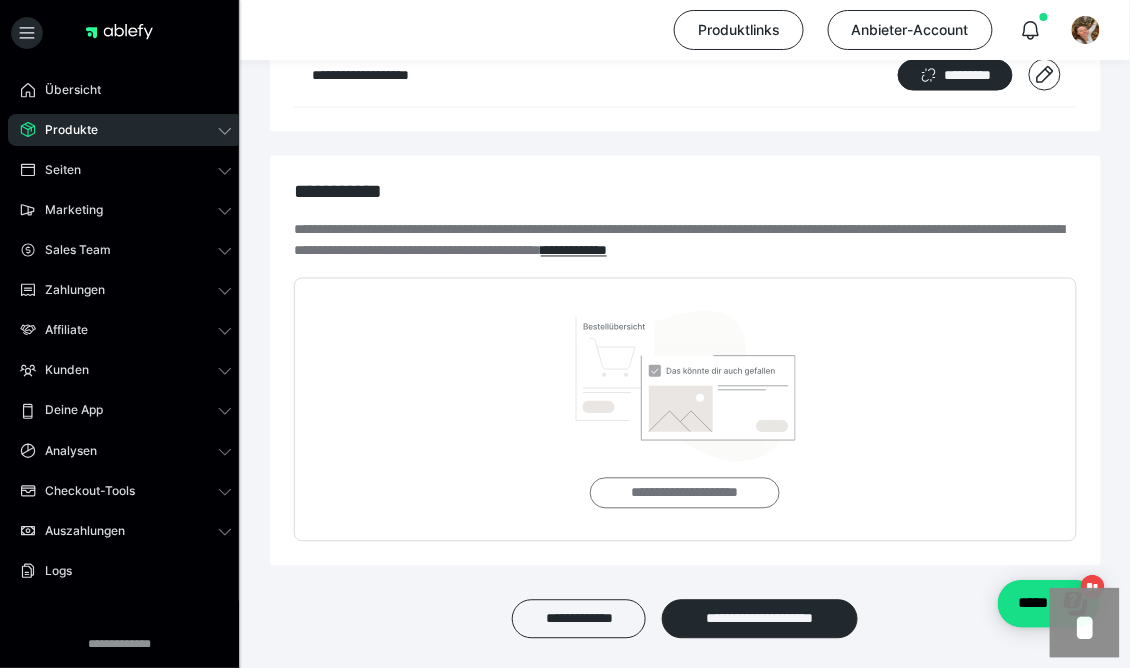 click on "**********" at bounding box center (685, 493) 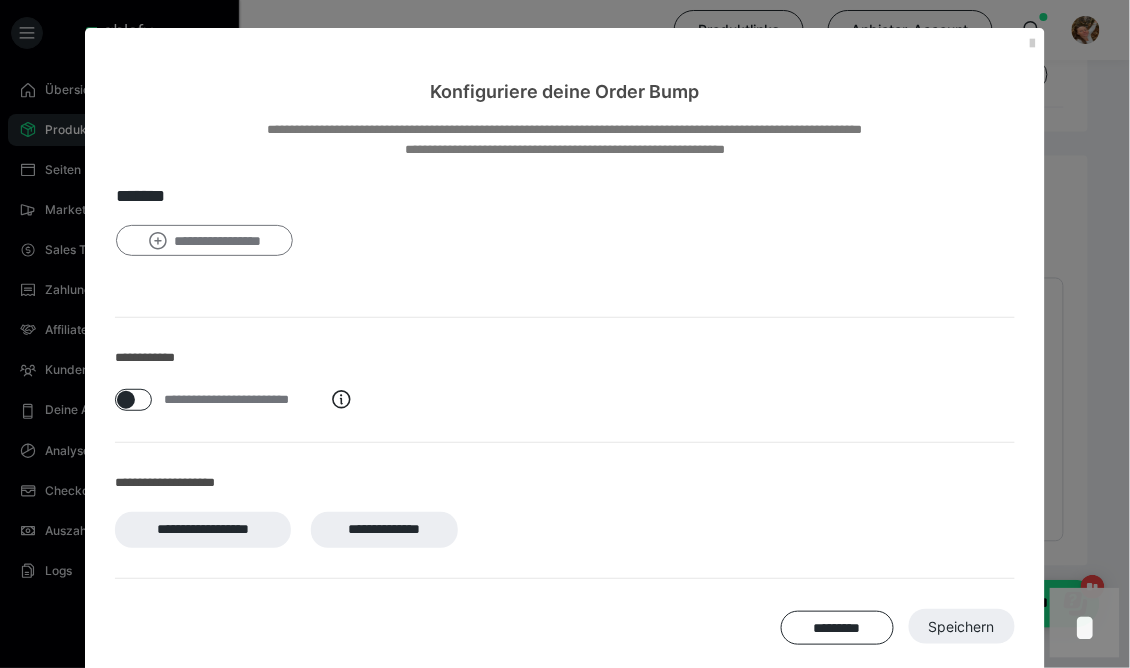 click 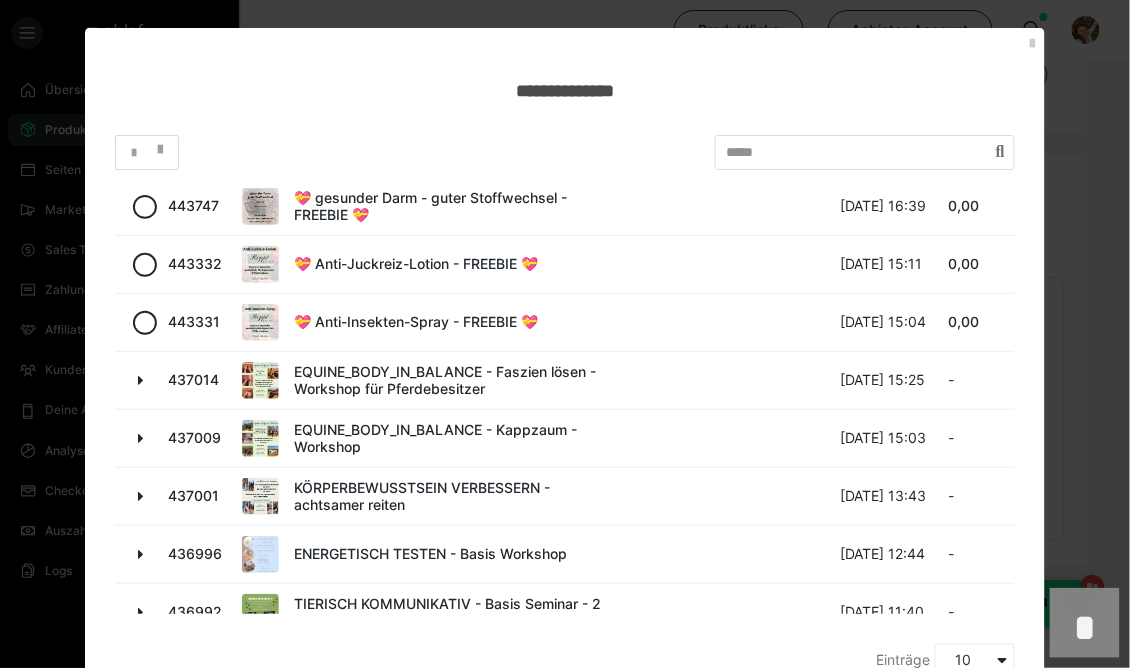 scroll, scrollTop: 185, scrollLeft: 0, axis: vertical 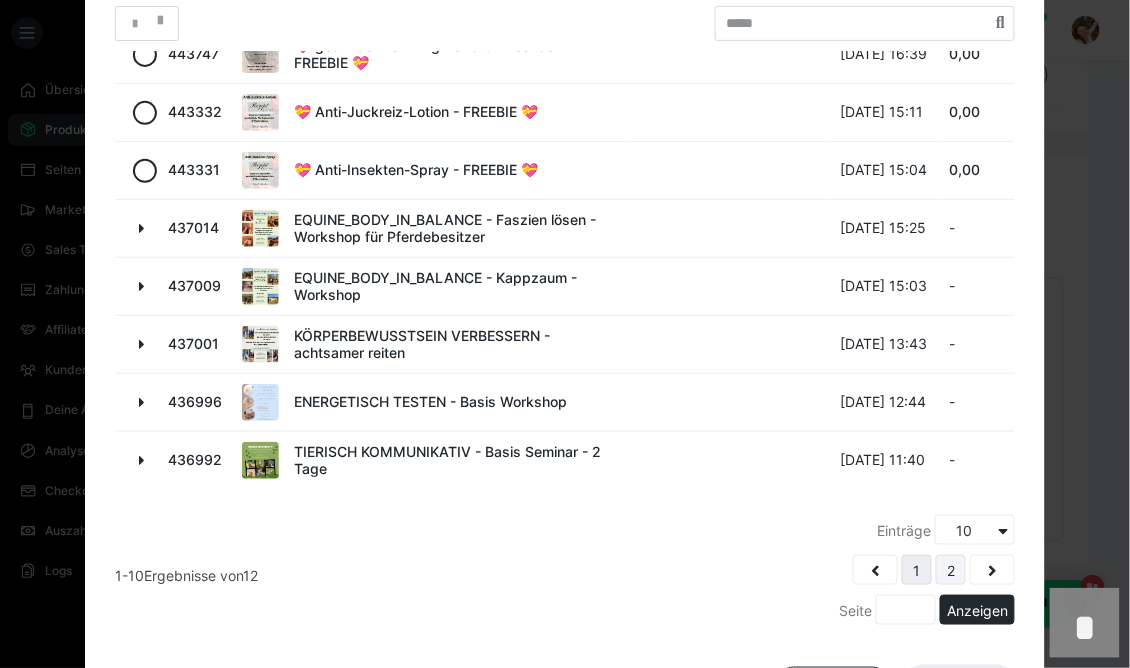 click on "2" at bounding box center (951, 570) 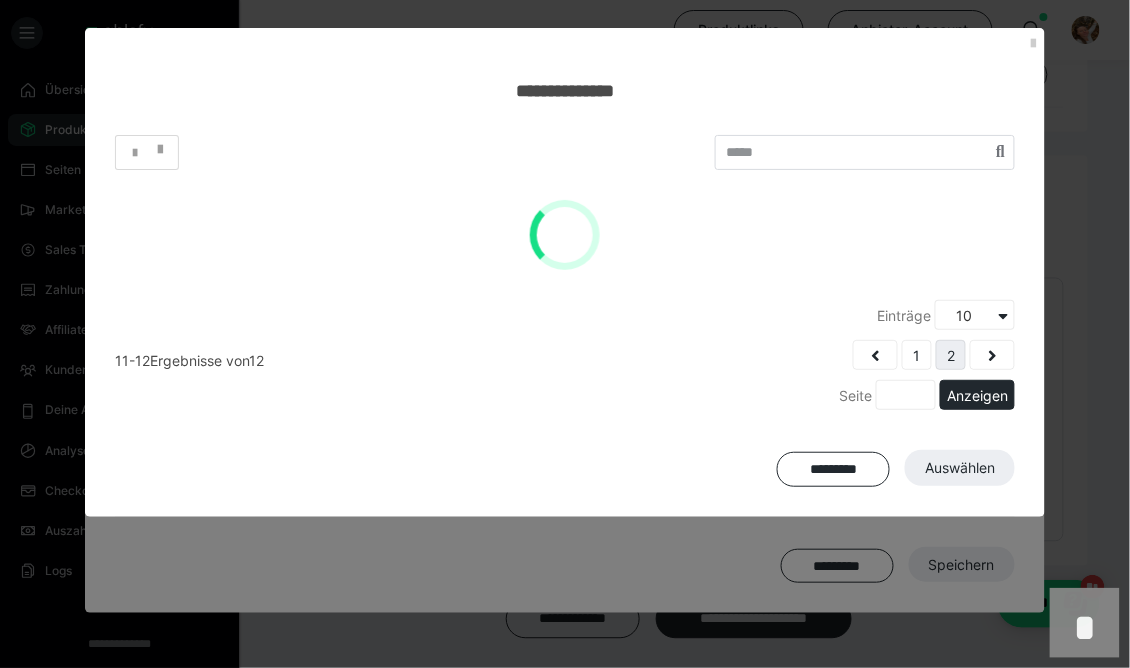 scroll, scrollTop: 0, scrollLeft: 0, axis: both 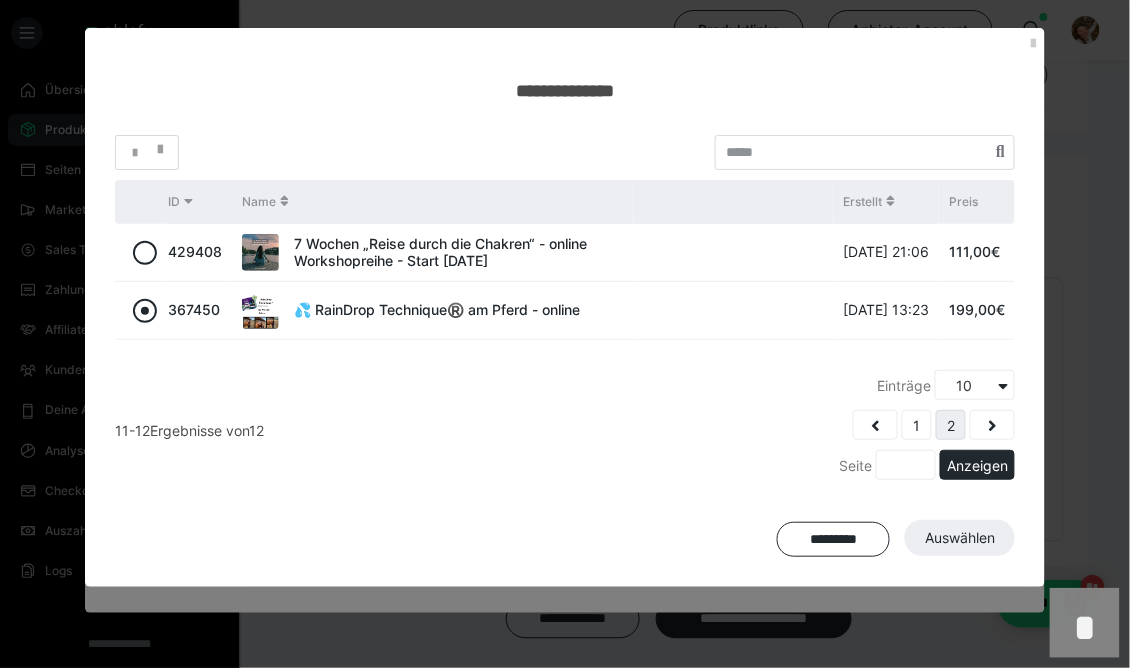 click at bounding box center [173, 305] 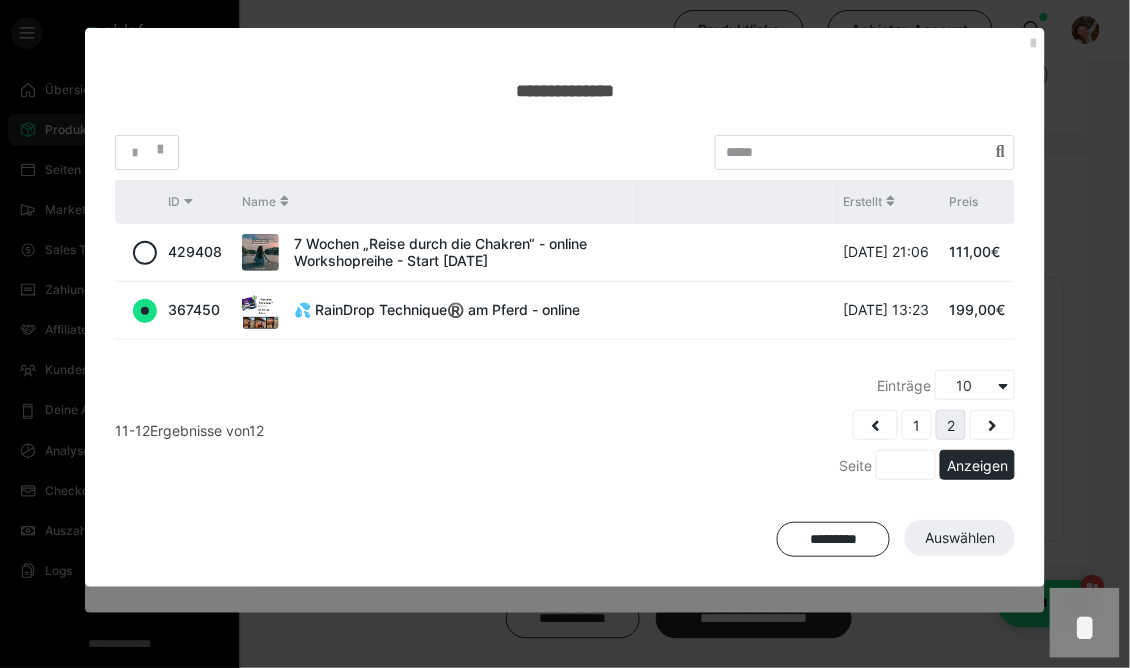 radio on "true" 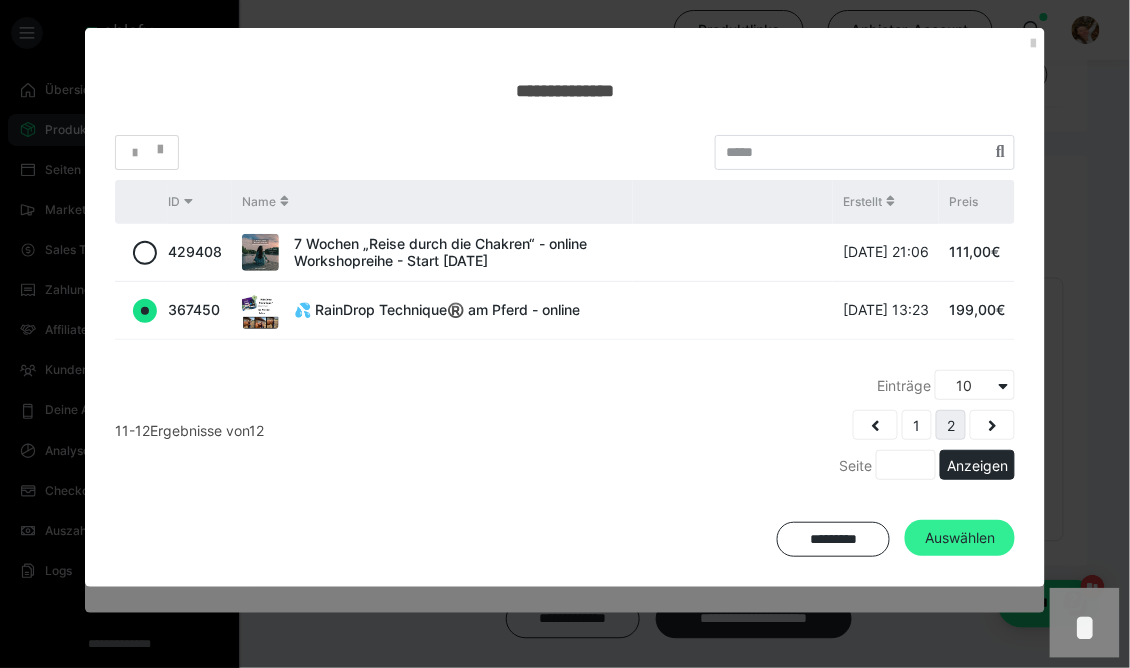 click on "Auswählen" at bounding box center (960, 538) 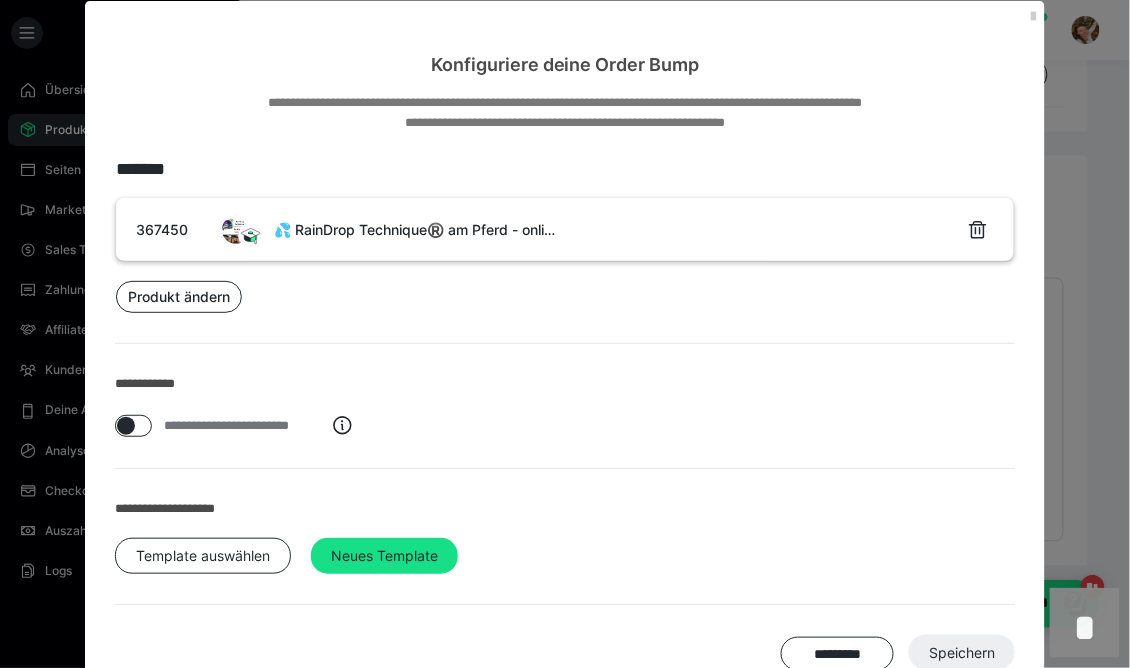 scroll, scrollTop: 84, scrollLeft: 0, axis: vertical 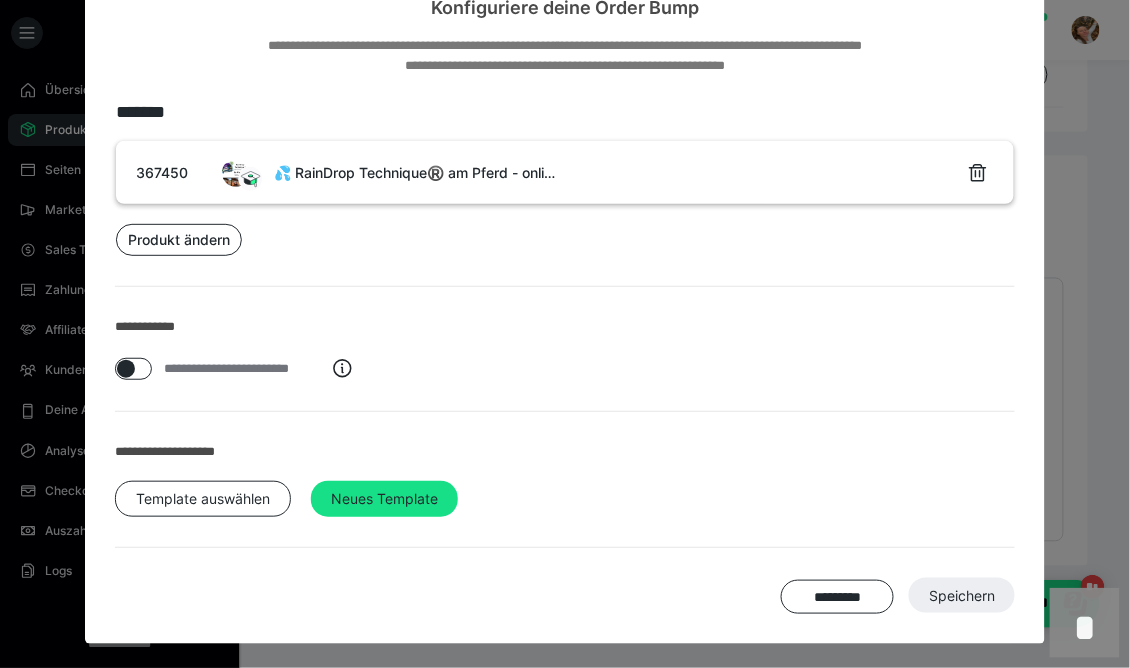 click on "********* Speichern" at bounding box center [565, 596] 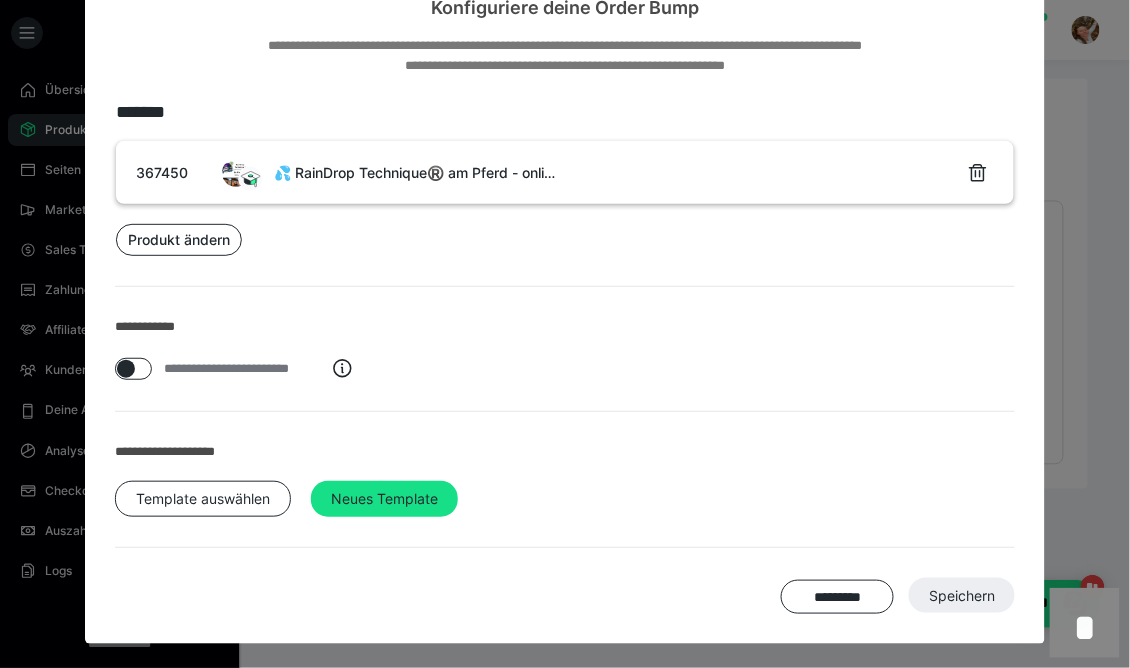 click on "********* Speichern" at bounding box center [565, 596] 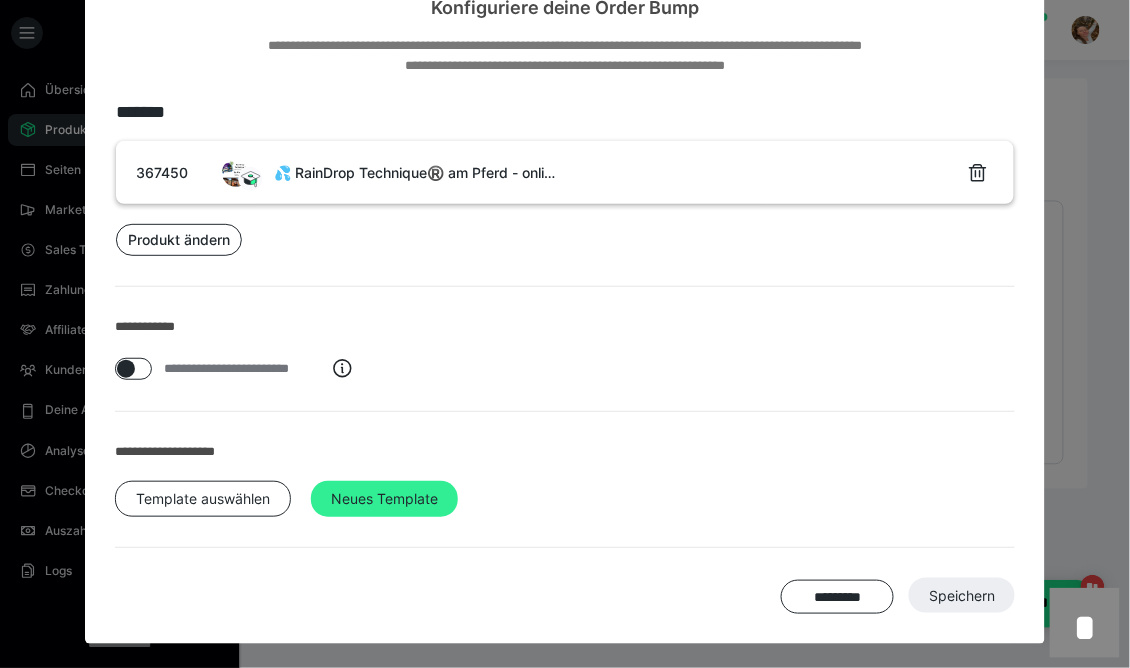 click on "Neues Template" at bounding box center (384, 499) 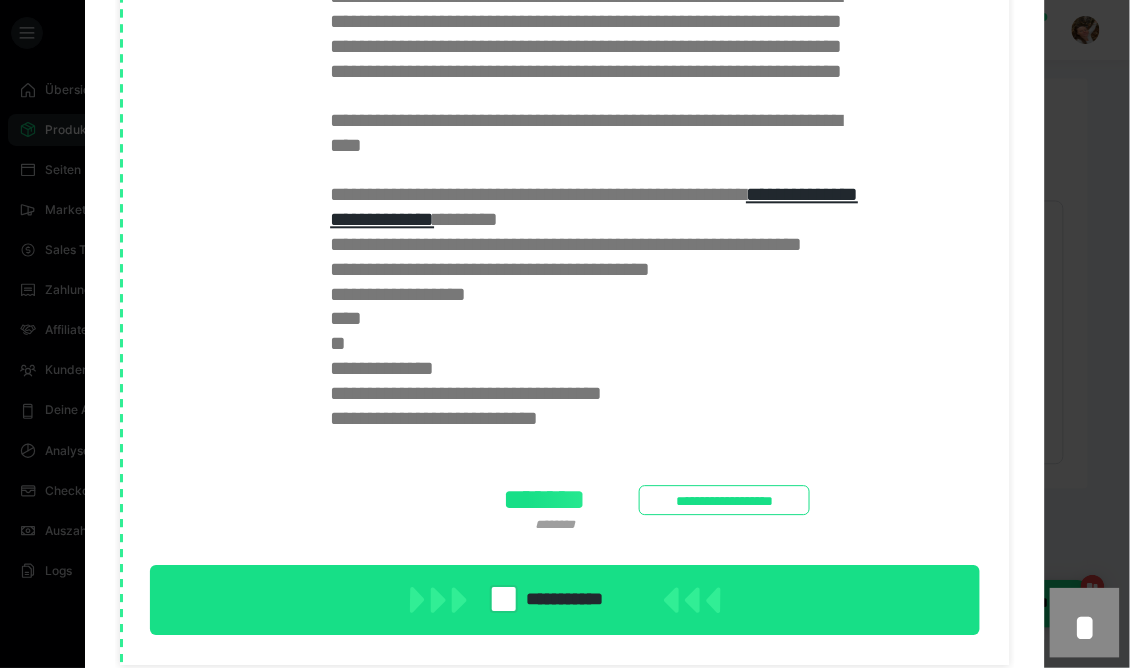 scroll, scrollTop: 1081, scrollLeft: 0, axis: vertical 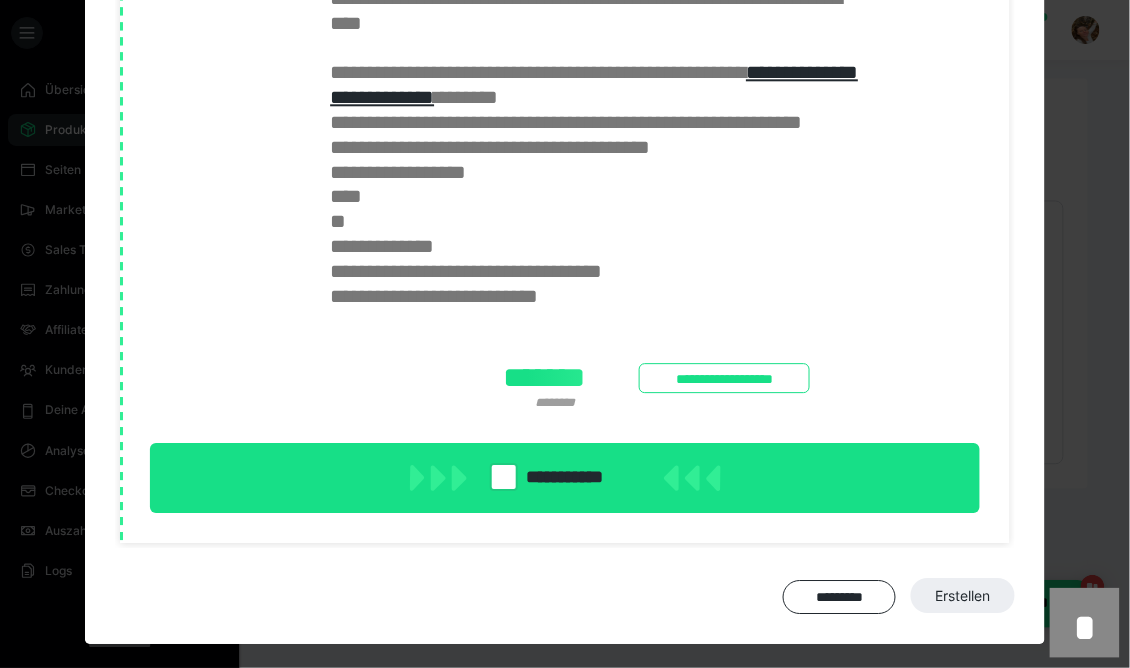click on "********* Erstellen" at bounding box center [565, 596] 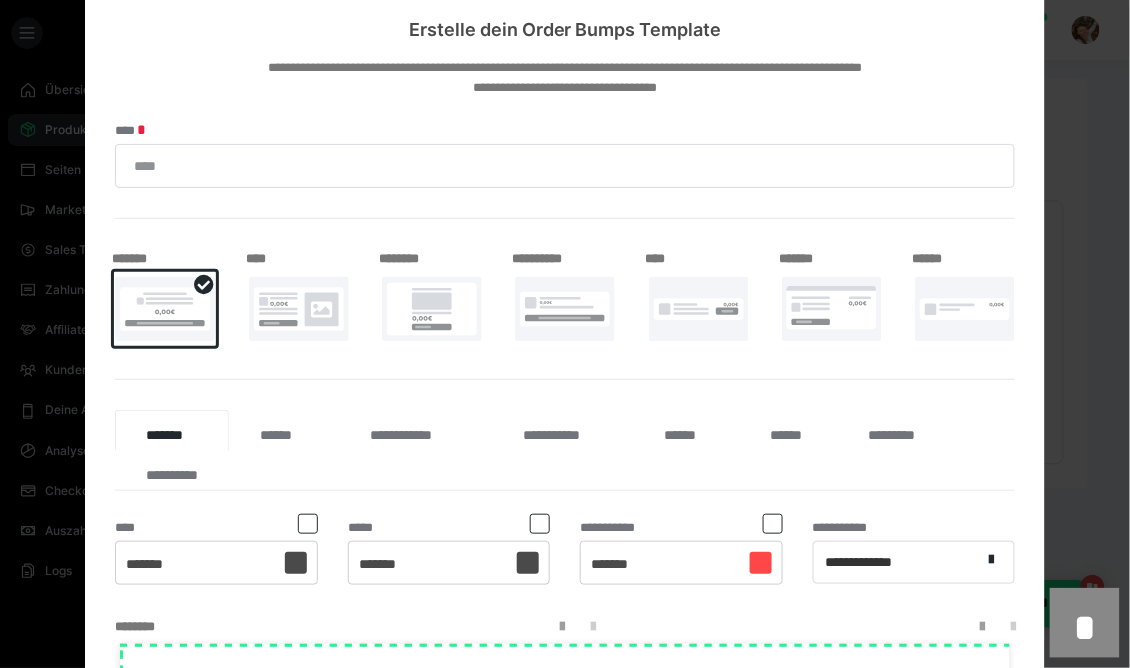 scroll, scrollTop: 0, scrollLeft: 0, axis: both 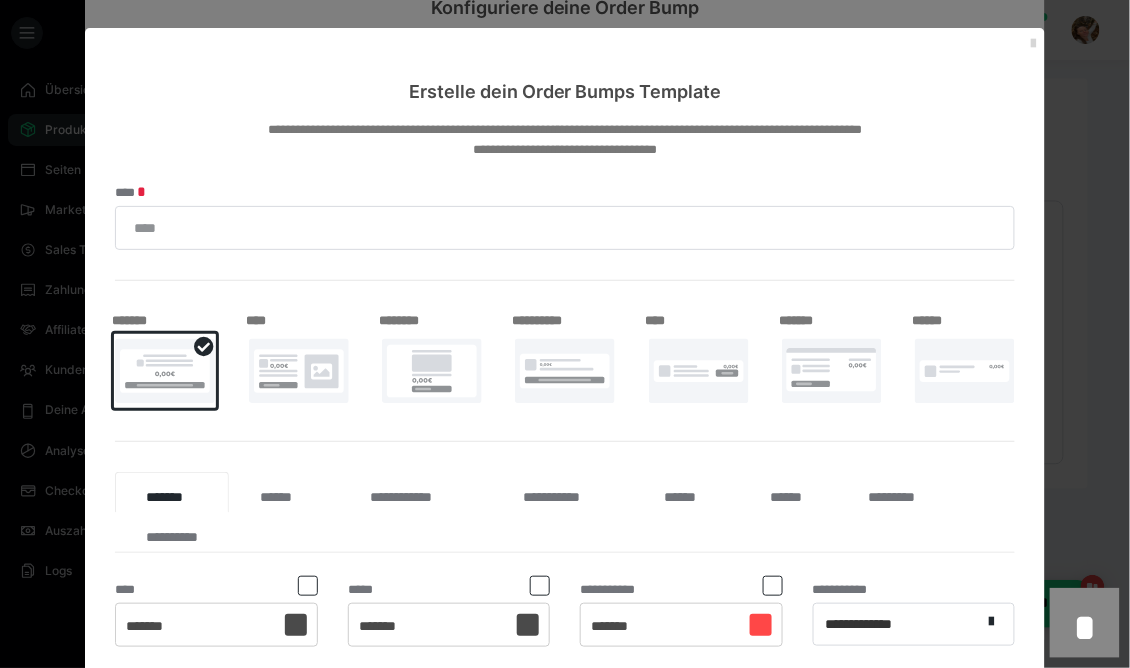 click at bounding box center [1033, 44] 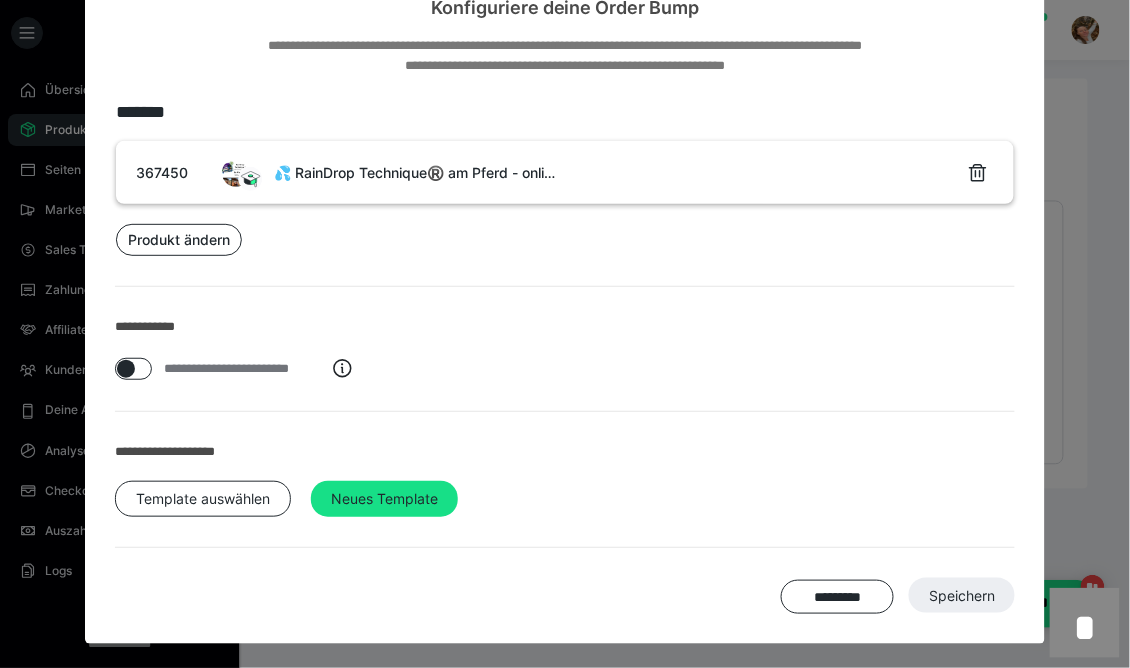 click at bounding box center (126, 369) 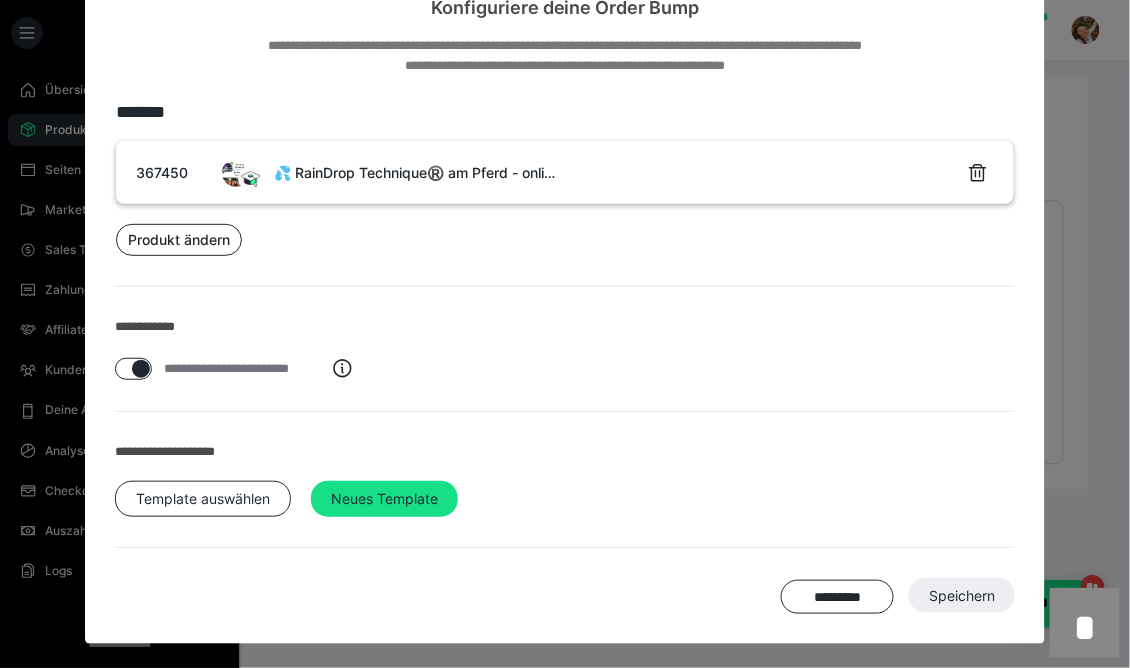 checkbox on "****" 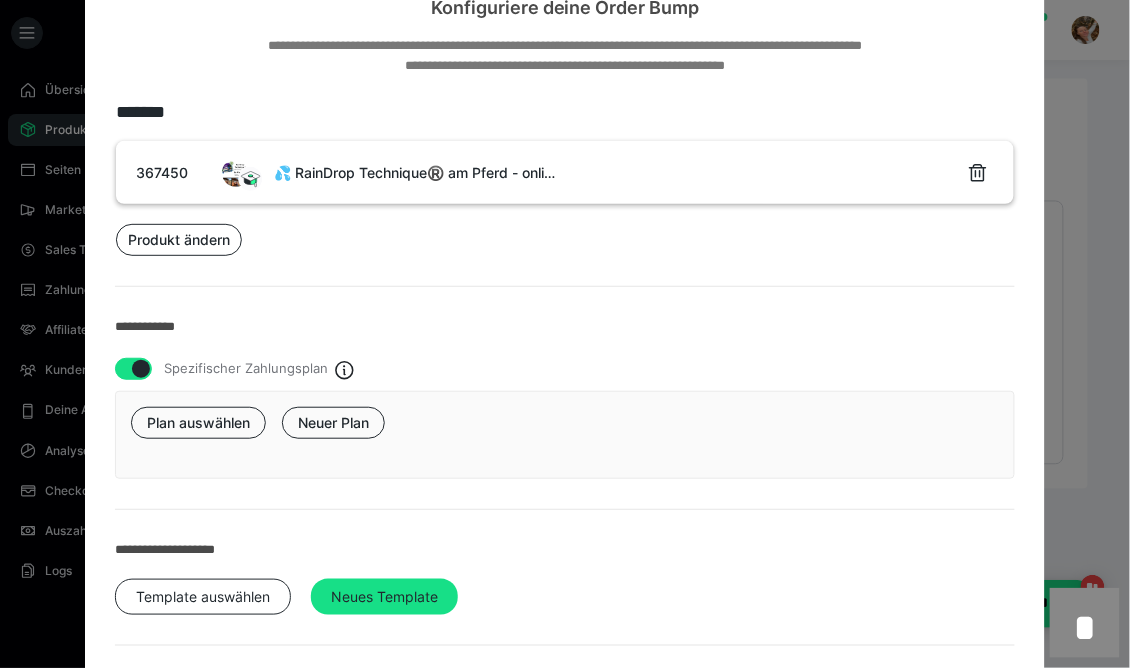 click at bounding box center [141, 369] 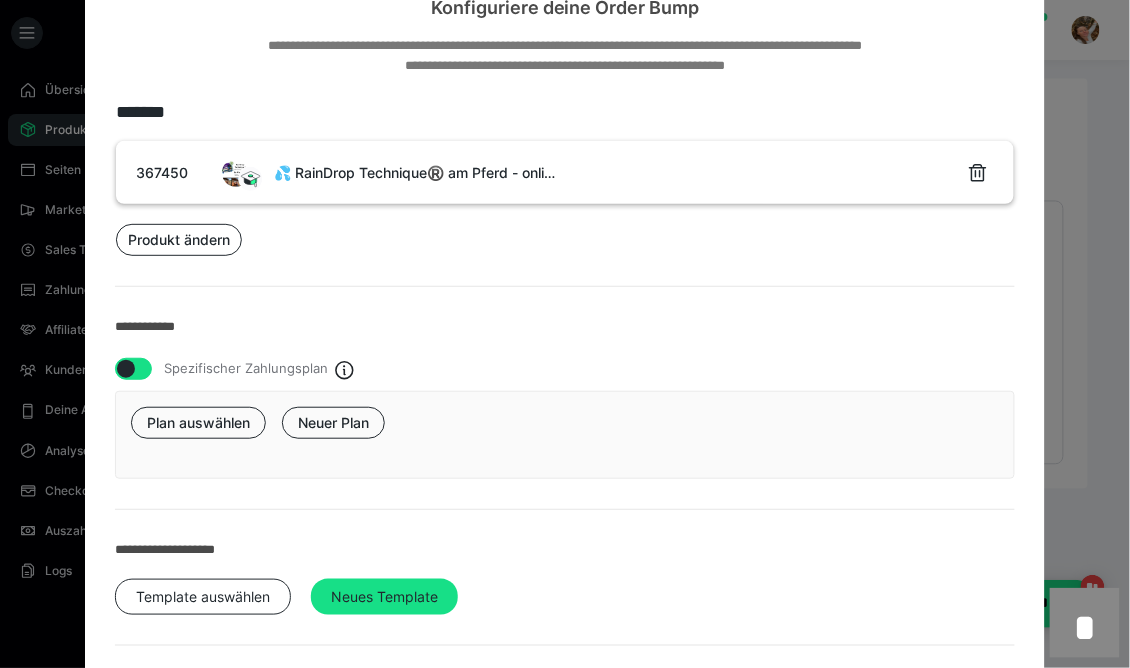 checkbox on "false" 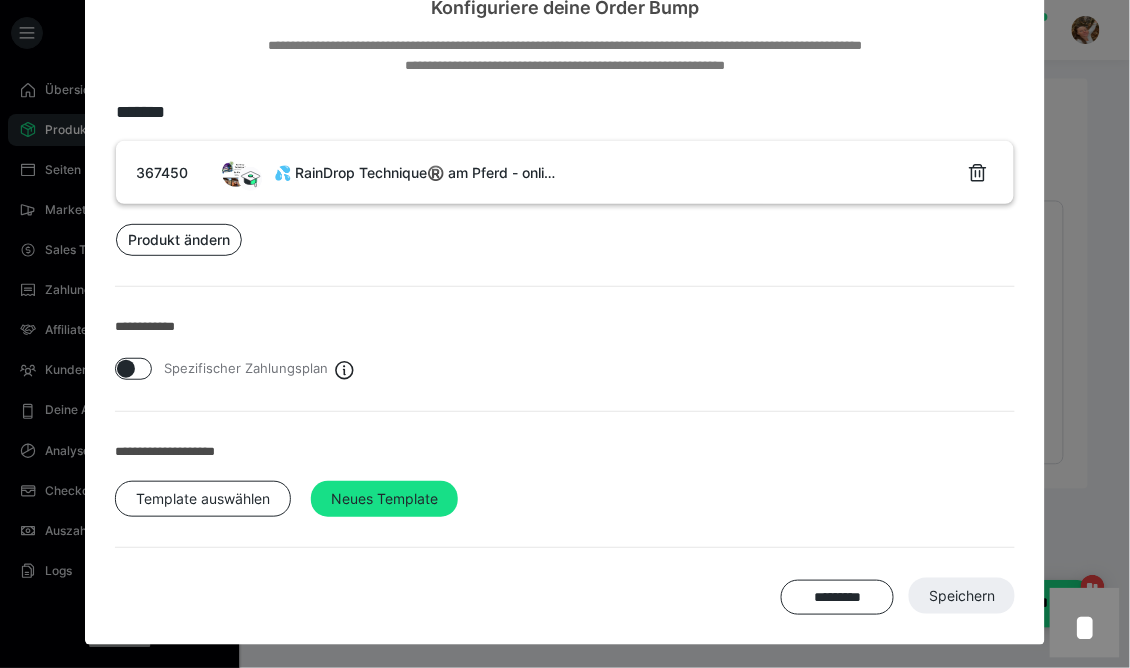 click 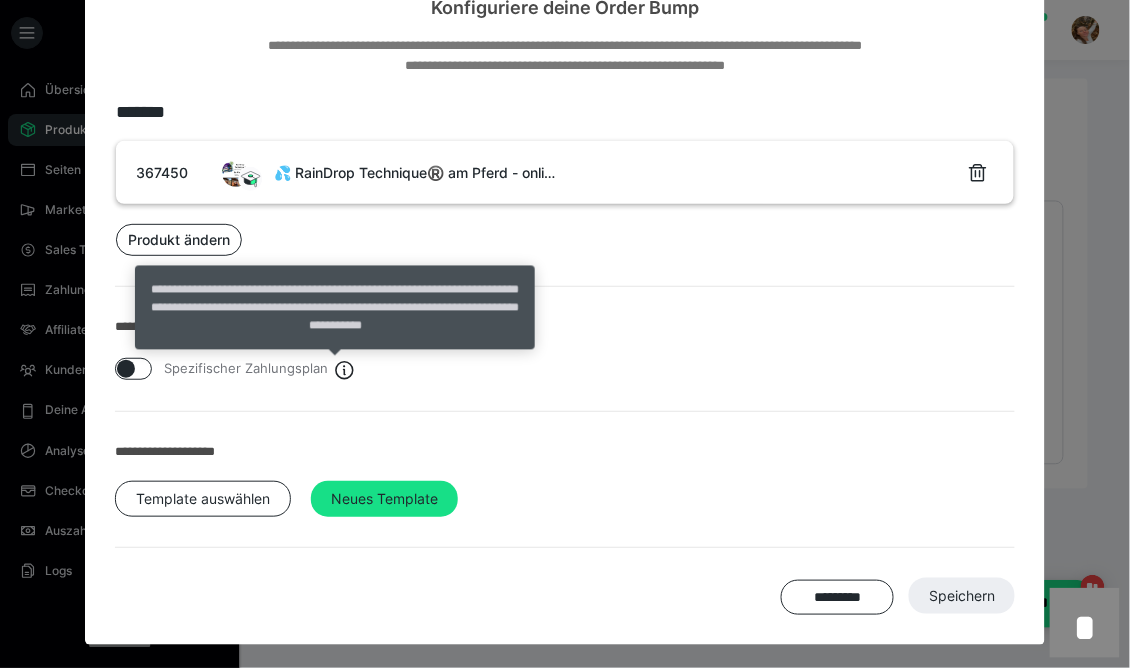 click on "**********" at bounding box center [565, 327] 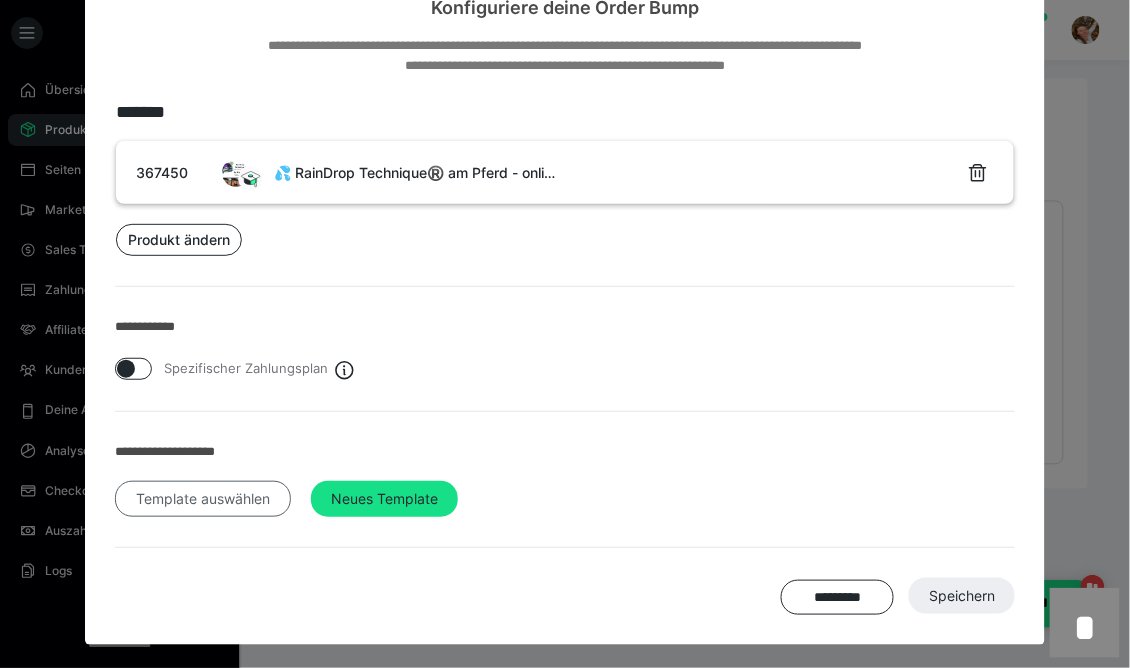 click on "Template auswählen" at bounding box center [203, 499] 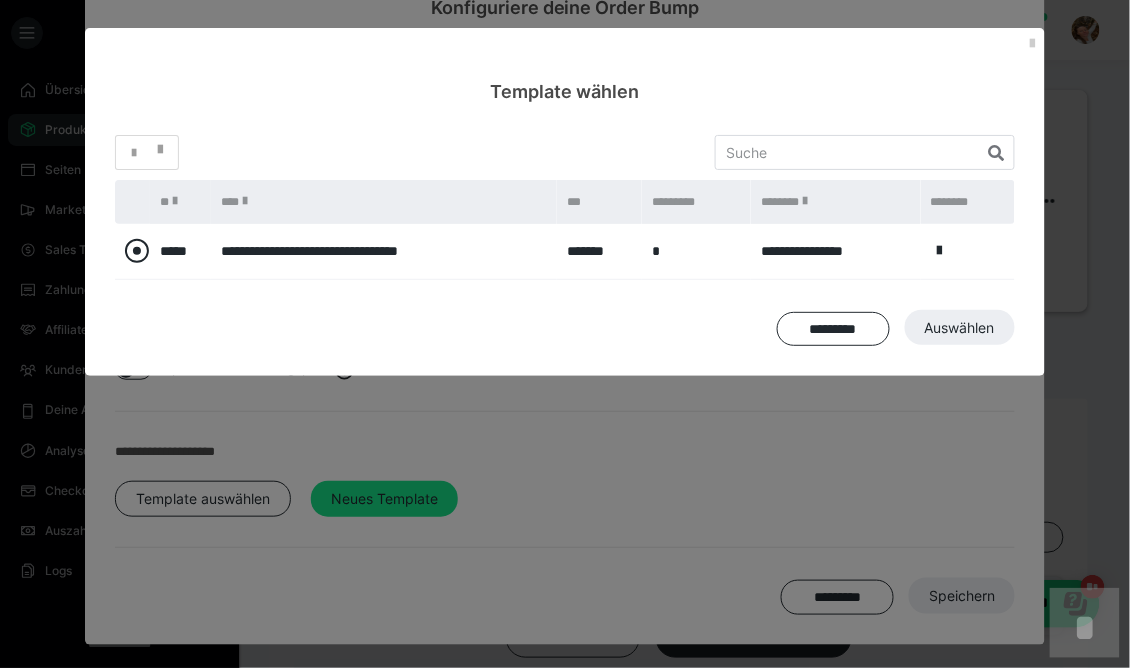click at bounding box center (137, 251) 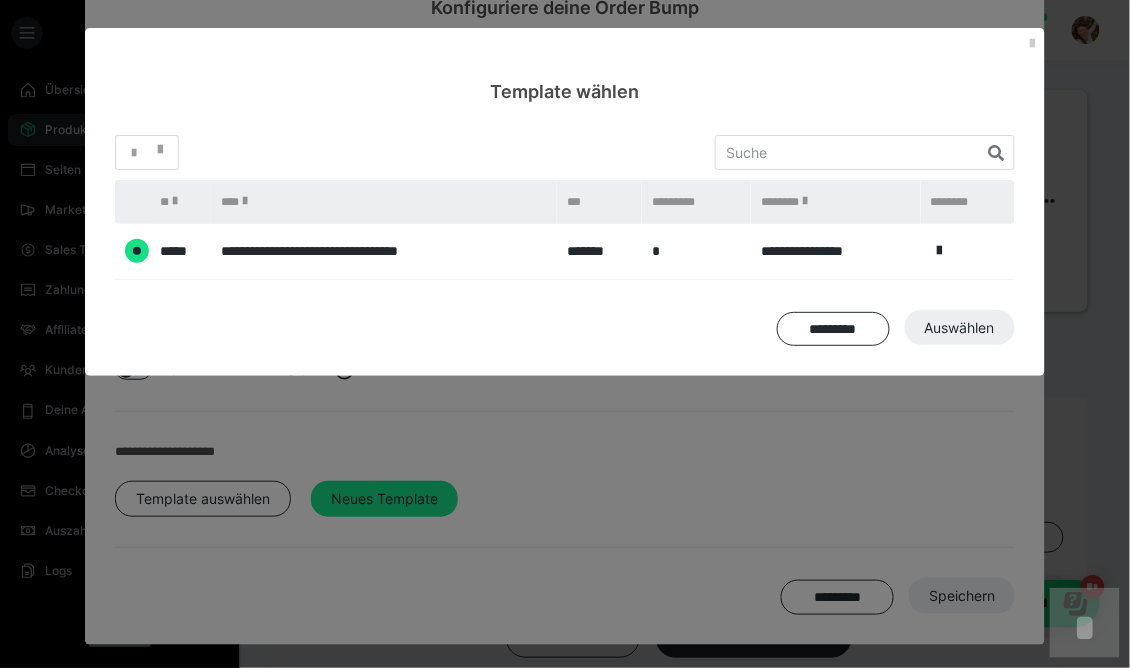 radio on "****" 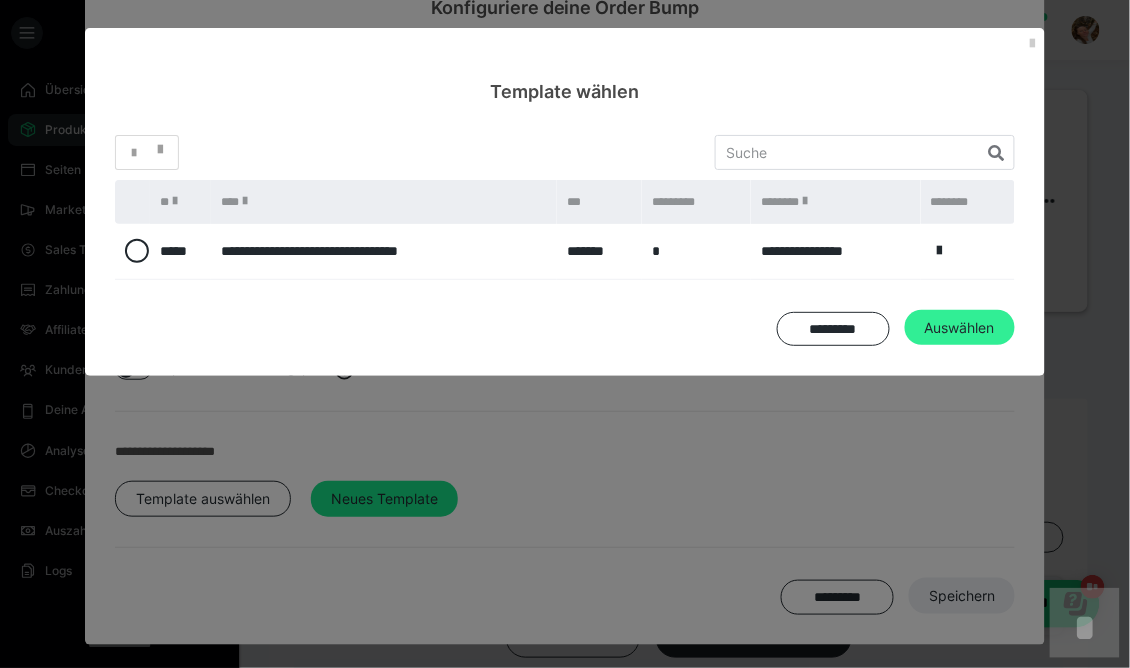 click on "Auswählen" at bounding box center [962, 596] 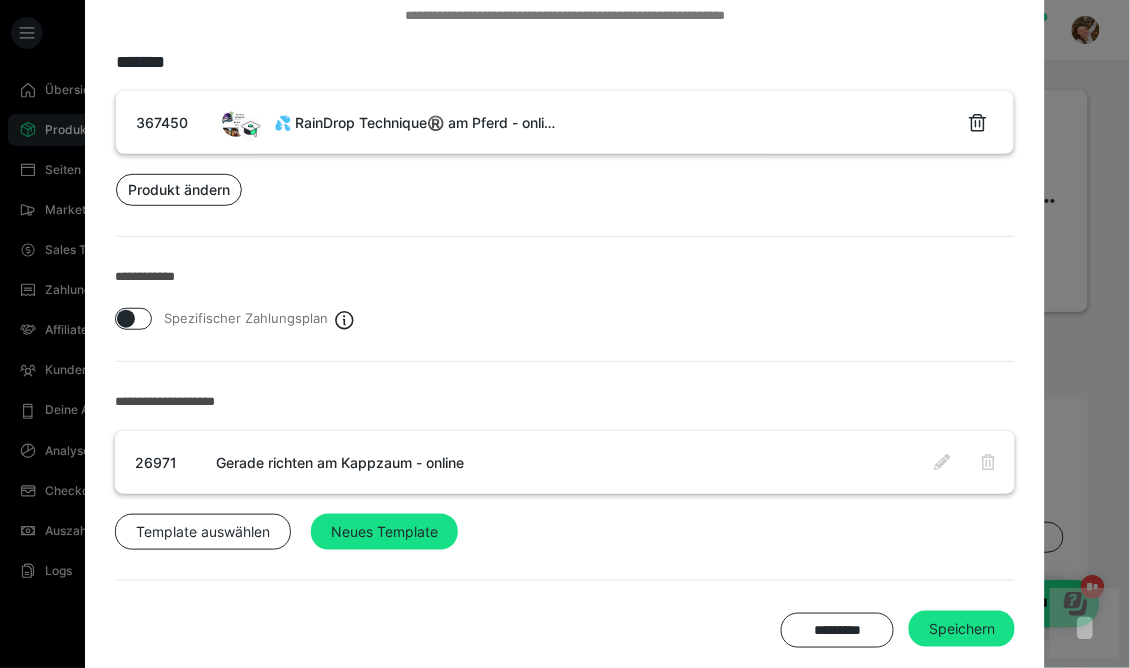 scroll, scrollTop: 168, scrollLeft: 0, axis: vertical 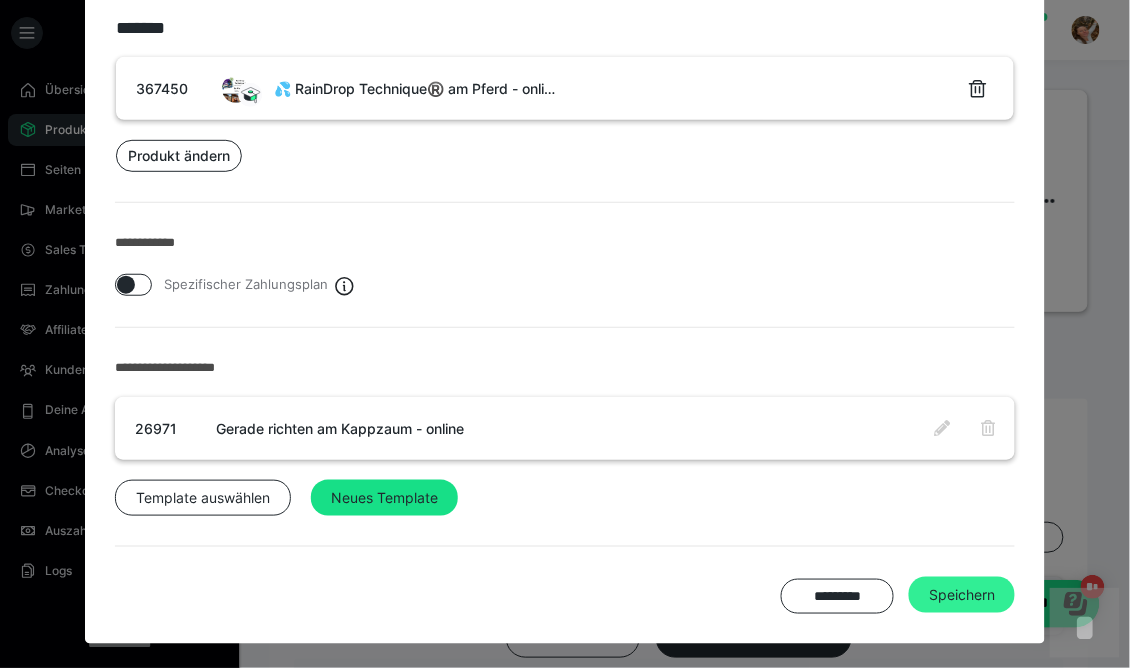 click on "Speichern" at bounding box center (962, 595) 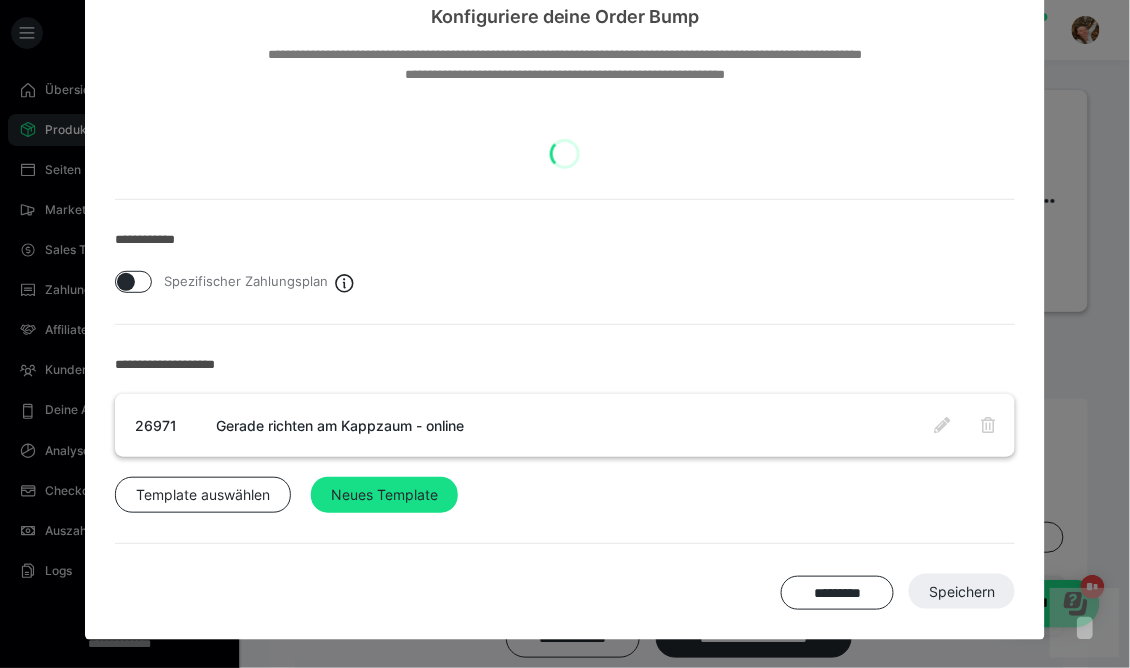 scroll, scrollTop: 72, scrollLeft: 0, axis: vertical 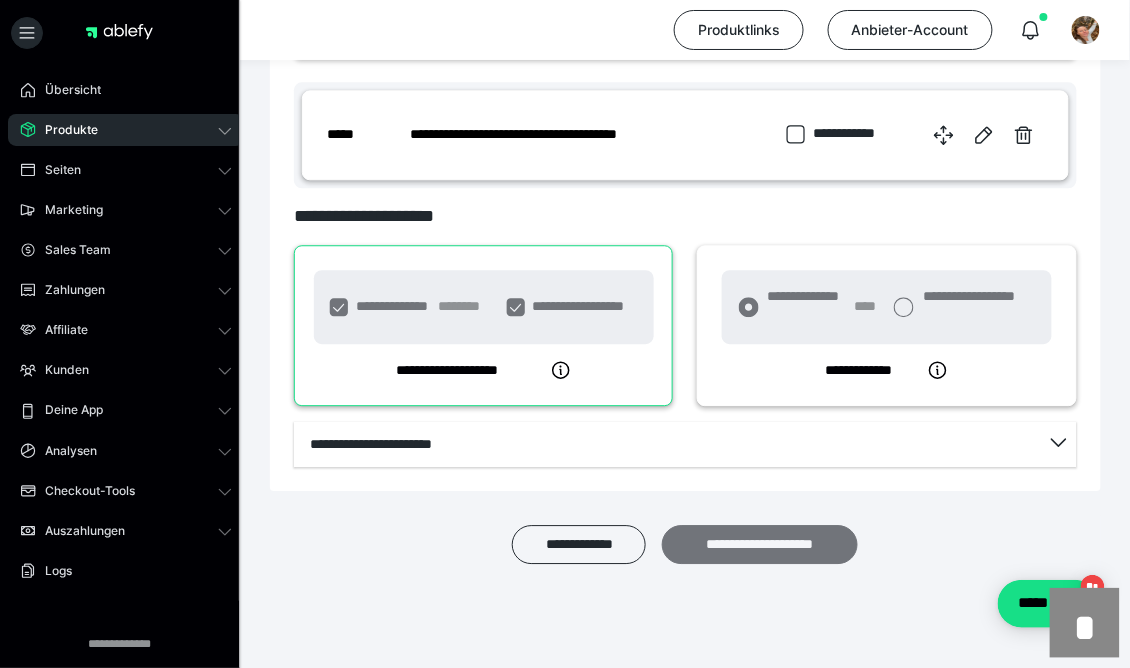 click on "**********" at bounding box center (760, 544) 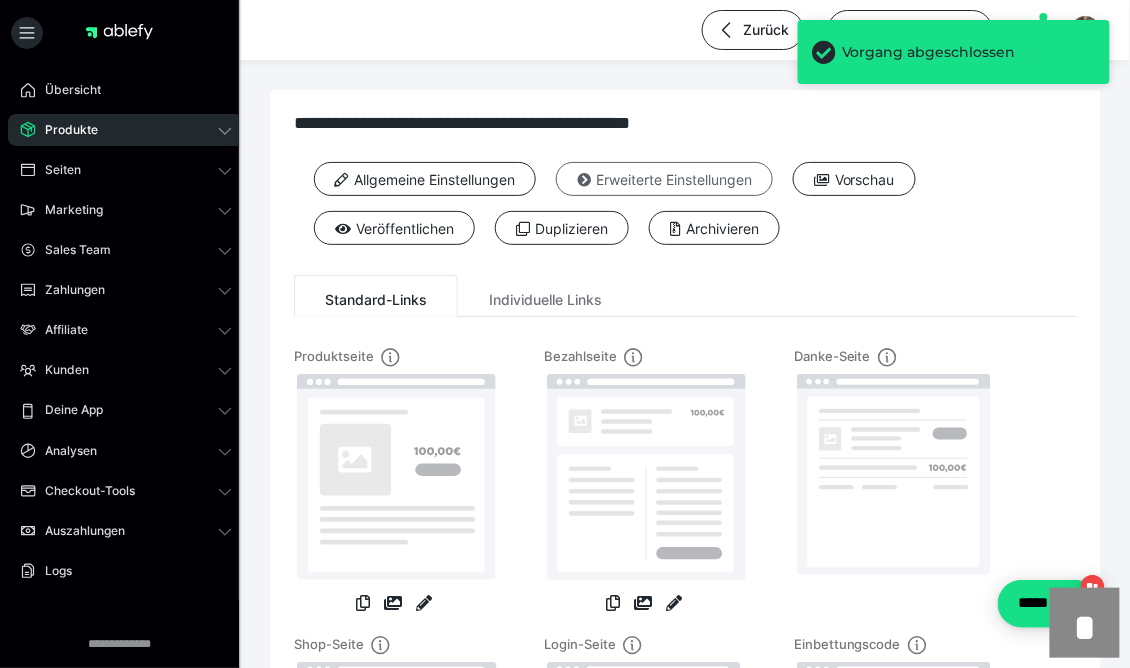 click on "Erweiterte Einstellungen" at bounding box center [664, 179] 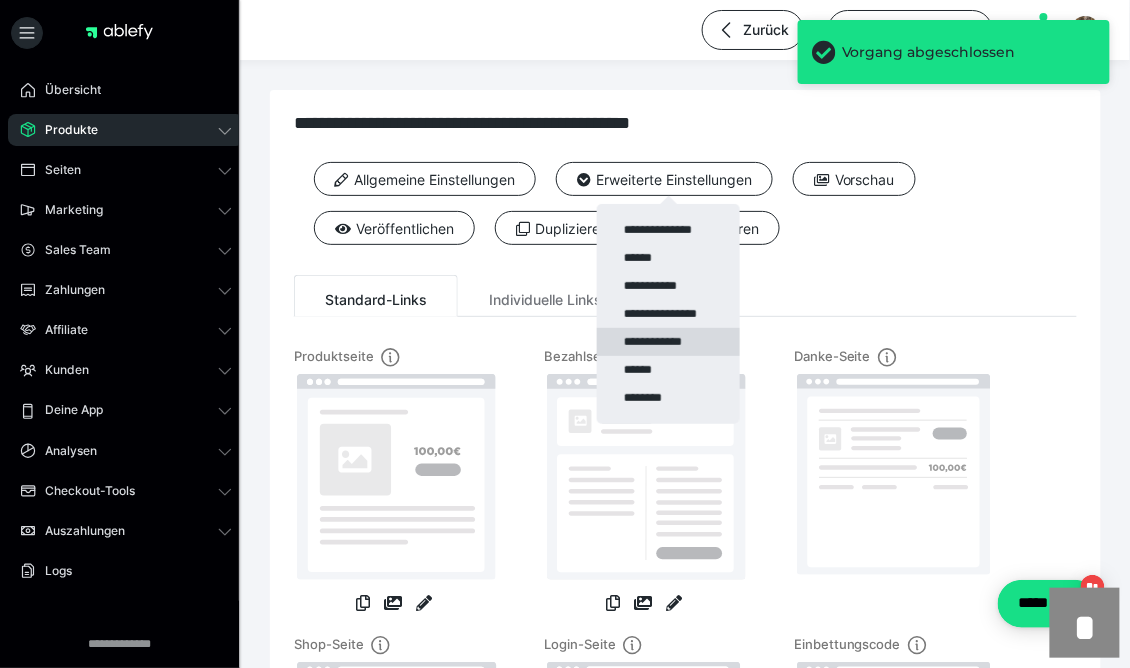 click on "**********" at bounding box center (668, 342) 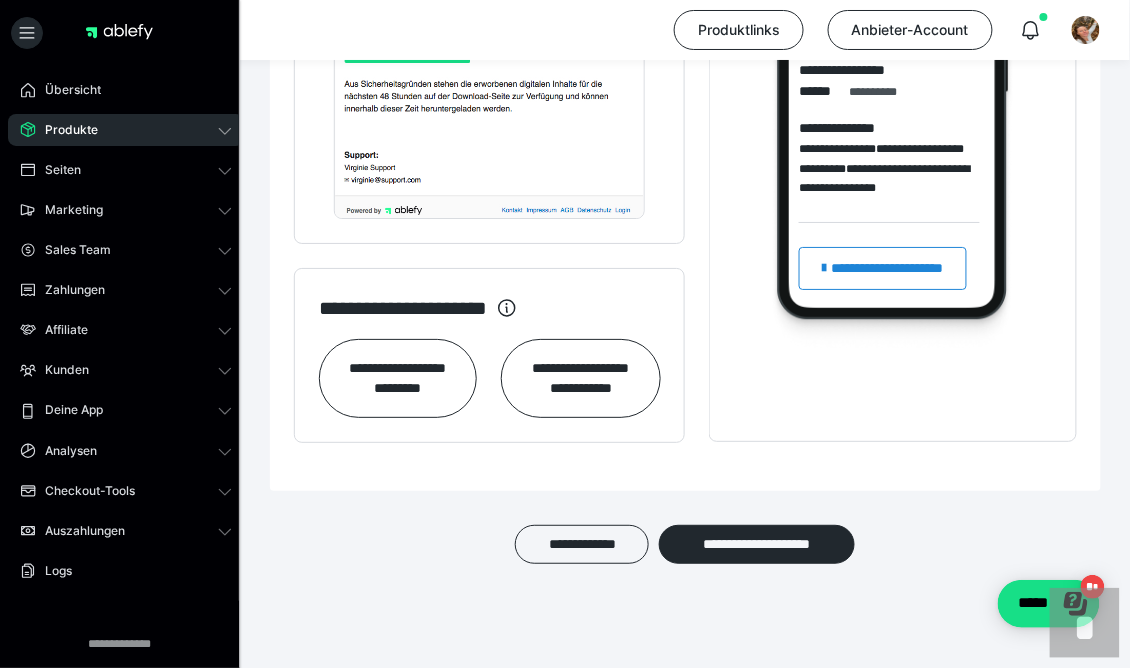 scroll, scrollTop: 1562, scrollLeft: 0, axis: vertical 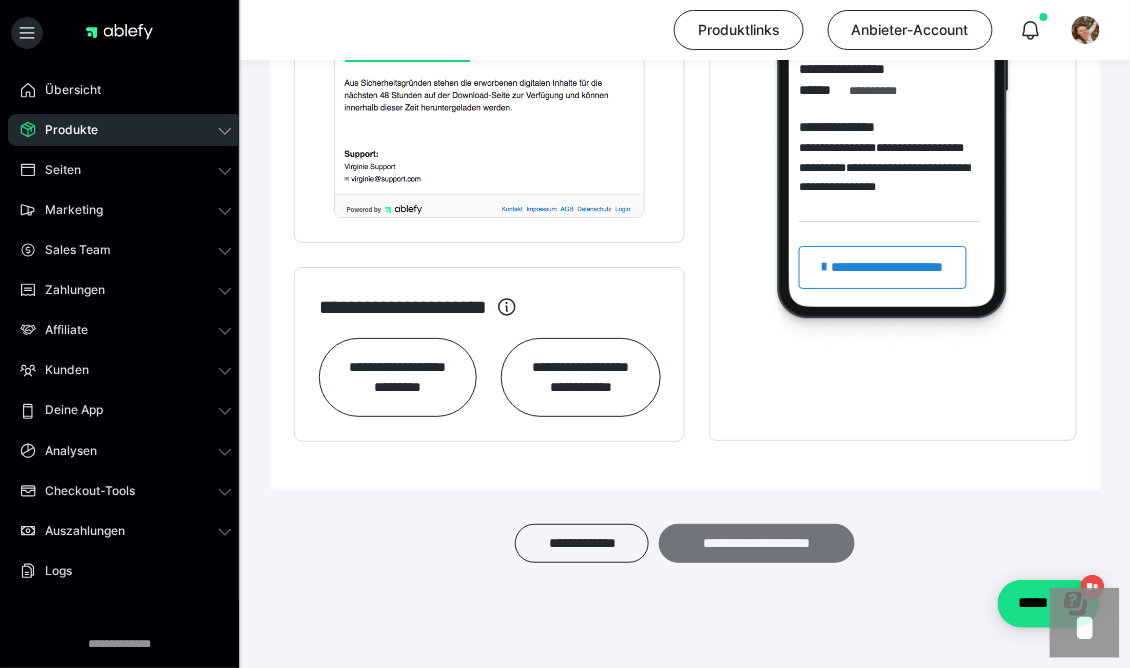 click on "**********" at bounding box center (757, 543) 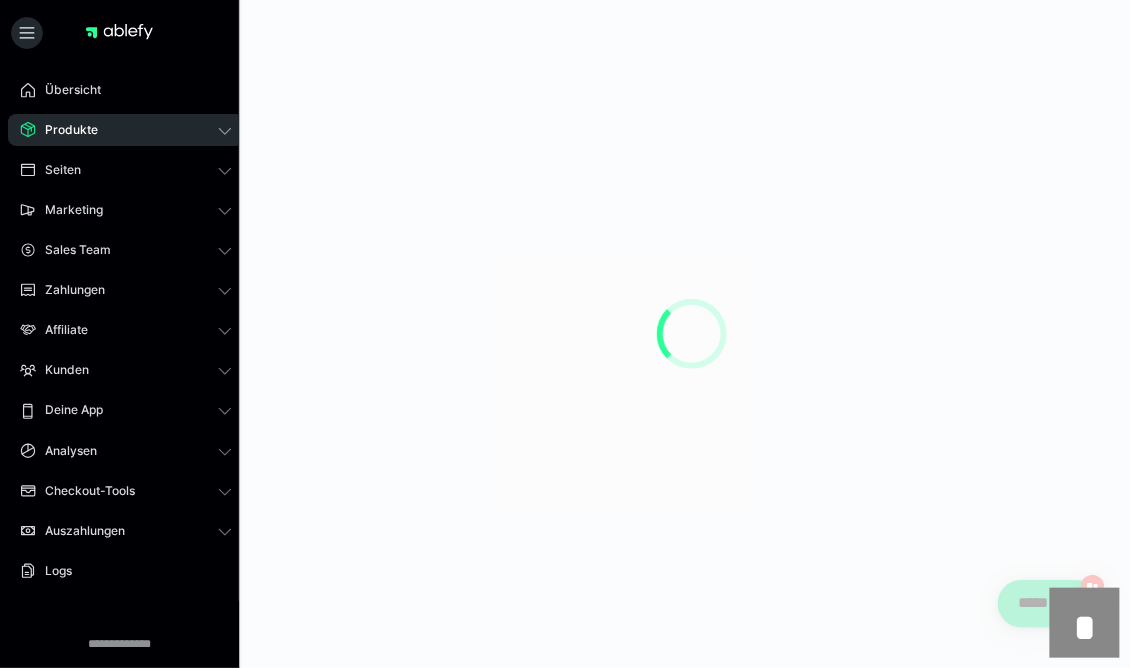scroll, scrollTop: 0, scrollLeft: 0, axis: both 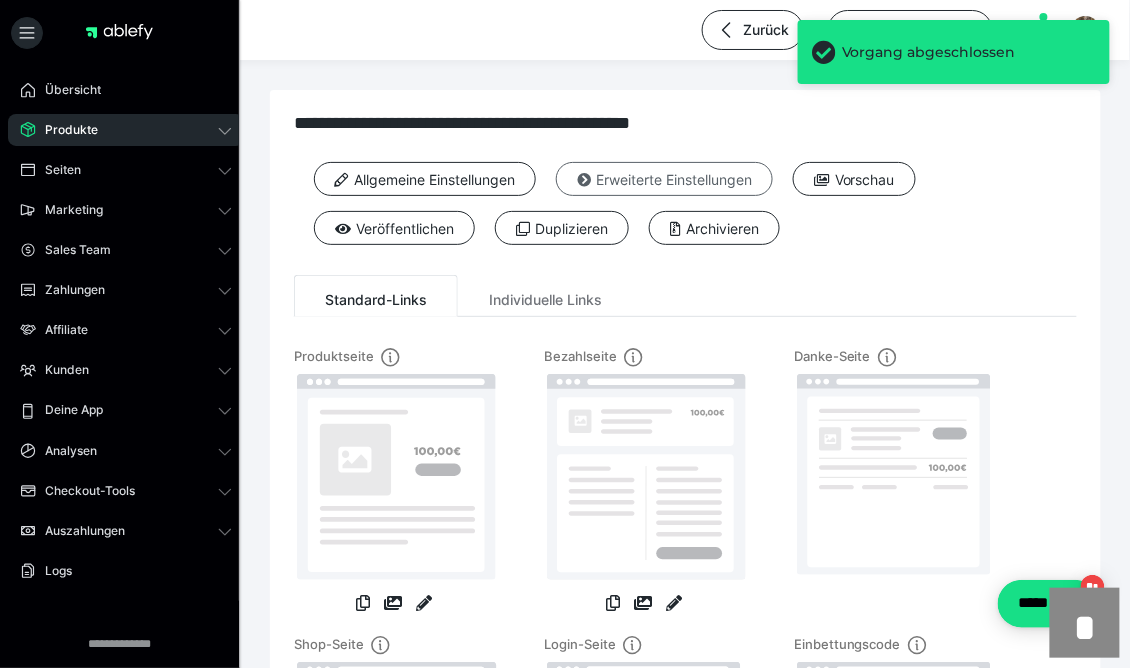 click on "Erweiterte Einstellungen" at bounding box center [664, 179] 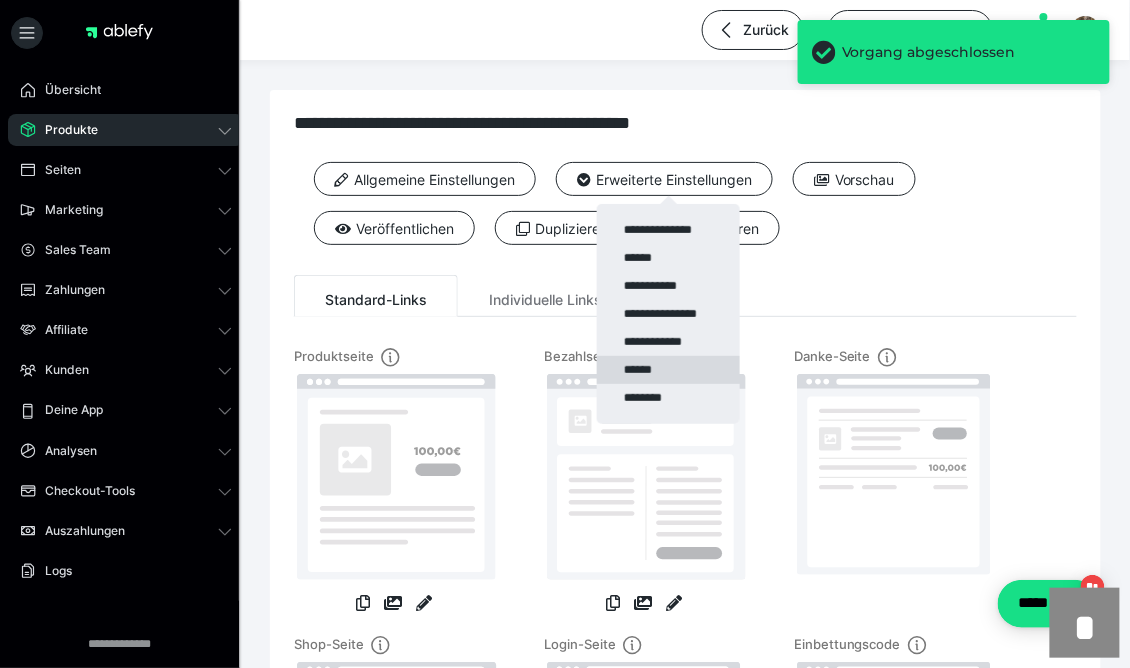 click on "******" at bounding box center (668, 370) 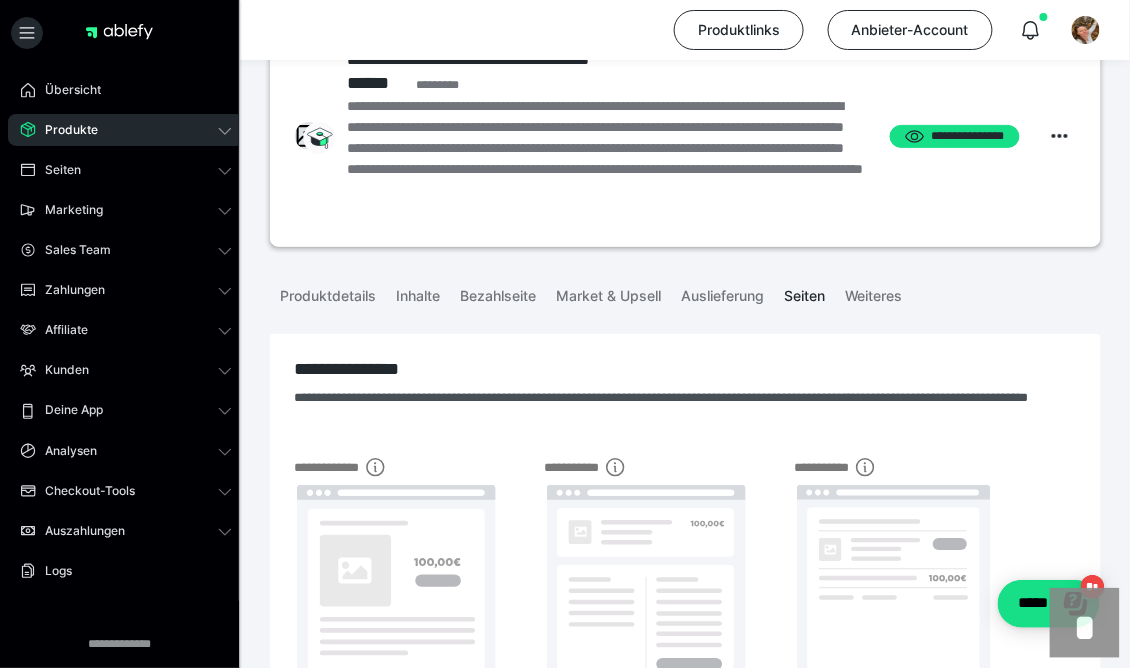 scroll, scrollTop: 0, scrollLeft: 0, axis: both 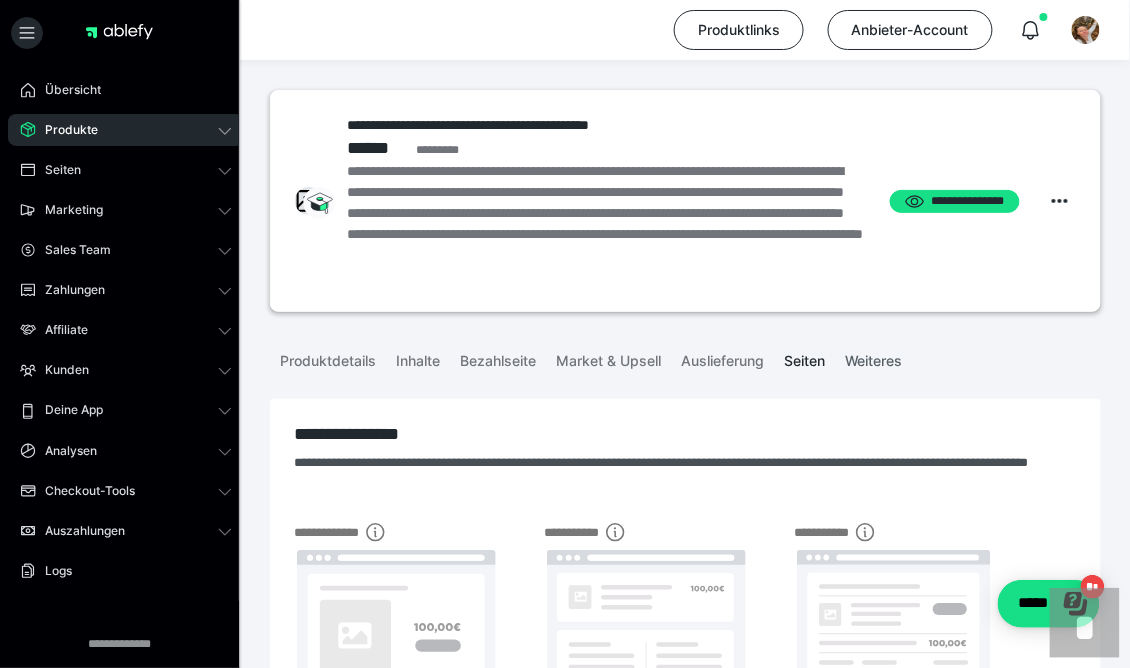 click on "Weiteres" at bounding box center [874, 357] 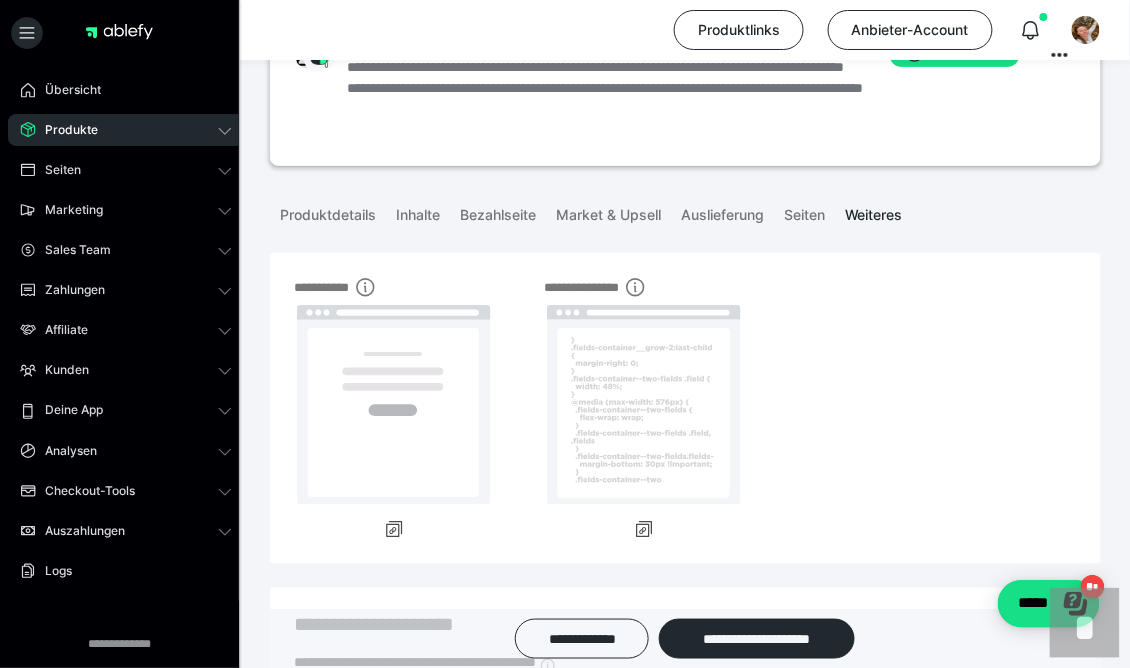 scroll, scrollTop: 0, scrollLeft: 0, axis: both 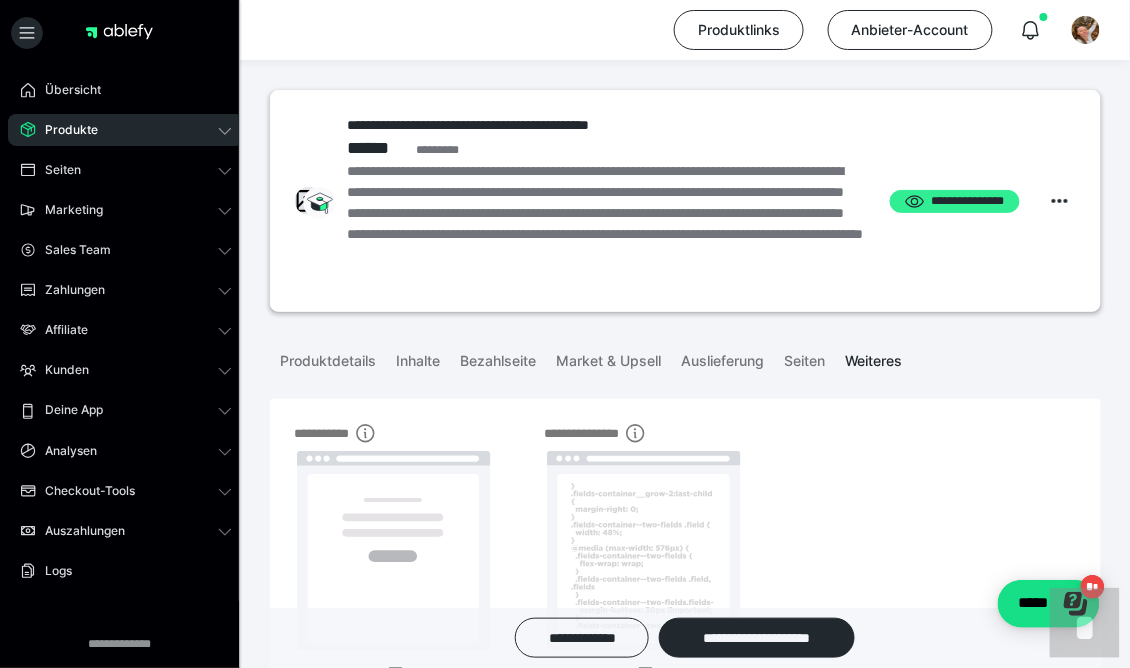 click on "**********" at bounding box center [954, 201] 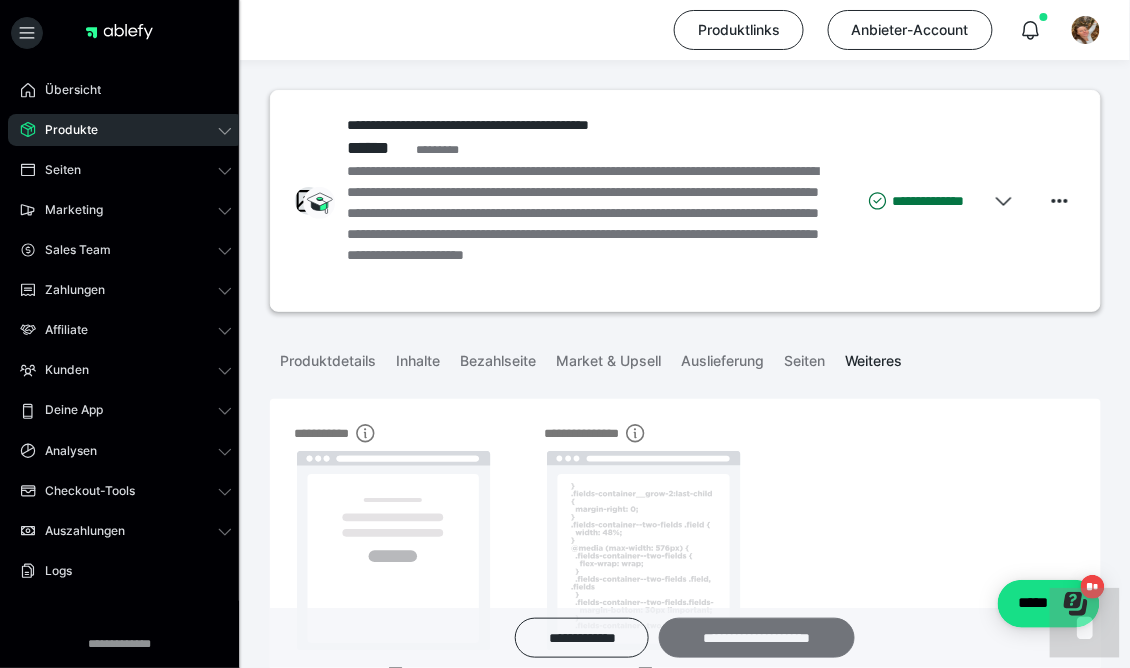 click on "**********" at bounding box center [757, 638] 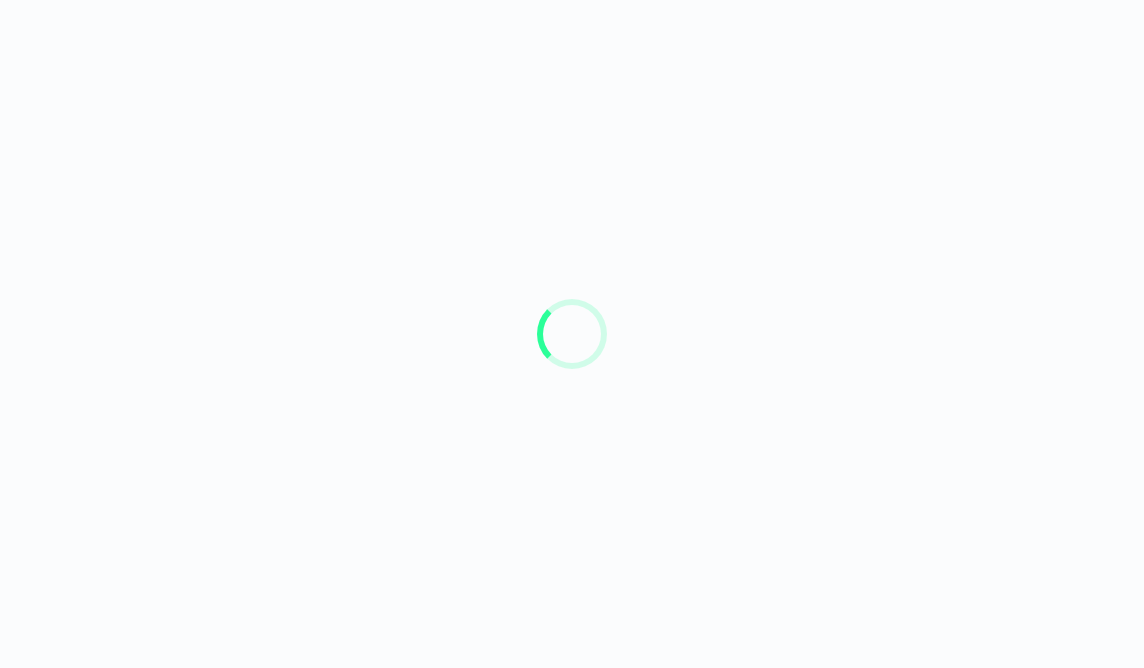 scroll, scrollTop: 0, scrollLeft: 0, axis: both 